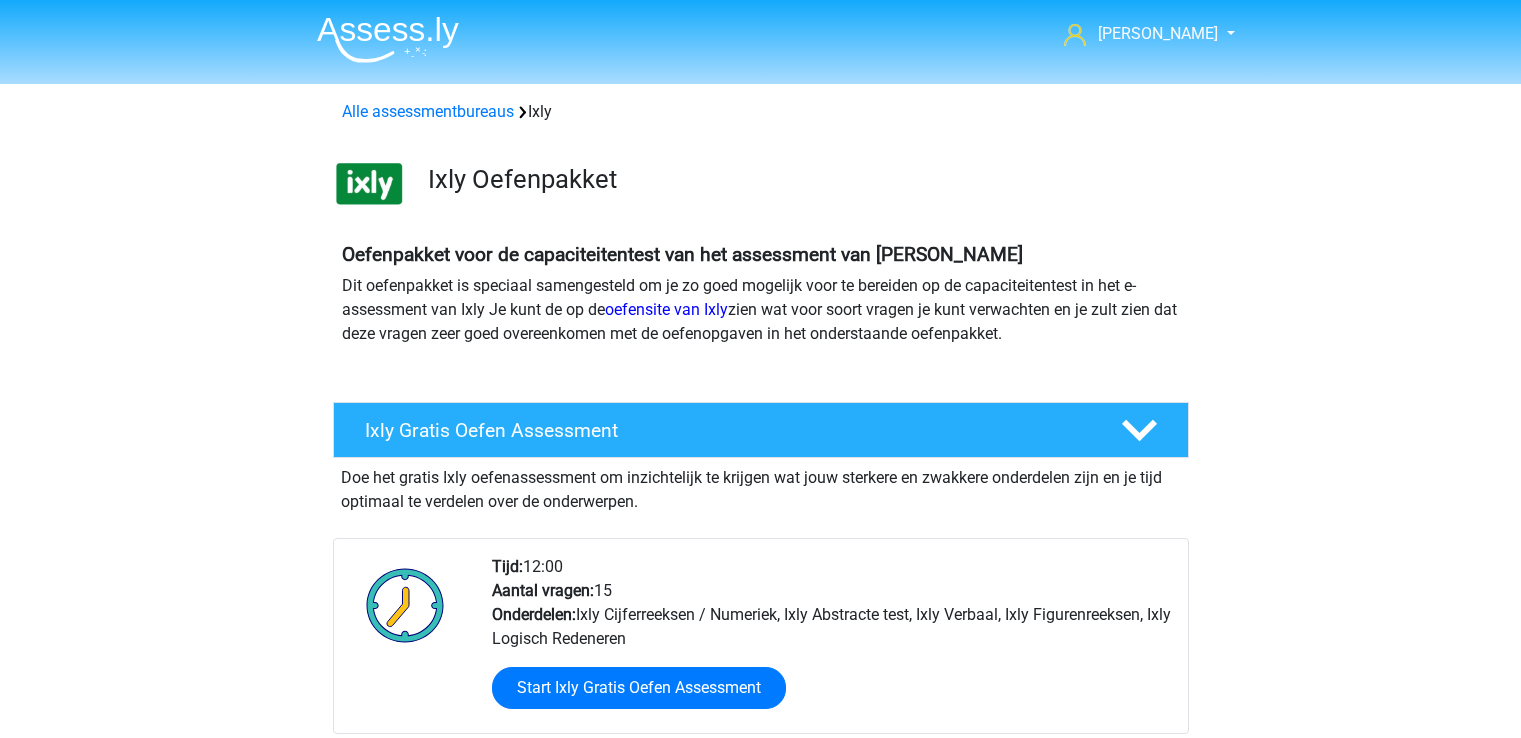 scroll, scrollTop: 0, scrollLeft: 0, axis: both 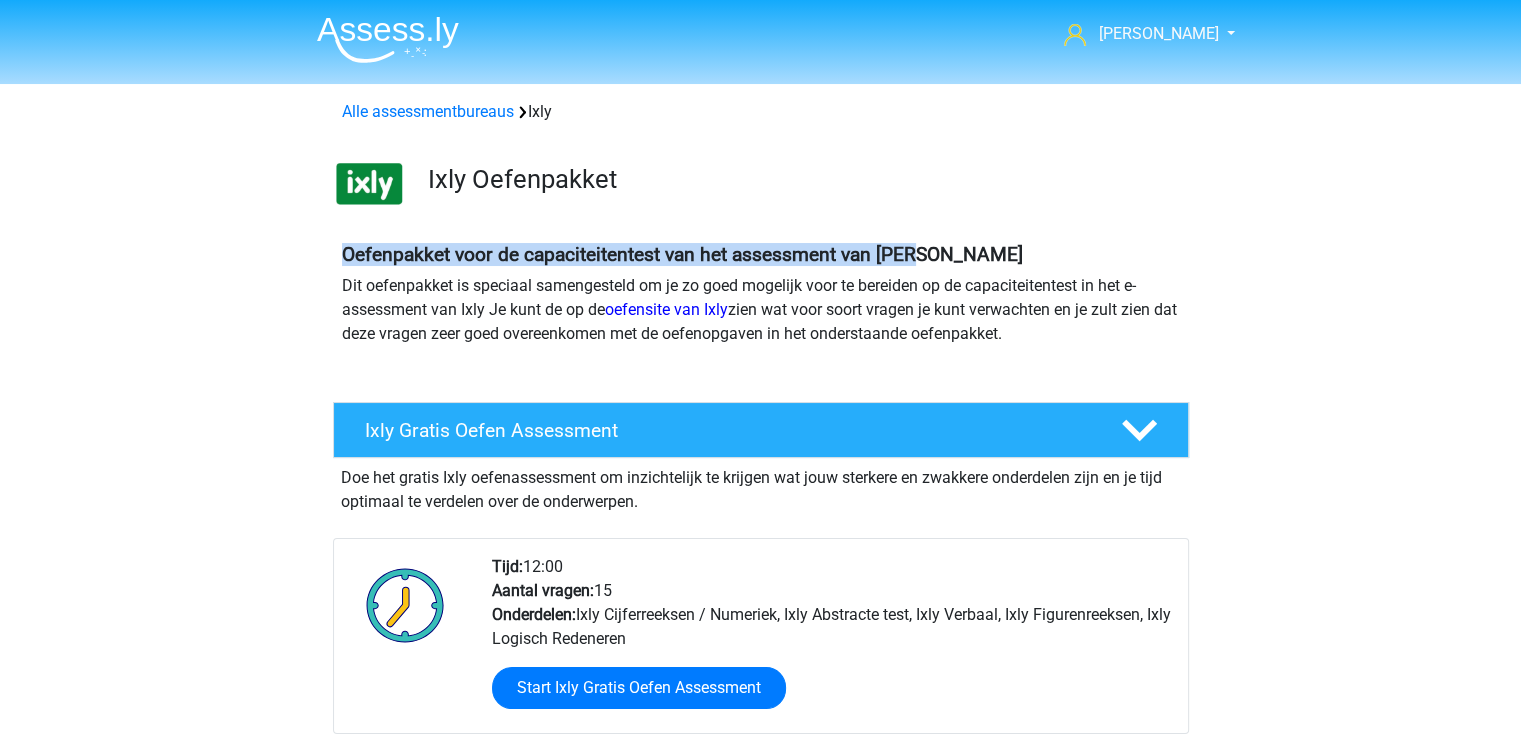 drag, startPoint x: 1519, startPoint y: 152, endPoint x: 1535, endPoint y: 245, distance: 94.36631 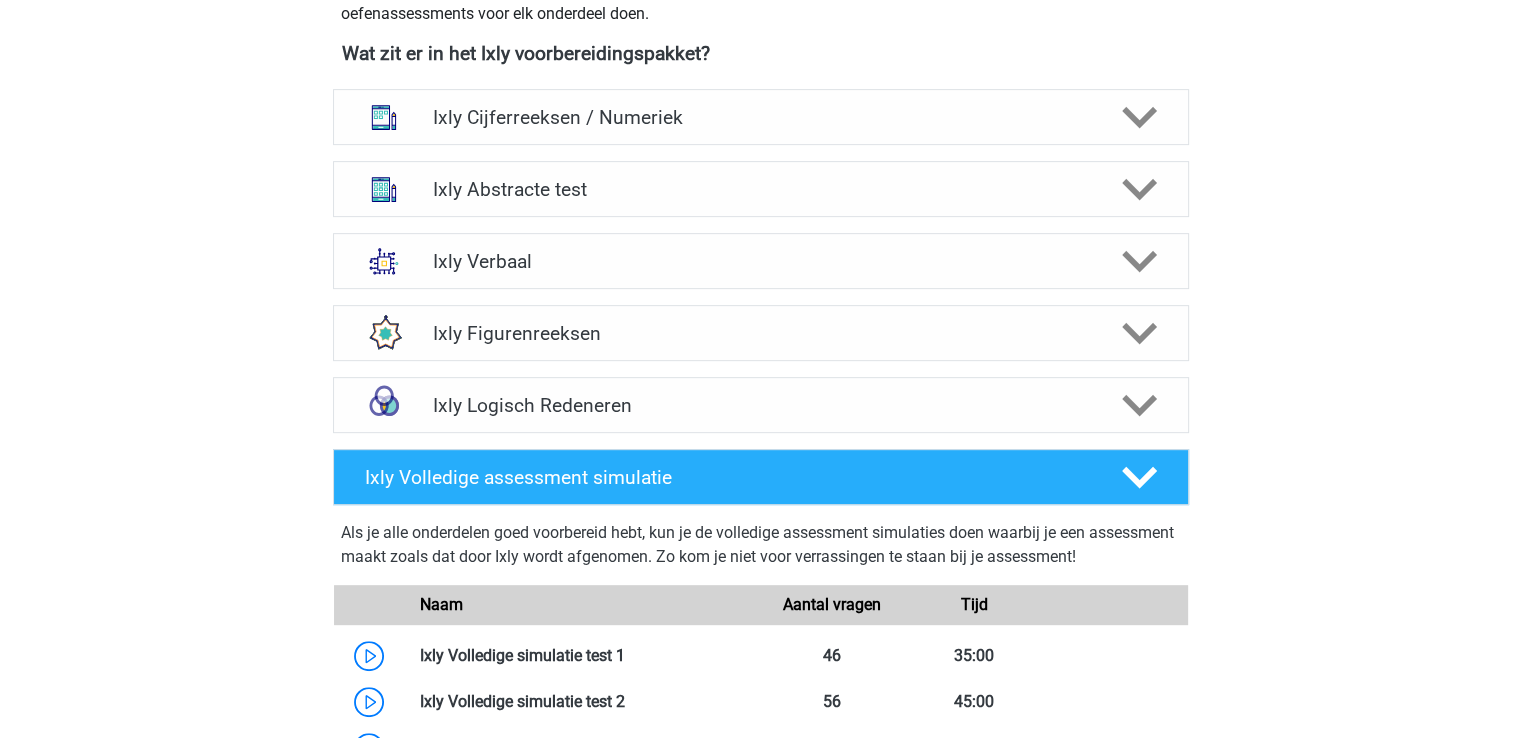 scroll, scrollTop: 785, scrollLeft: 0, axis: vertical 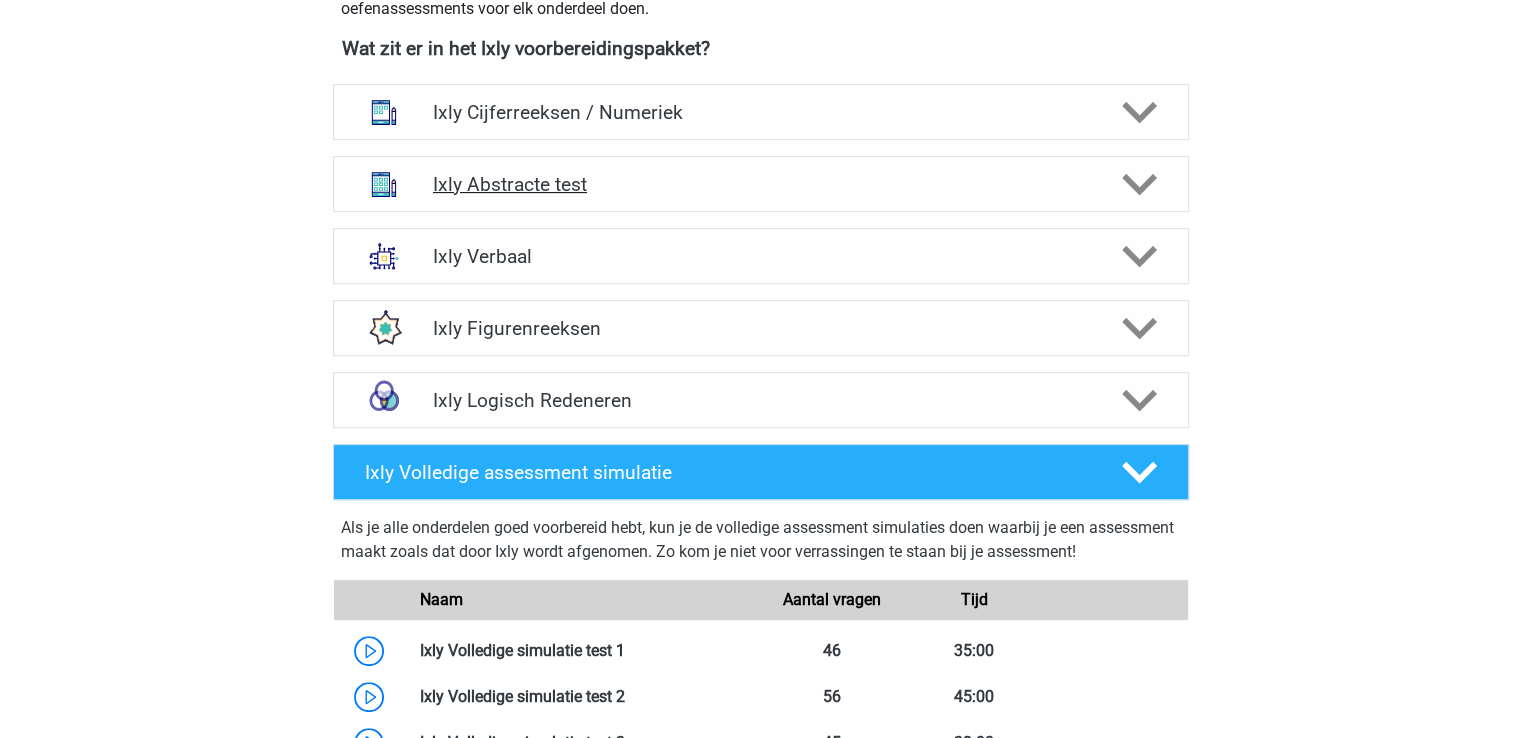 click 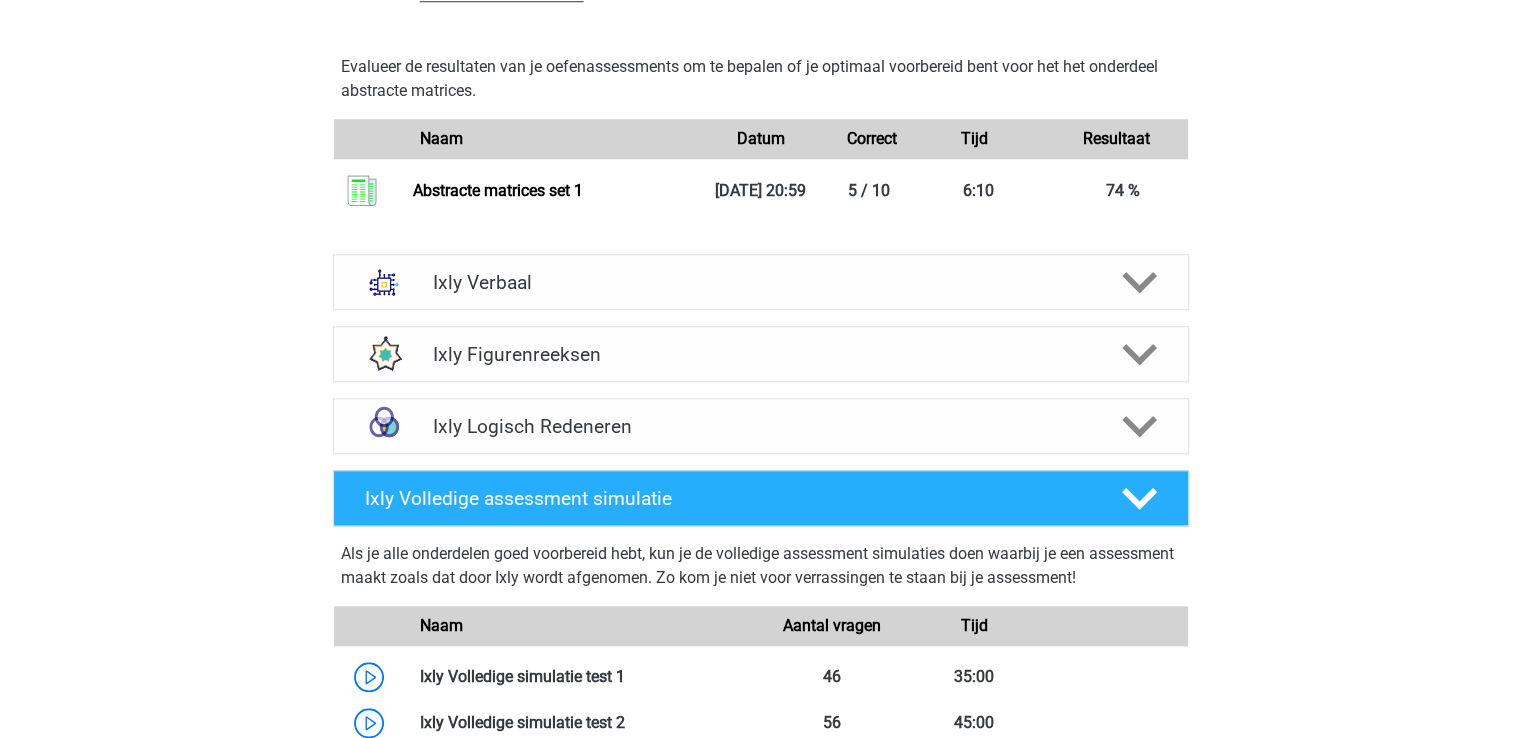 scroll, scrollTop: 1931, scrollLeft: 0, axis: vertical 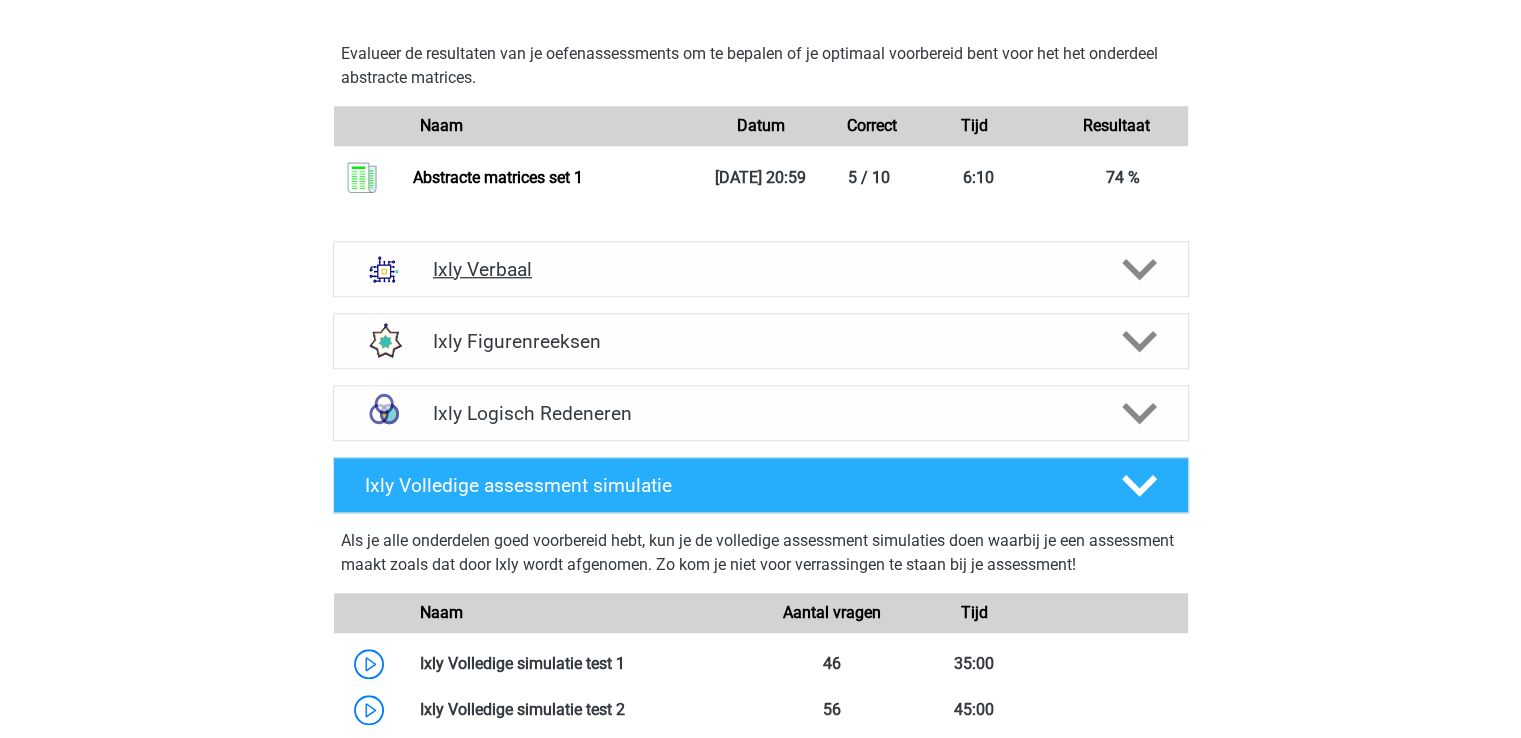 click 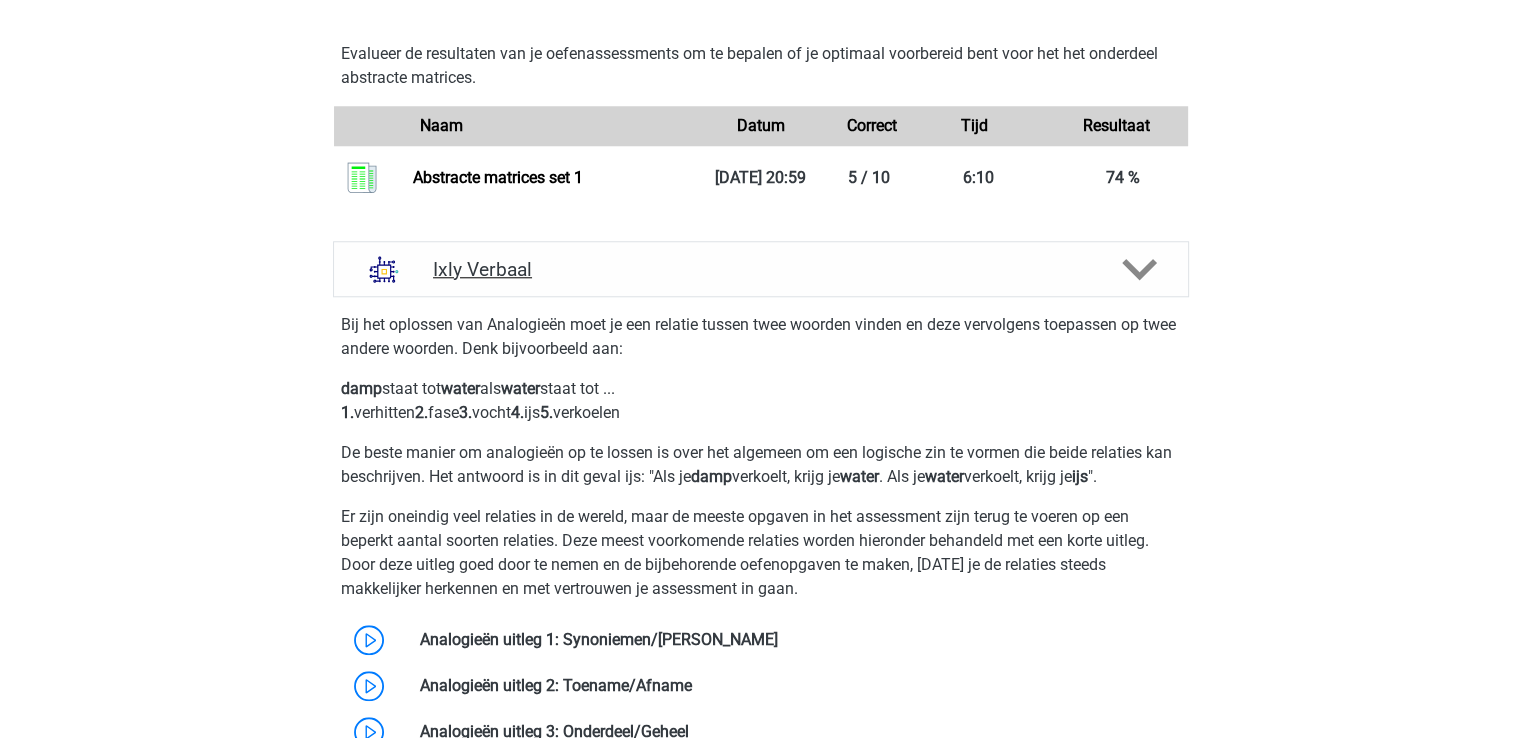 click 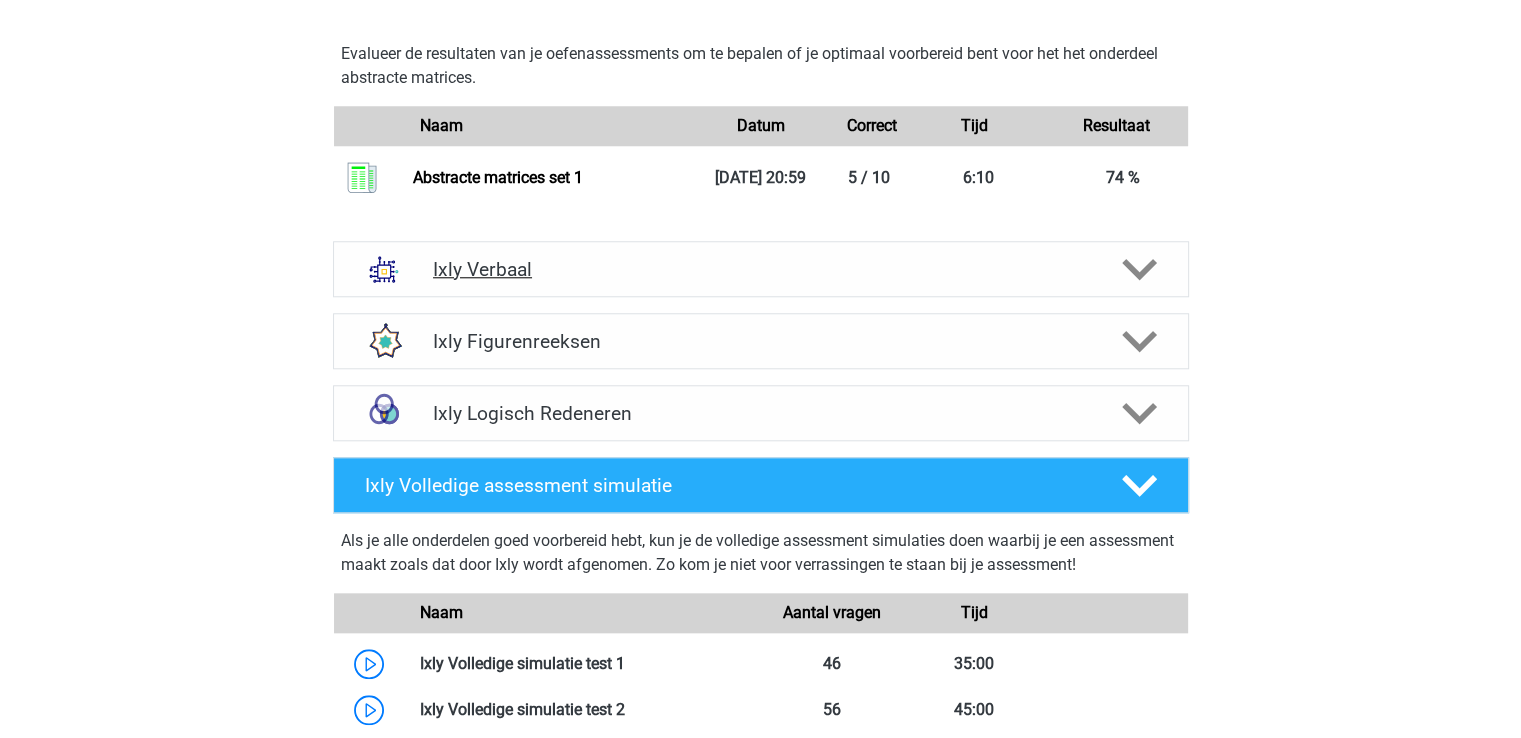 click 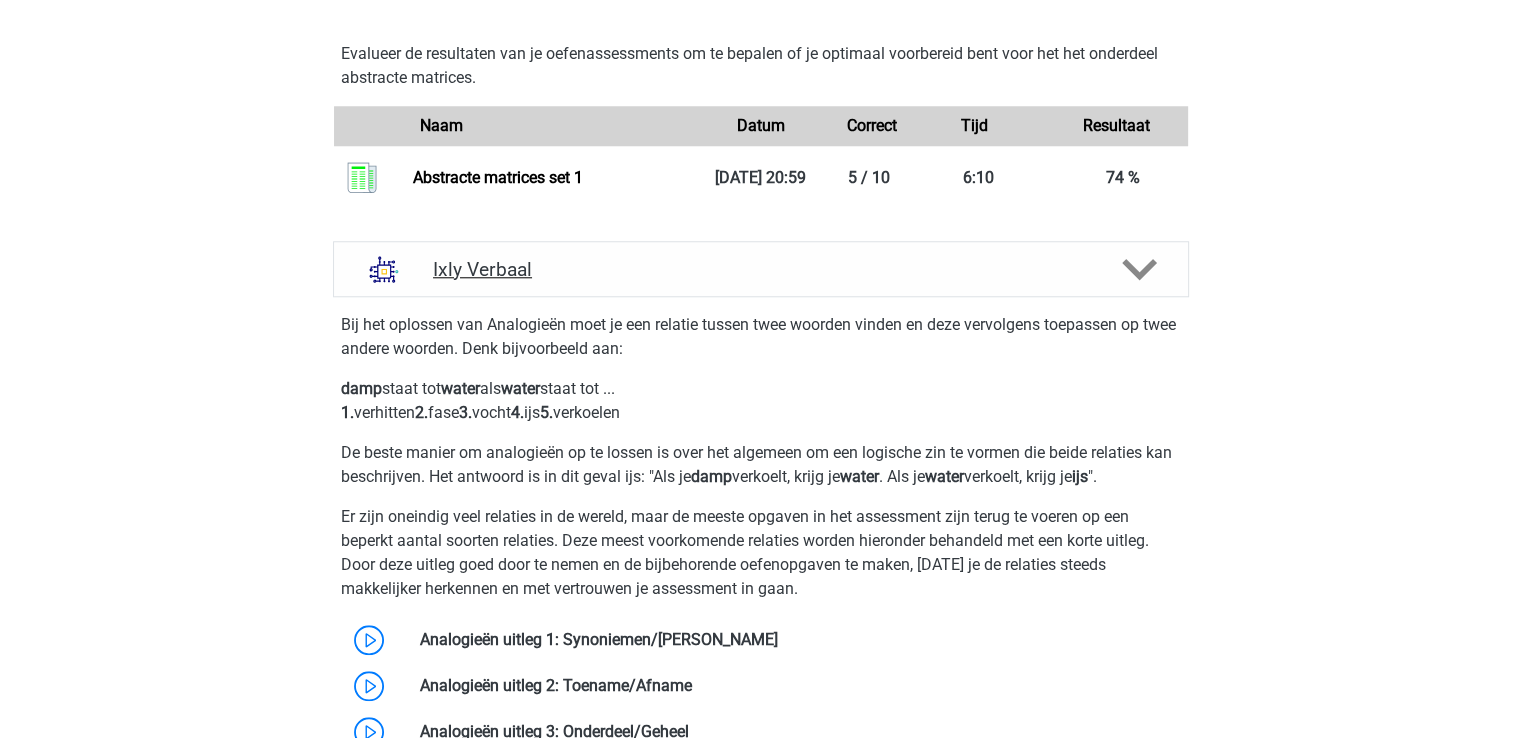 click 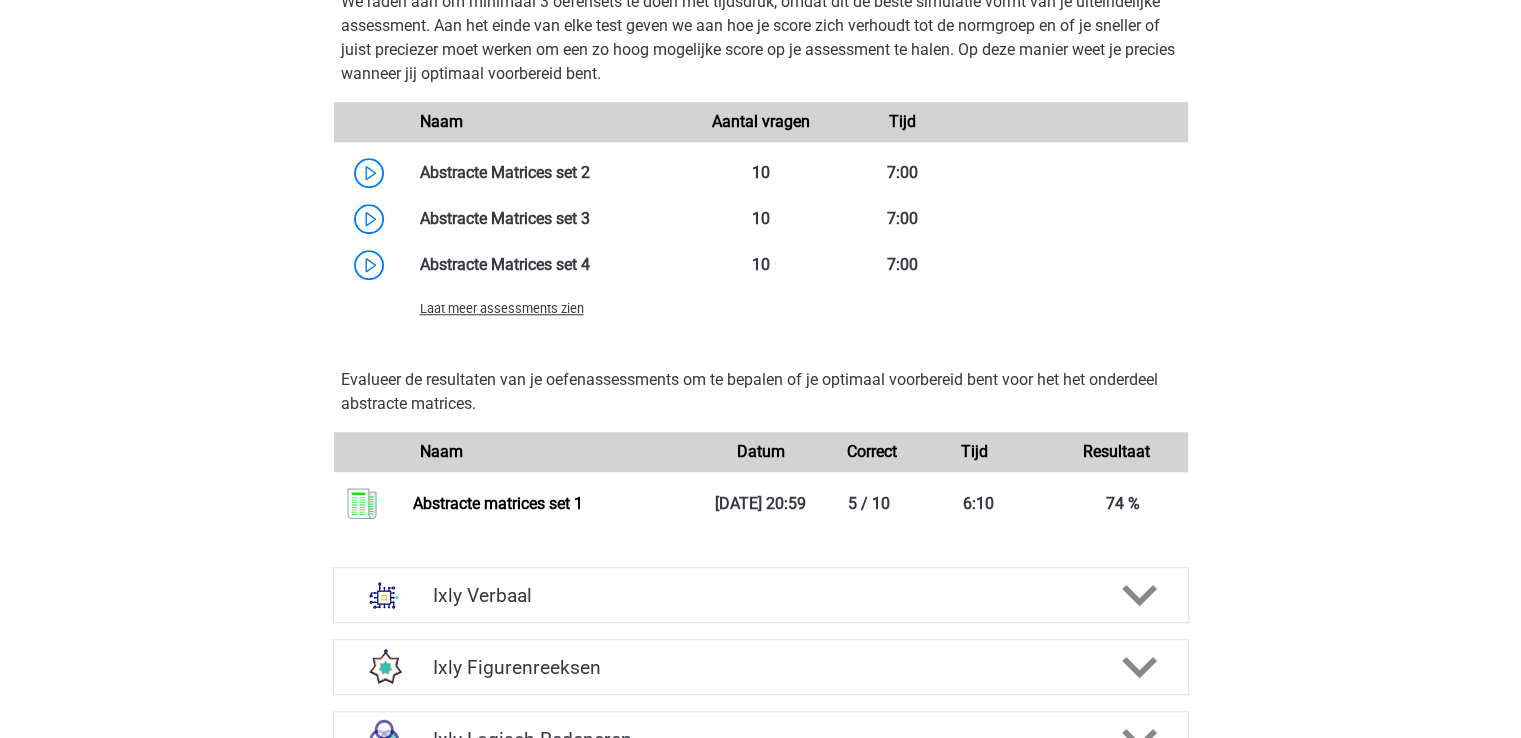 scroll, scrollTop: 1592, scrollLeft: 0, axis: vertical 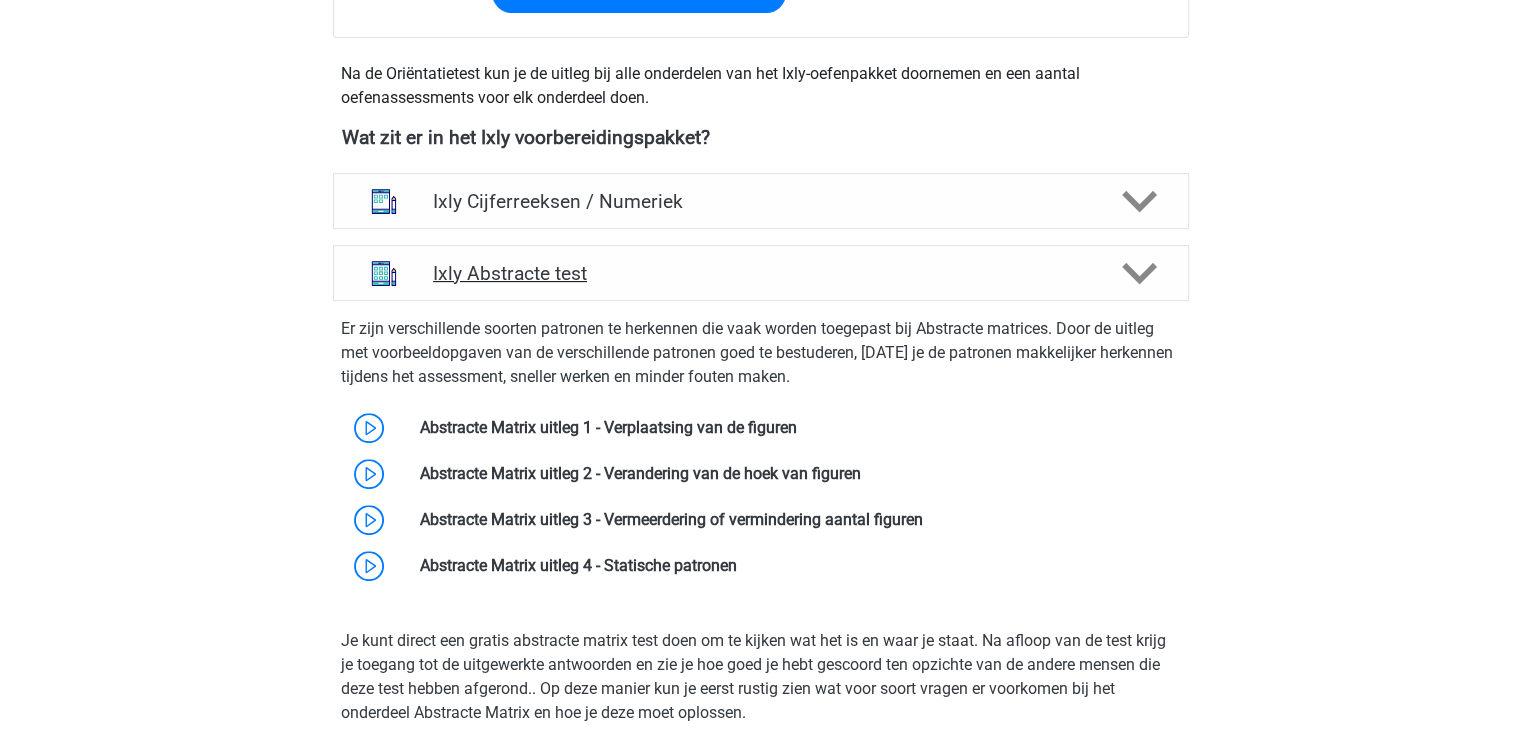 click at bounding box center [1137, 273] 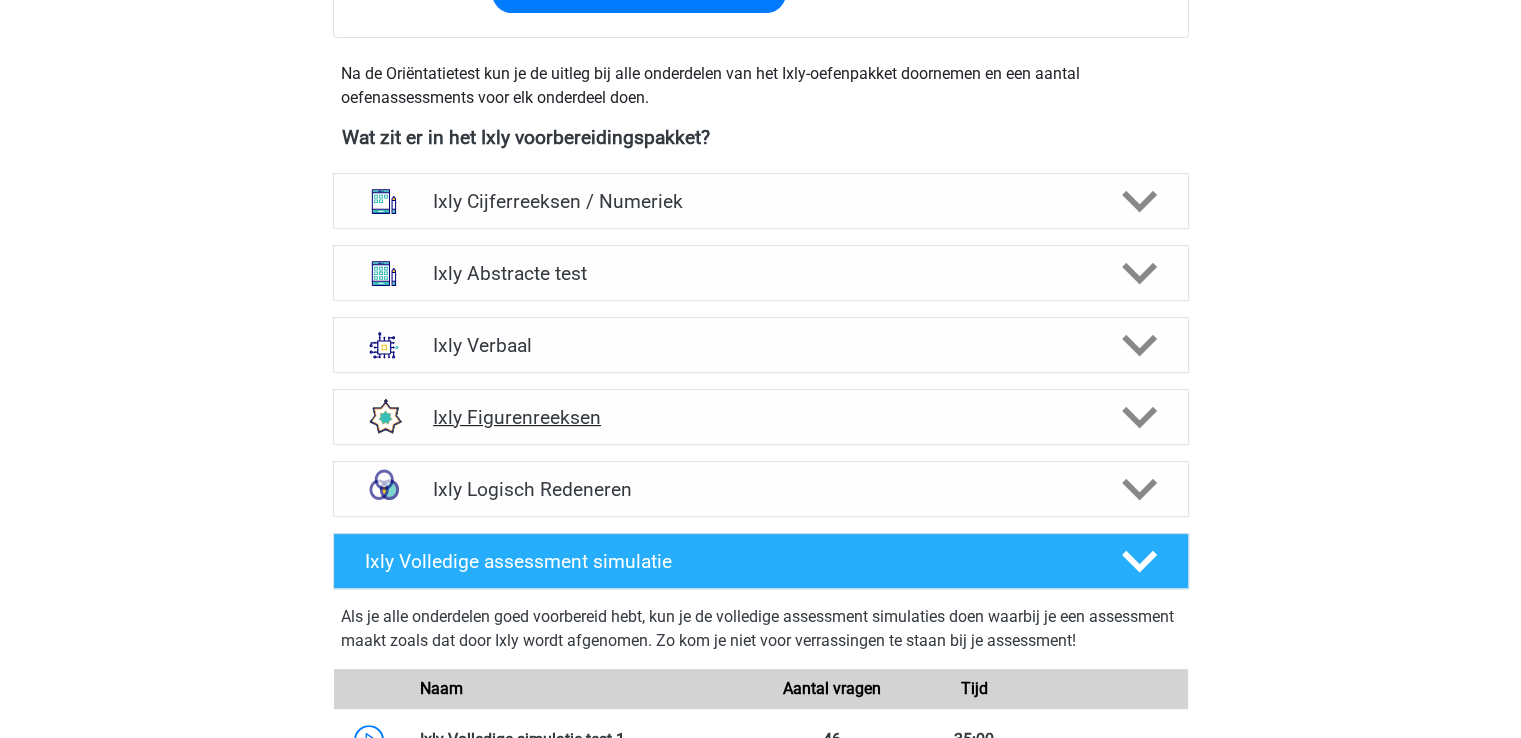 click 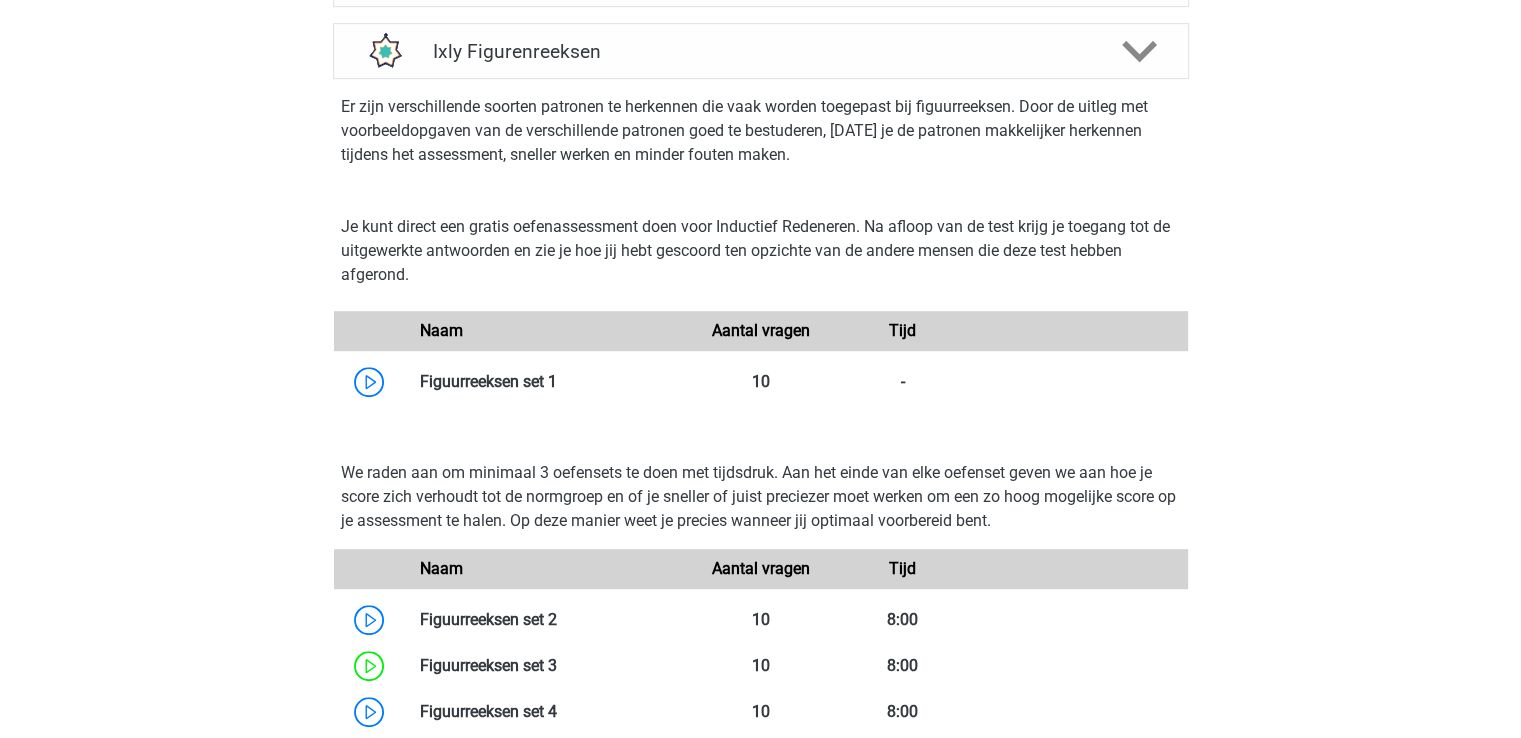 scroll, scrollTop: 952, scrollLeft: 0, axis: vertical 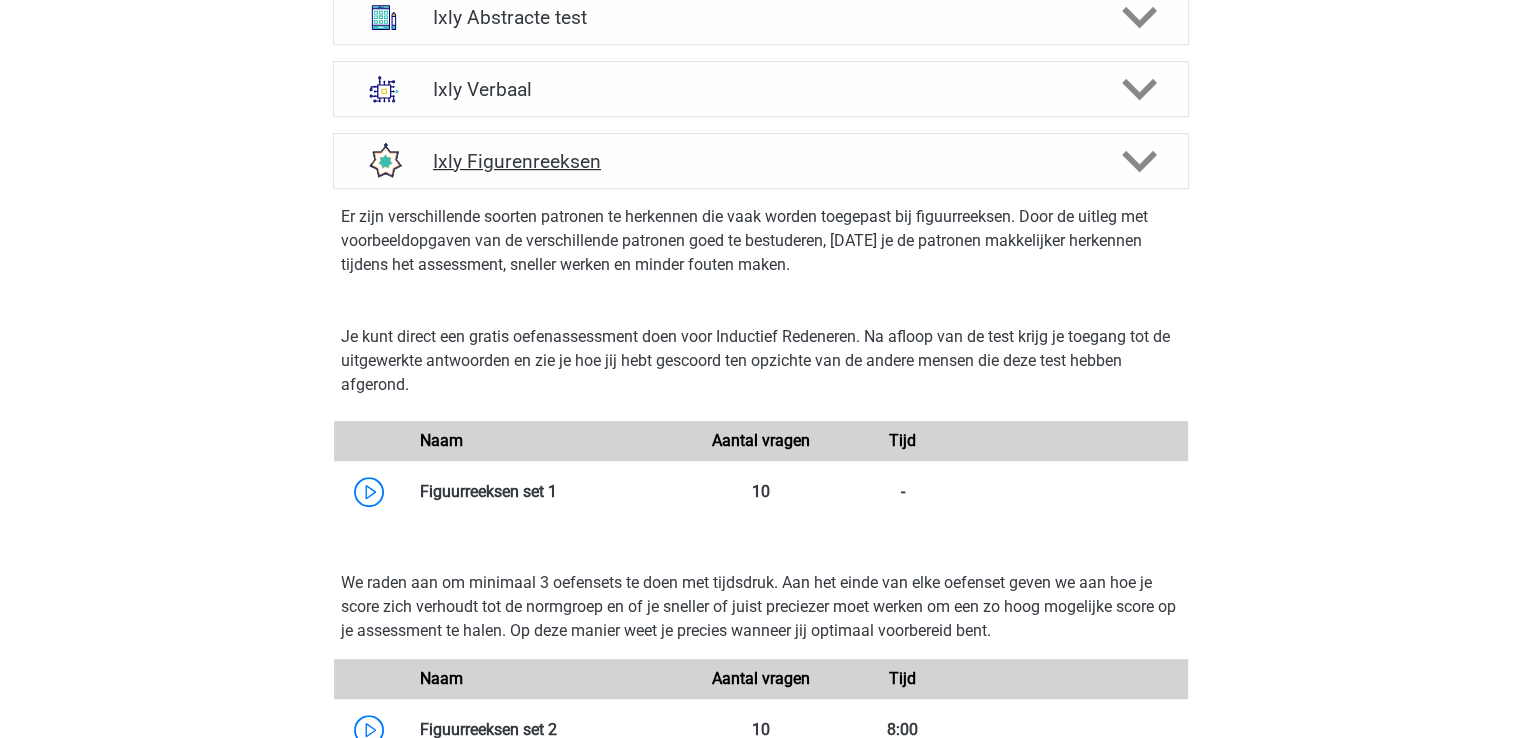 click 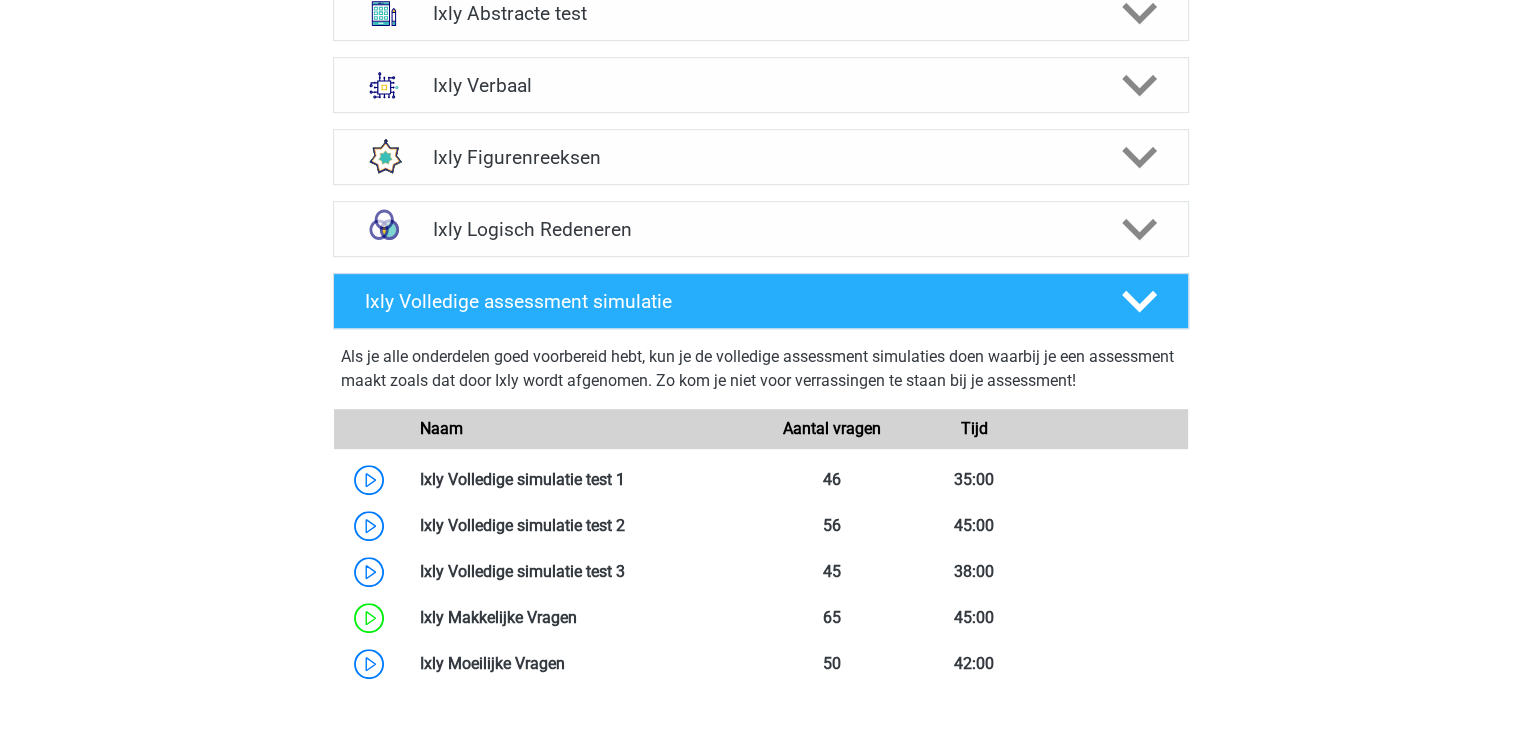 scroll, scrollTop: 951, scrollLeft: 0, axis: vertical 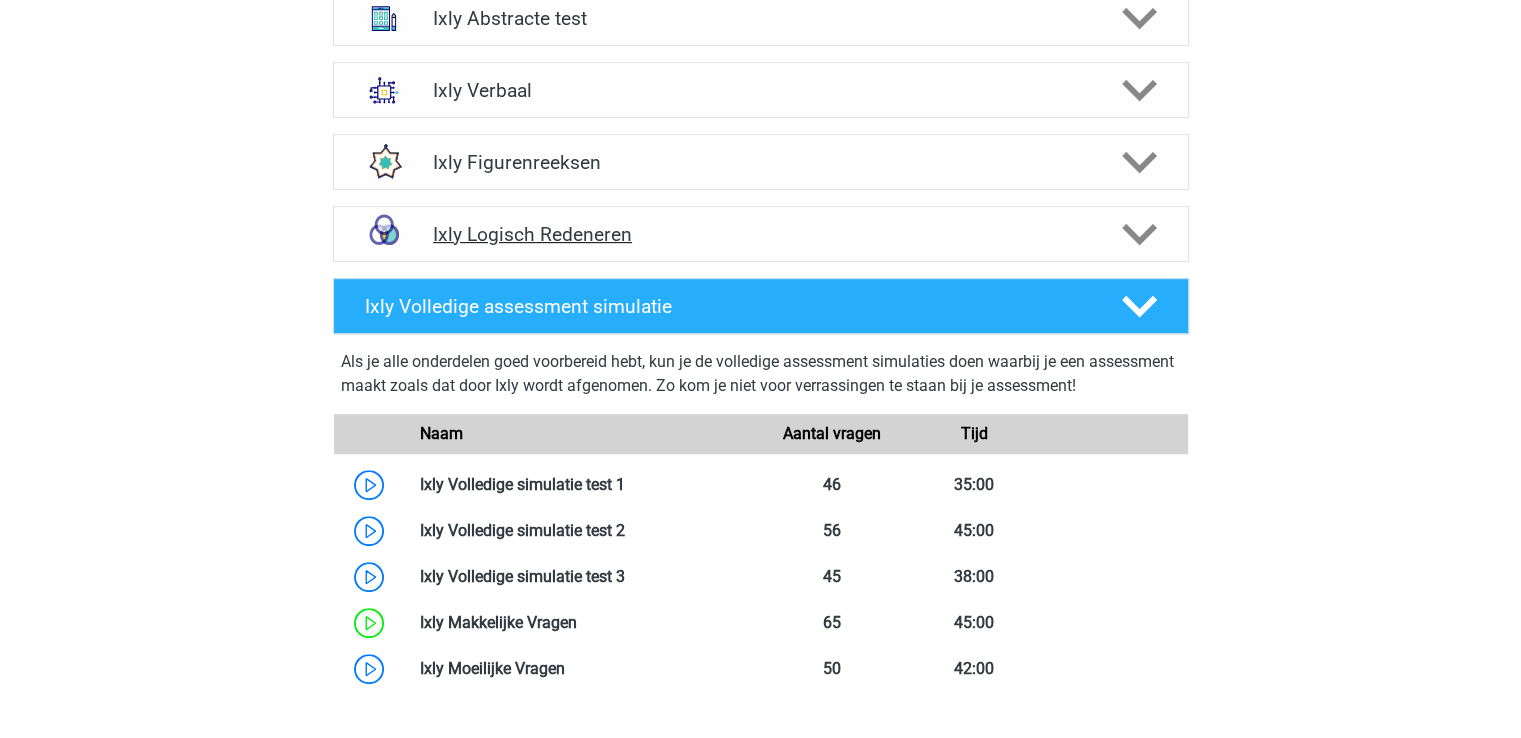 click 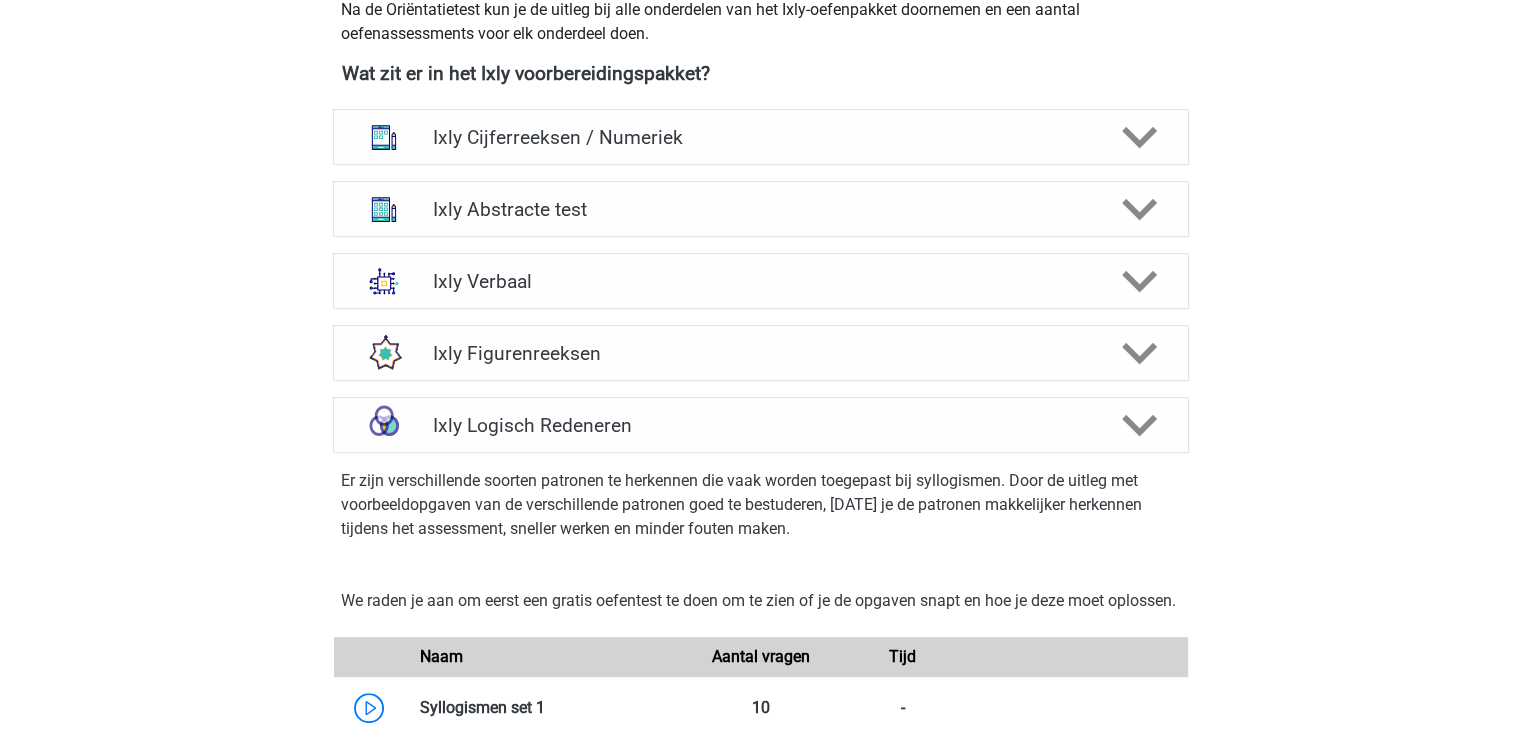 scroll, scrollTop: 737, scrollLeft: 0, axis: vertical 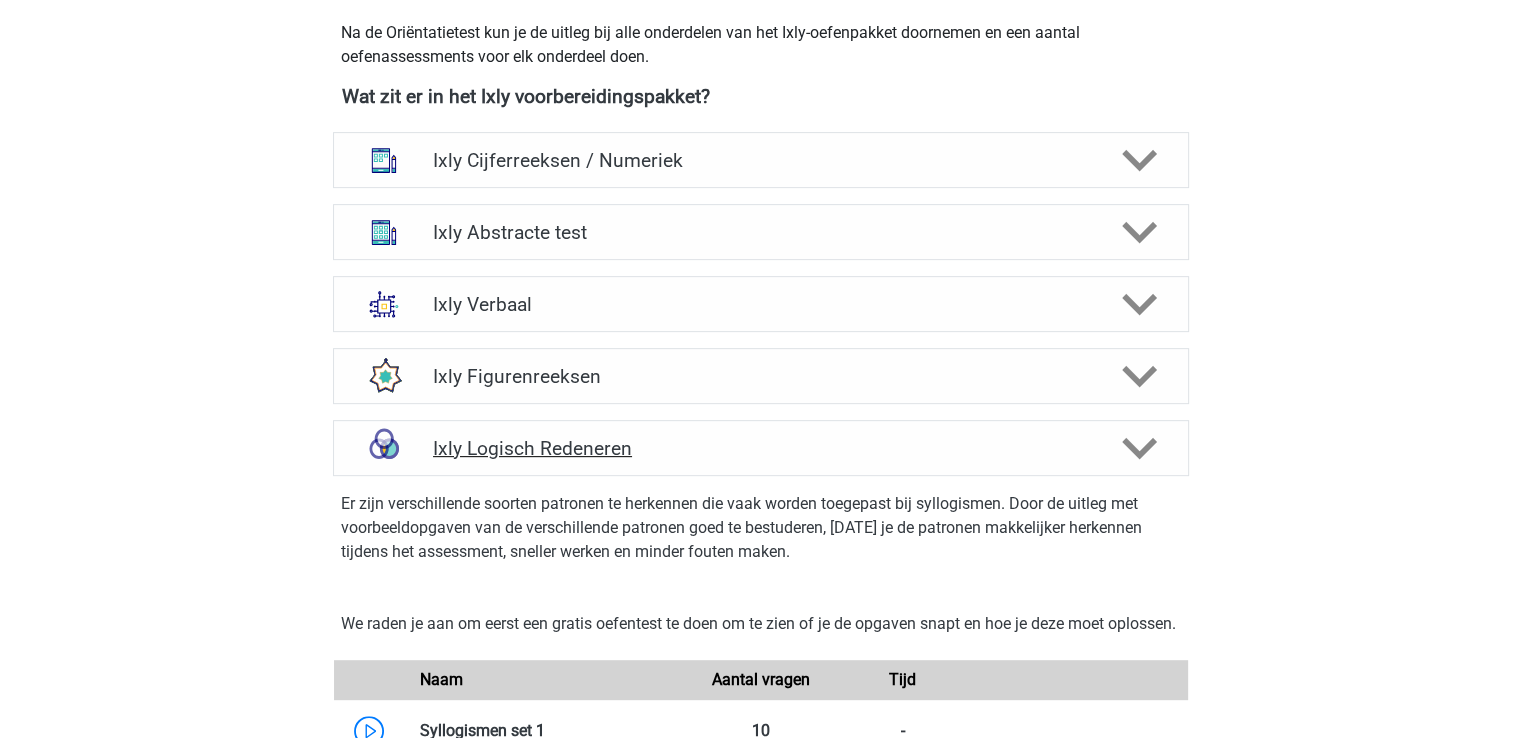 click 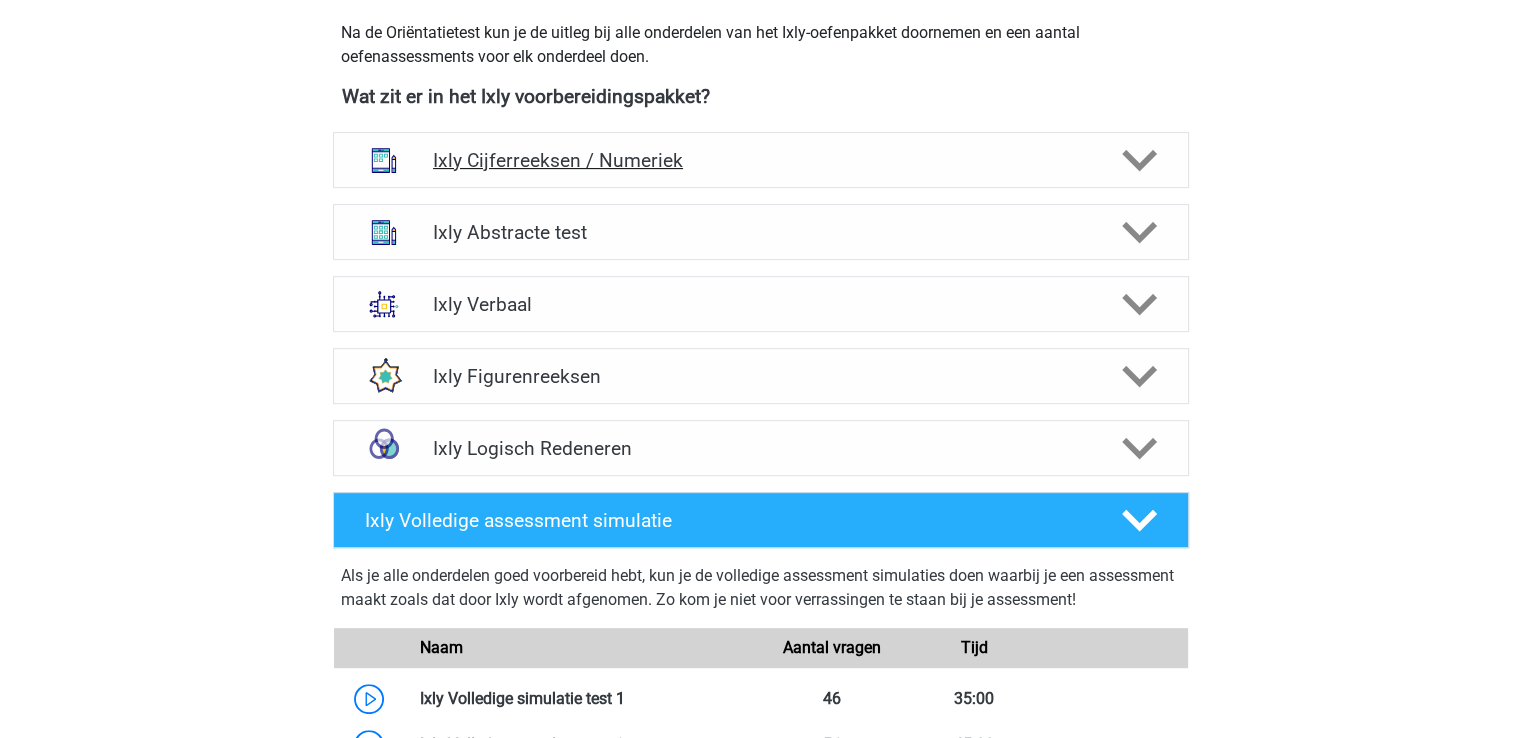 click 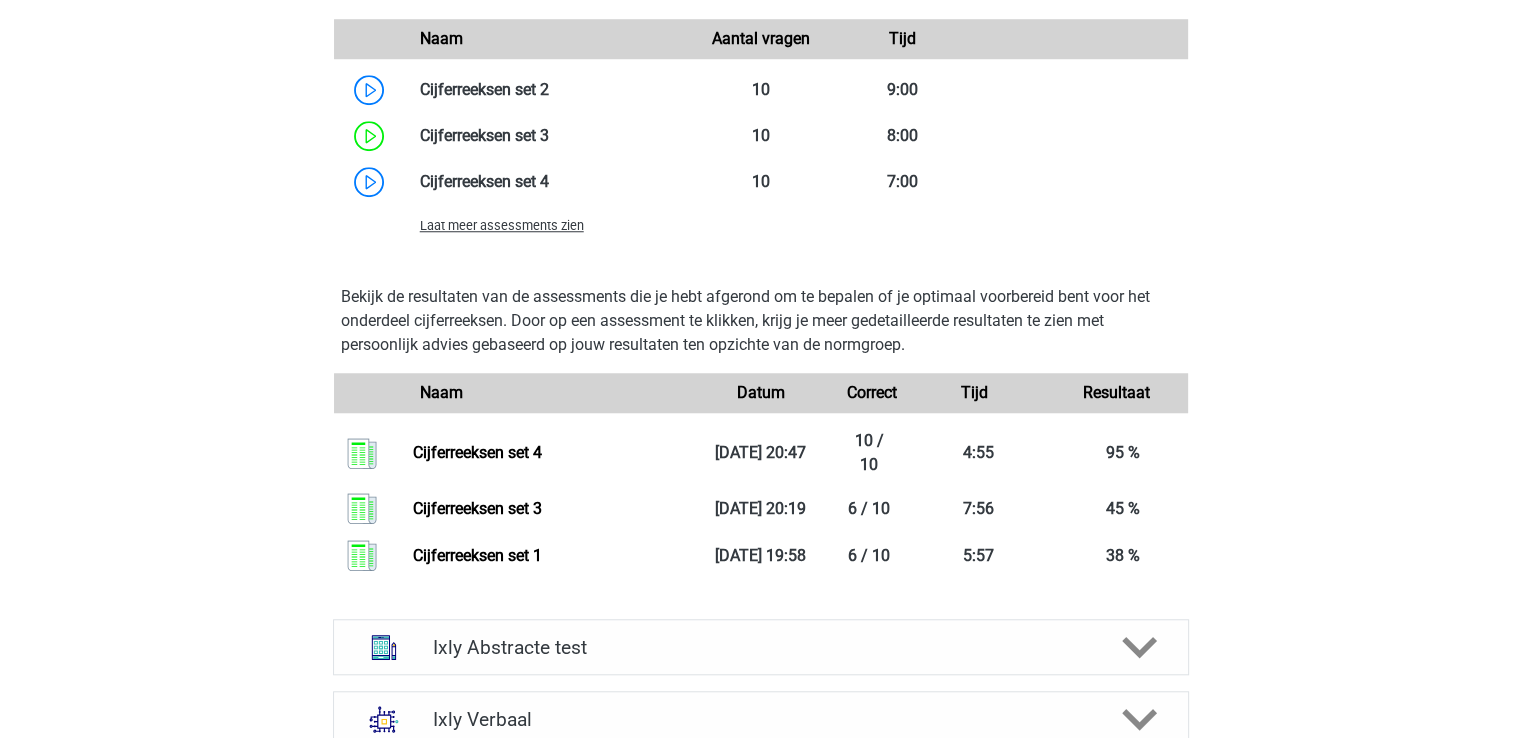 scroll, scrollTop: 1656, scrollLeft: 0, axis: vertical 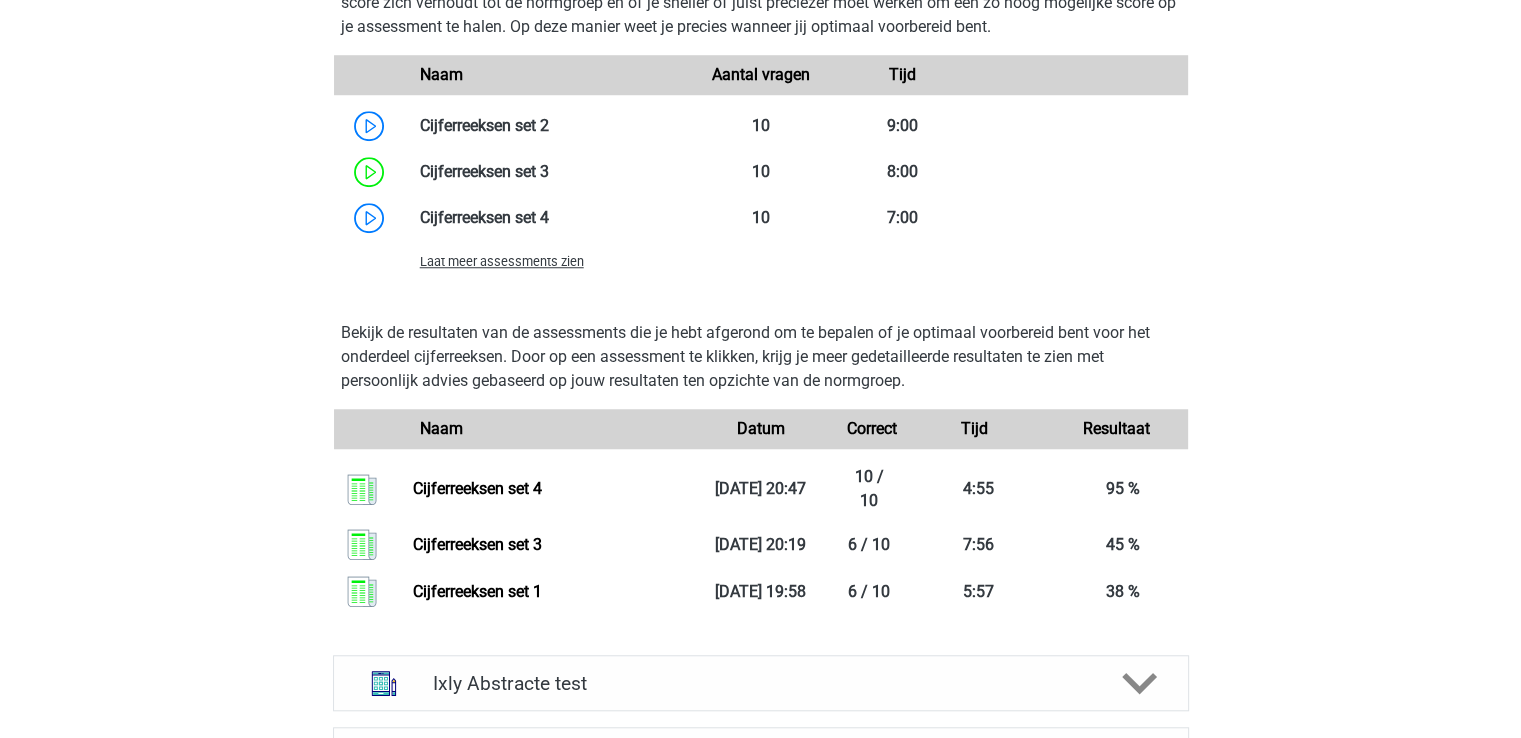 click on "Laat meer assessments zien" at bounding box center (502, 261) 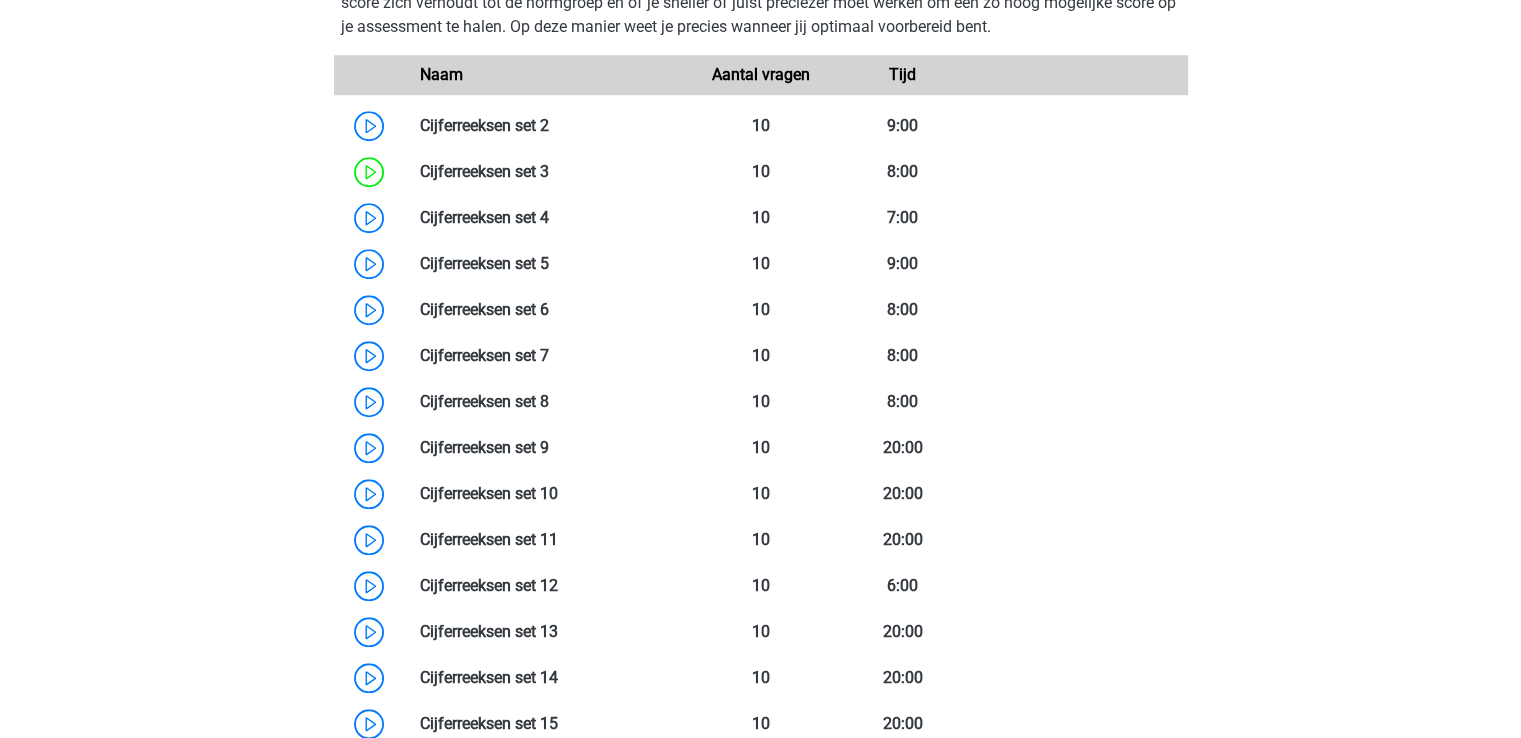 drag, startPoint x: 1493, startPoint y: 347, endPoint x: 1494, endPoint y: 367, distance: 20.024984 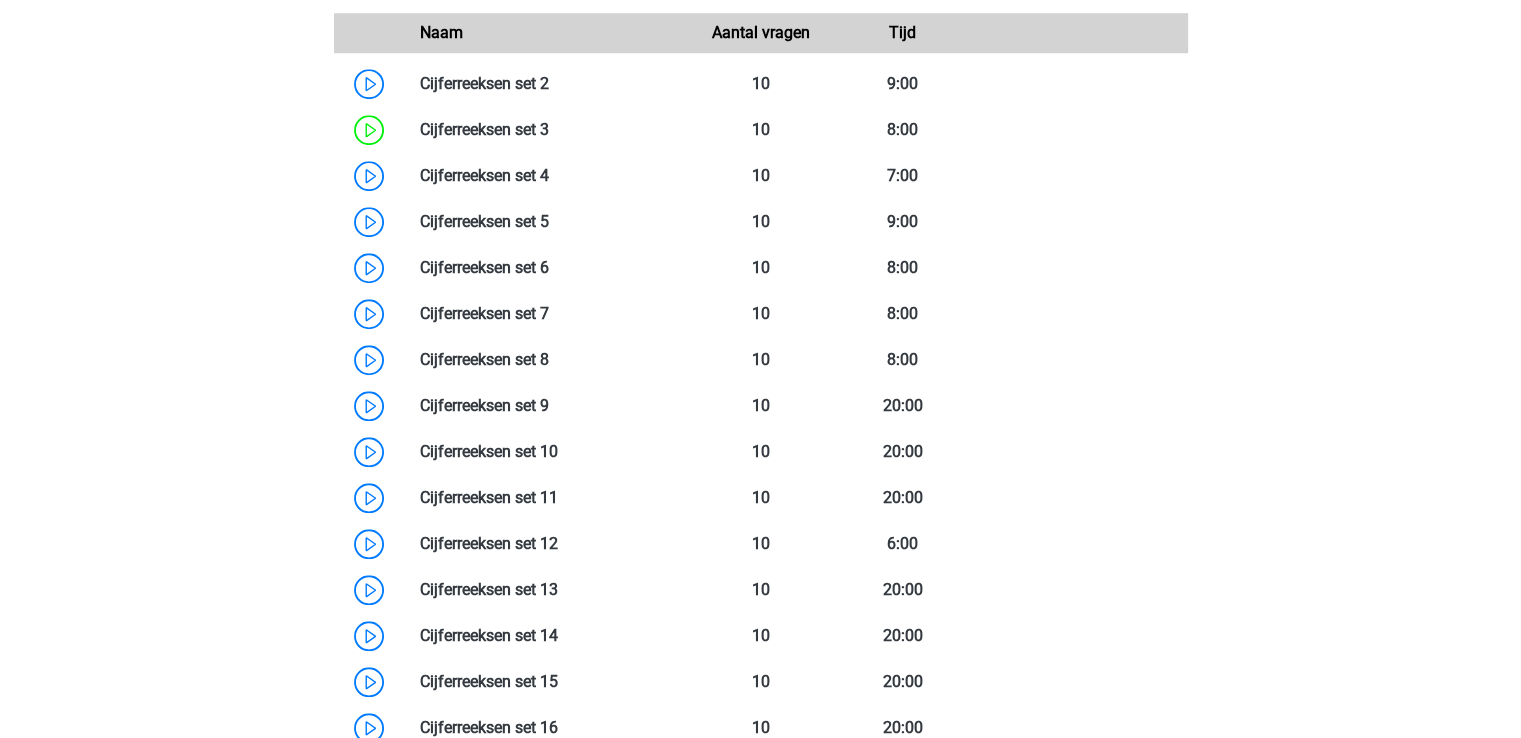 scroll, scrollTop: 1672, scrollLeft: 0, axis: vertical 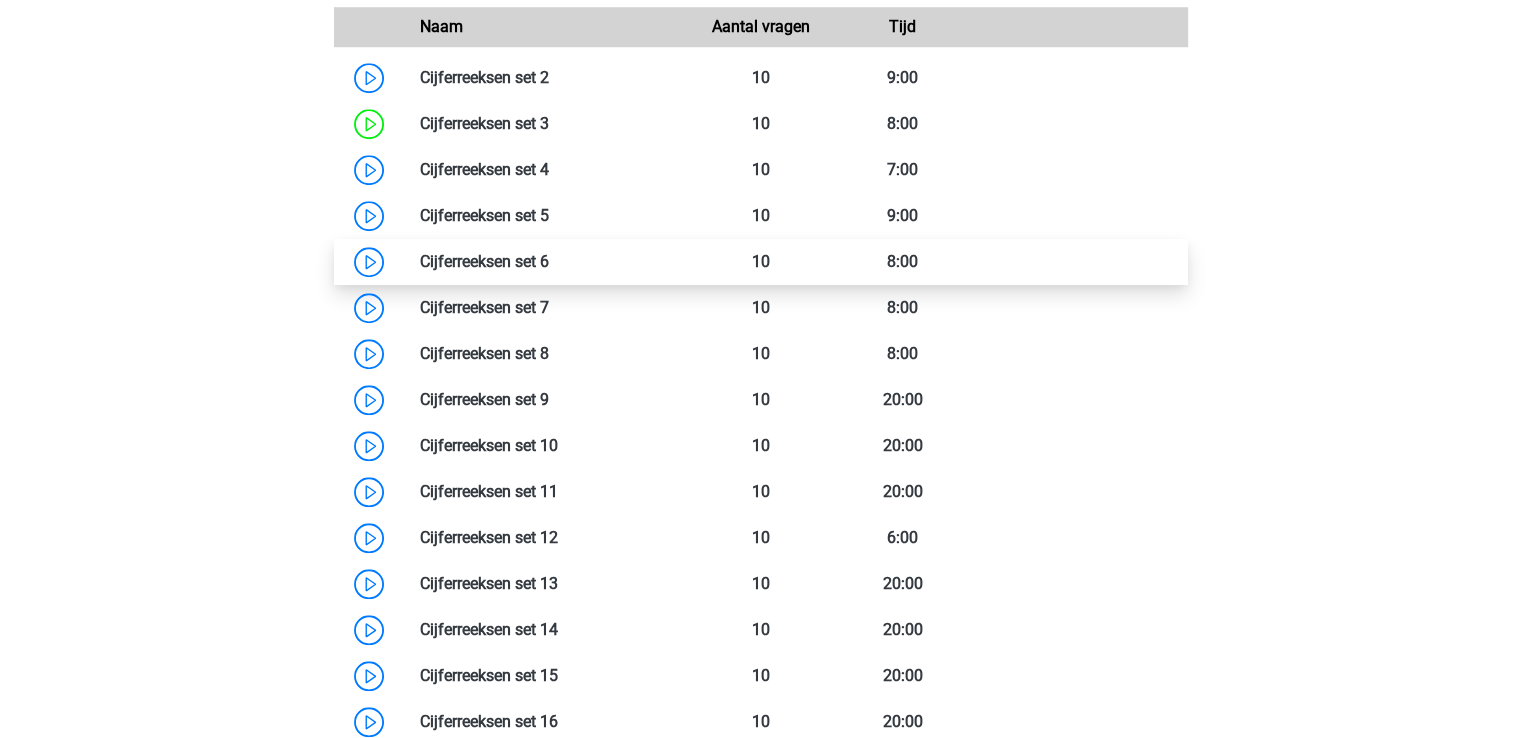 click at bounding box center (549, 261) 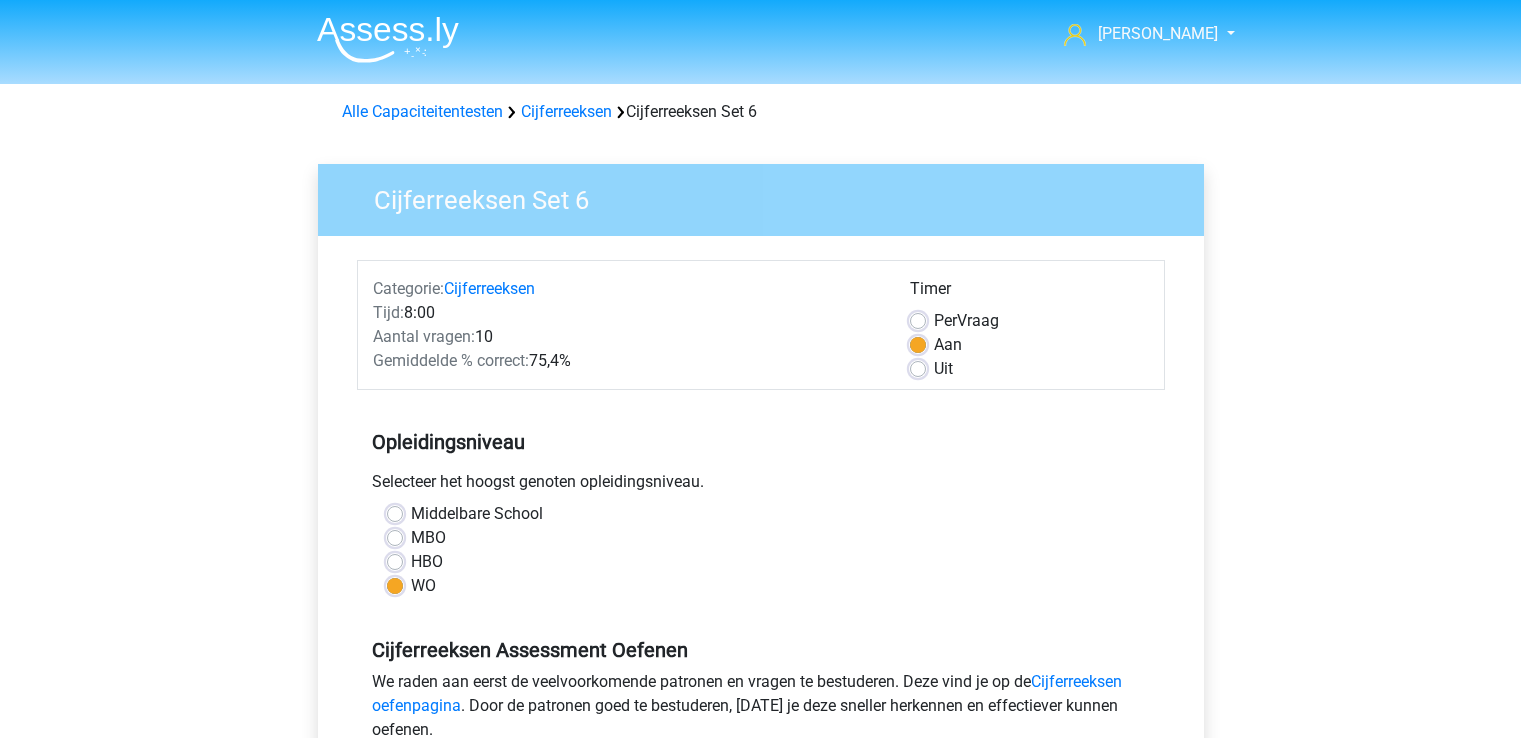 scroll, scrollTop: 0, scrollLeft: 0, axis: both 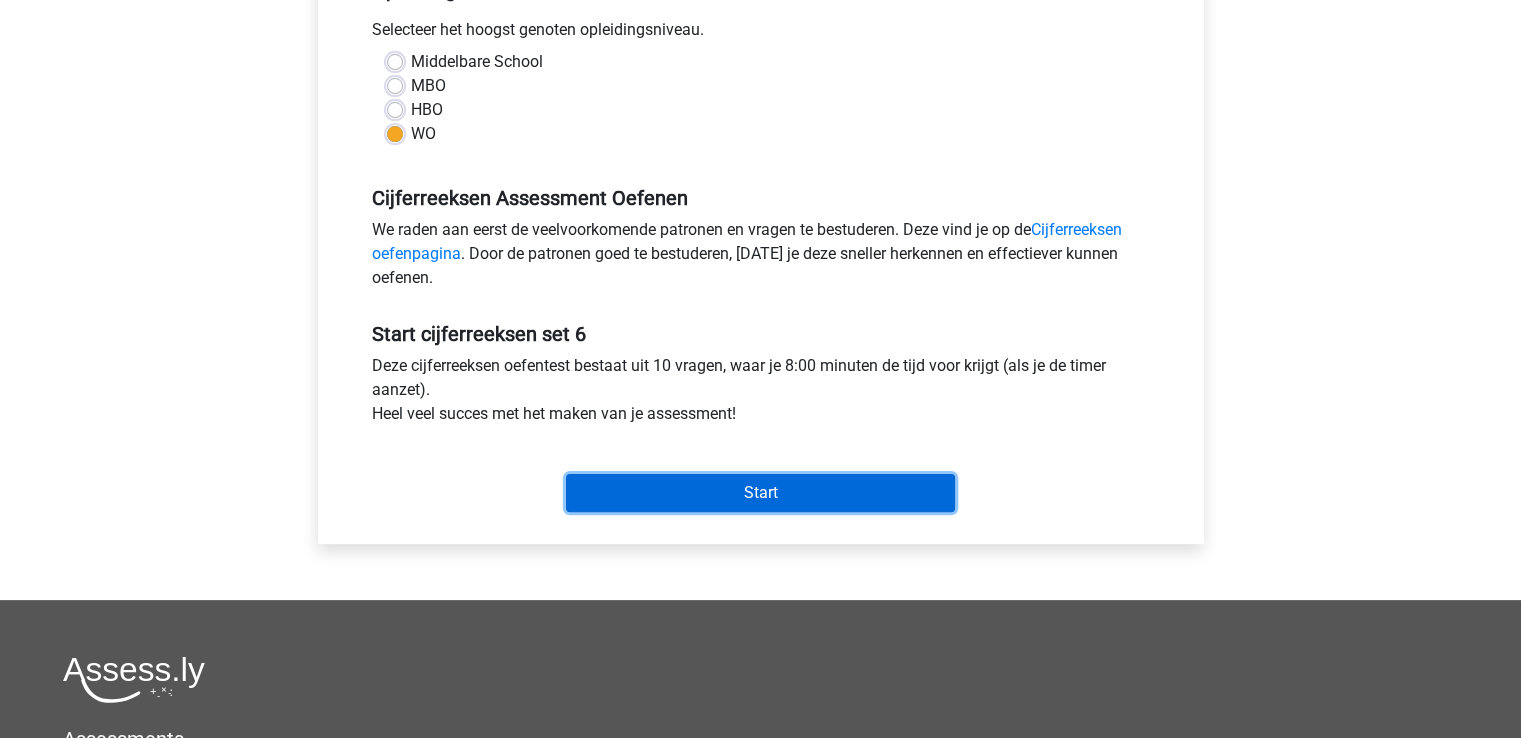 click on "Start" at bounding box center [760, 493] 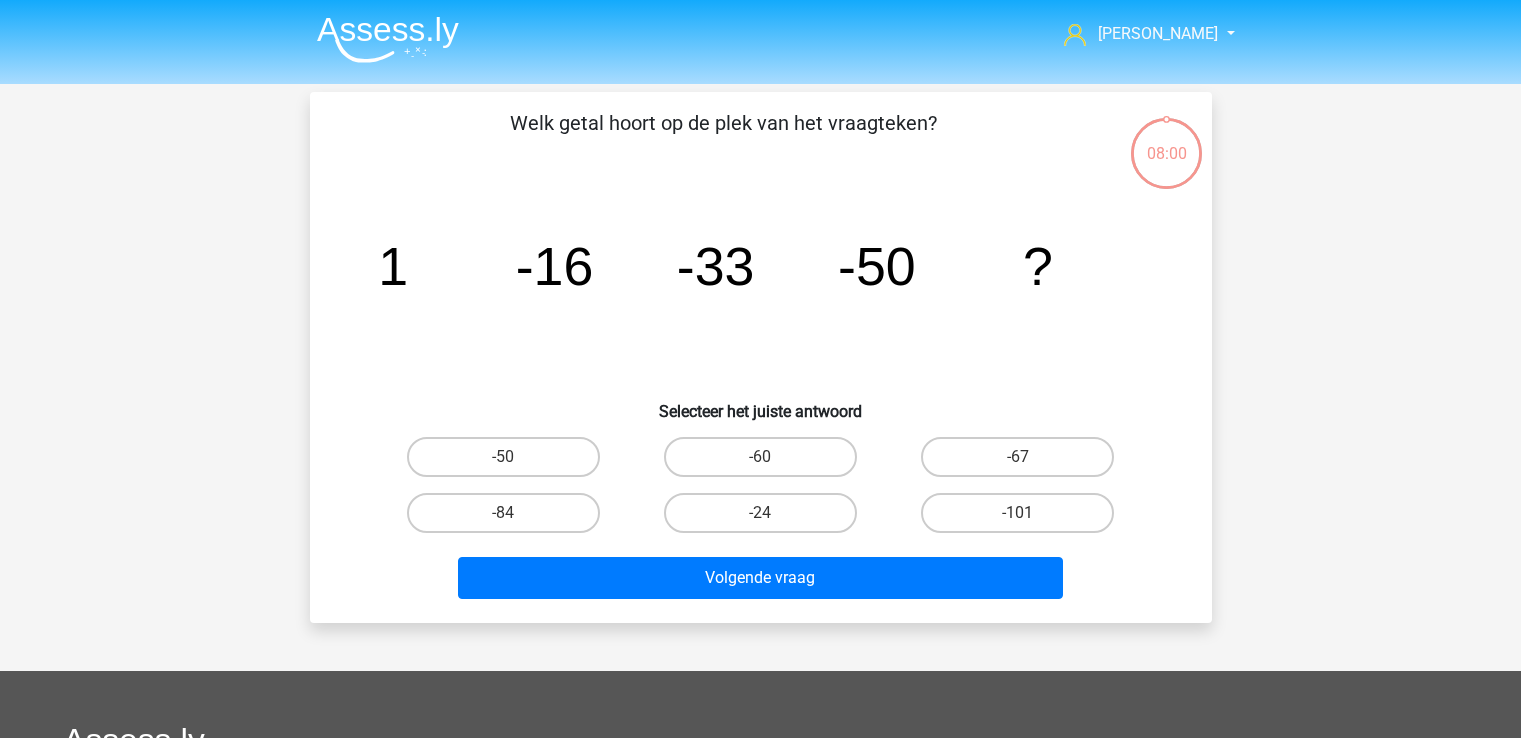 scroll, scrollTop: 0, scrollLeft: 0, axis: both 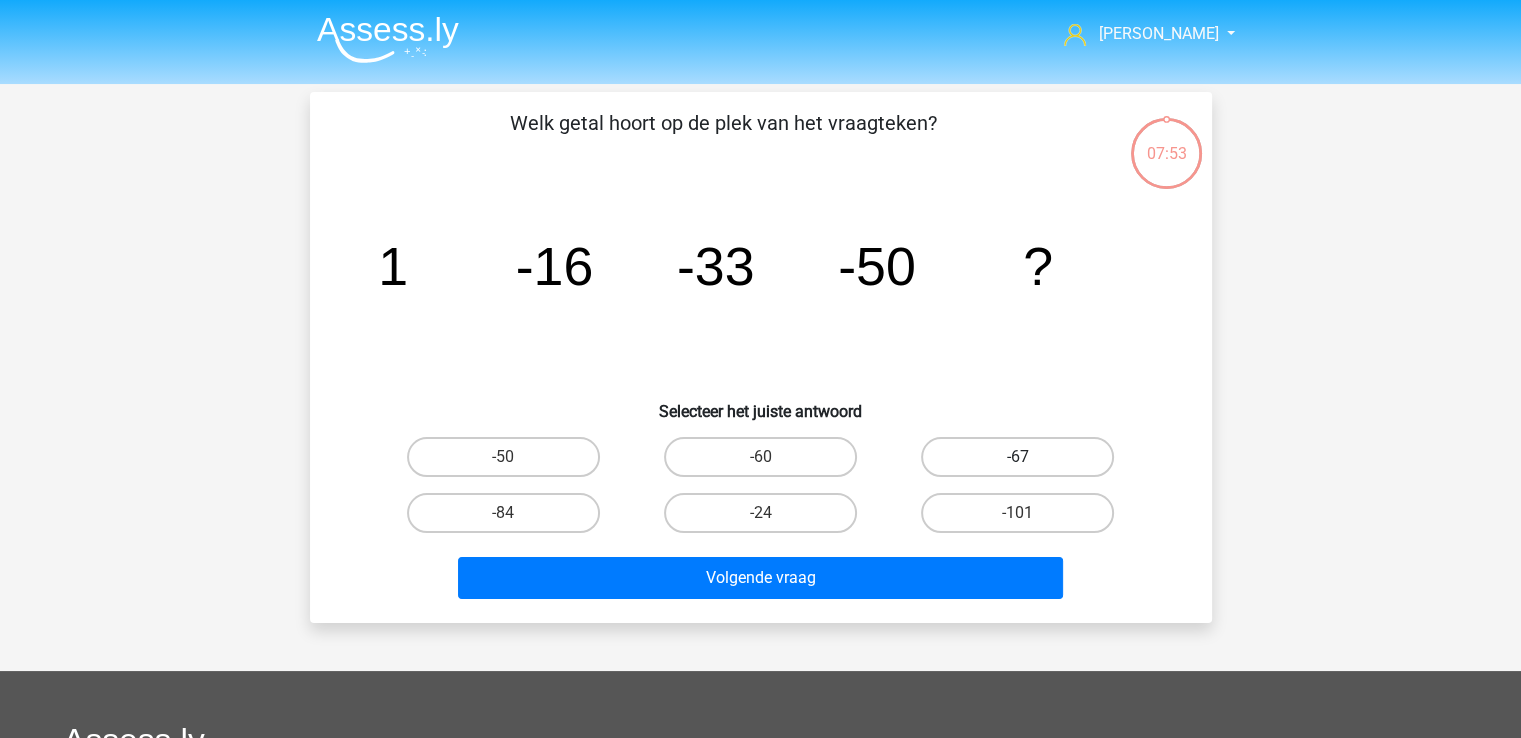 click on "-67" at bounding box center (1017, 457) 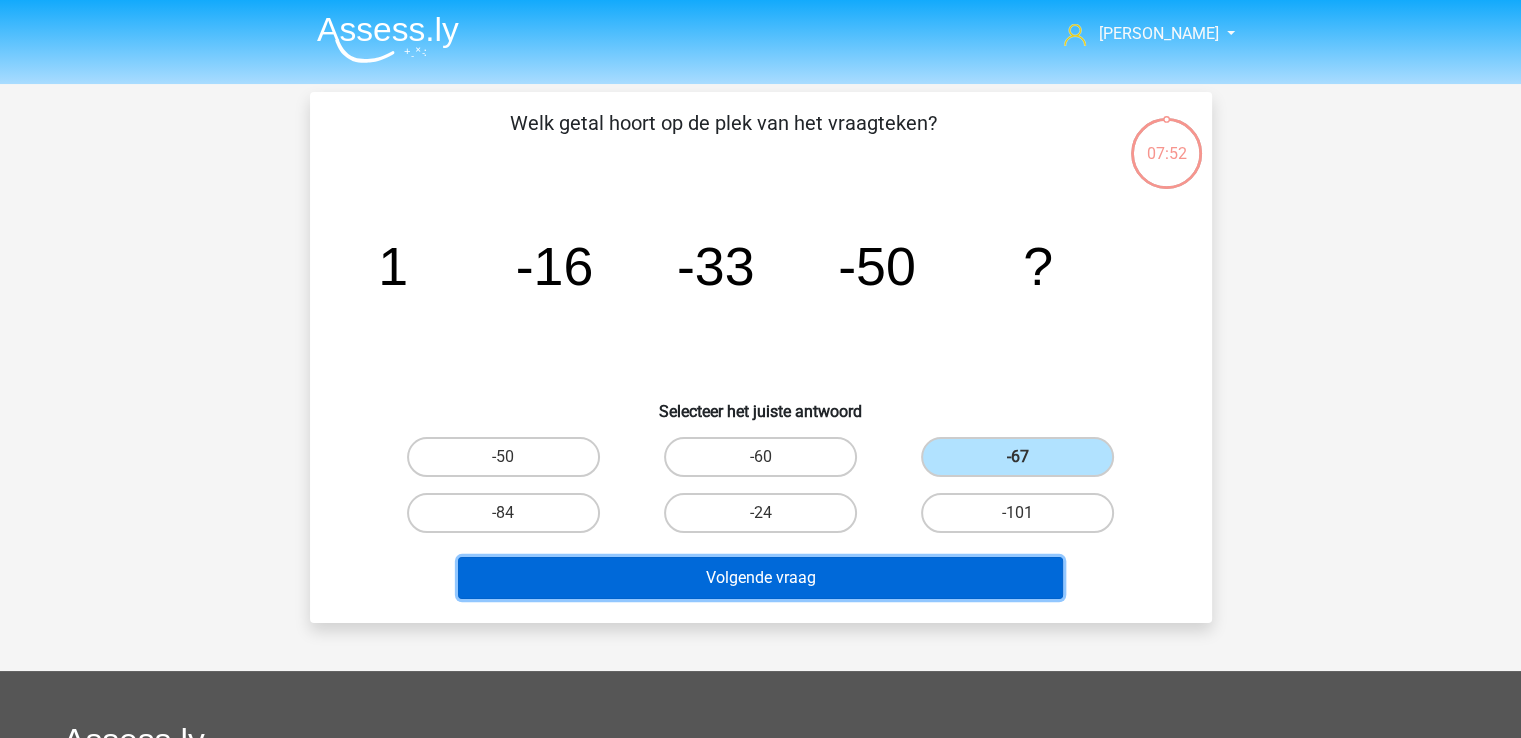 click on "Volgende vraag" at bounding box center (760, 578) 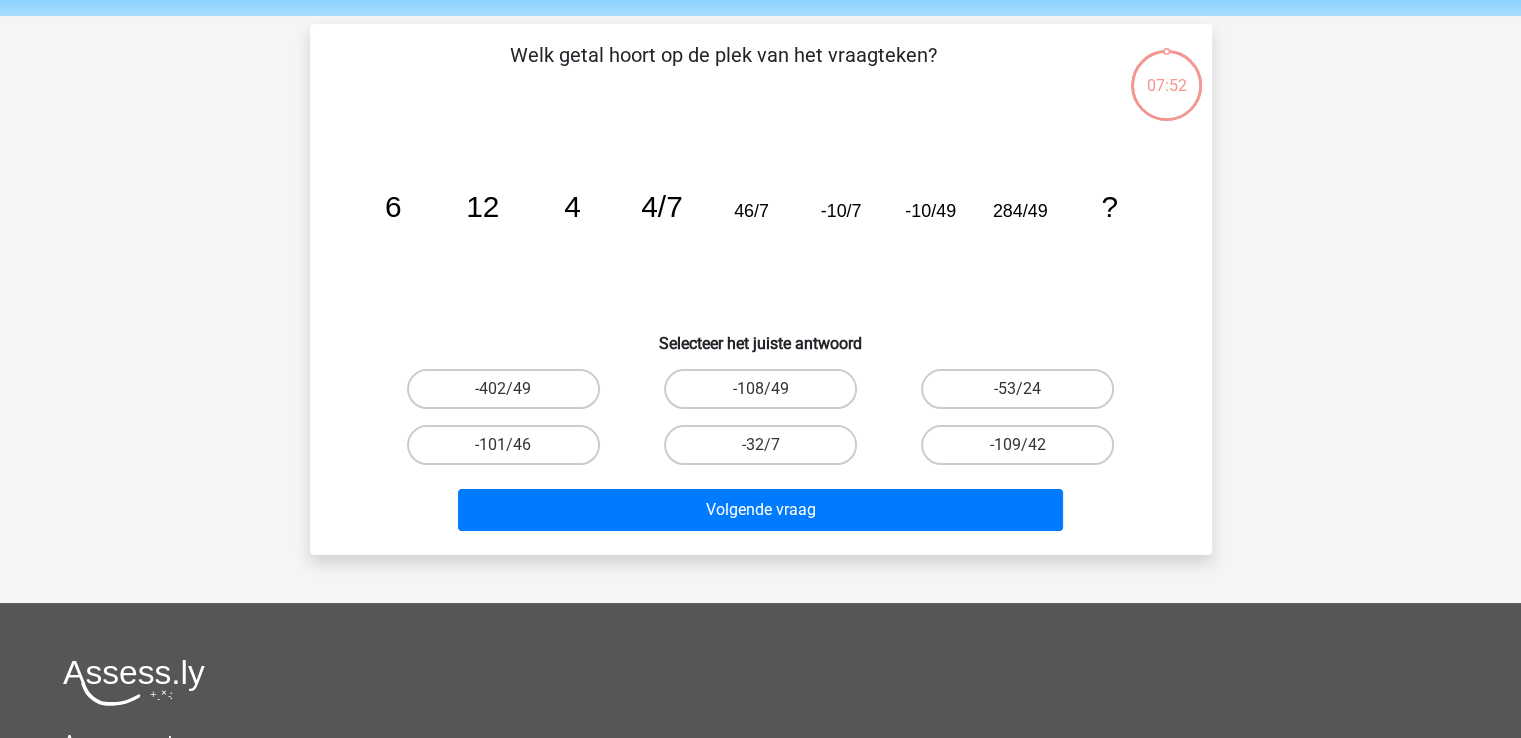 scroll, scrollTop: 92, scrollLeft: 0, axis: vertical 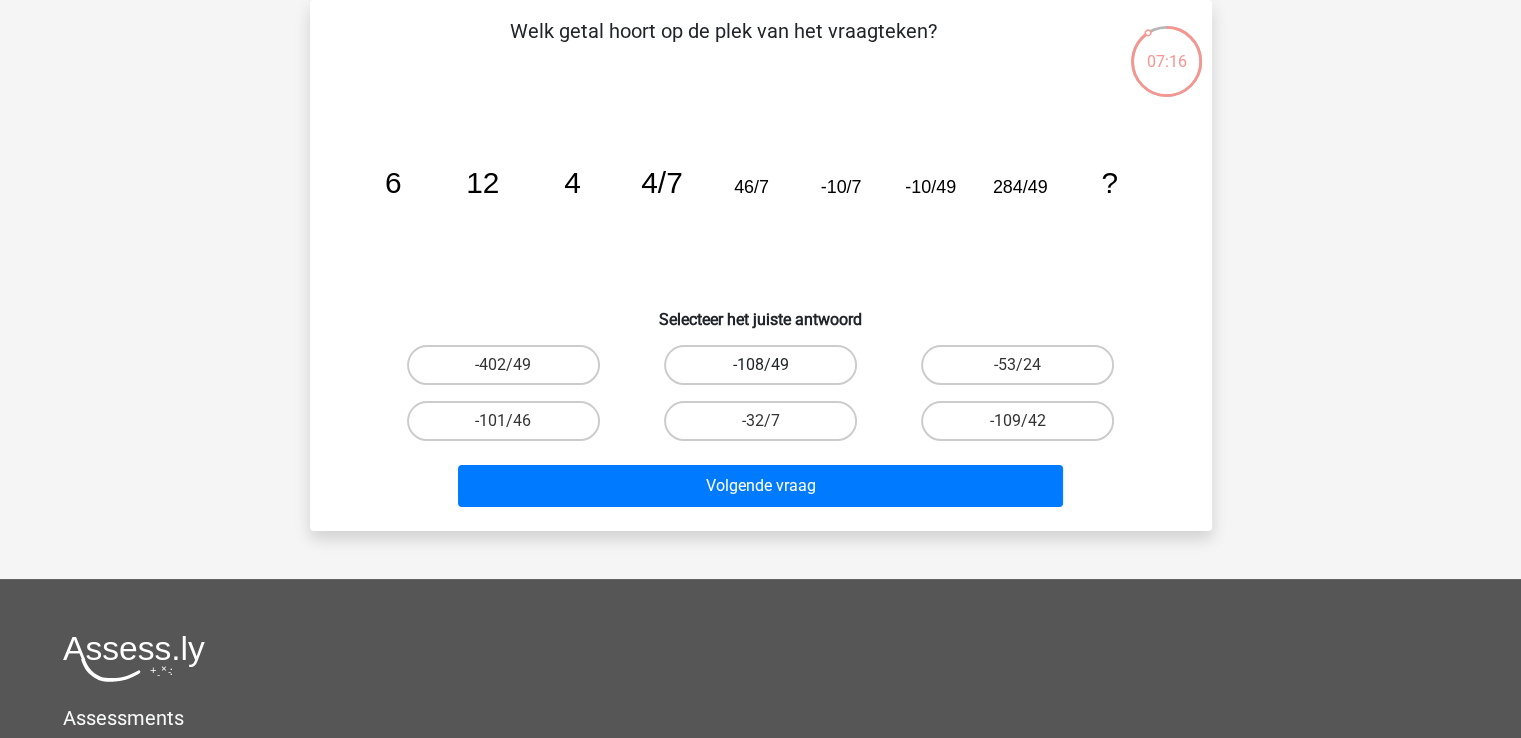 click on "-108/49" at bounding box center (760, 365) 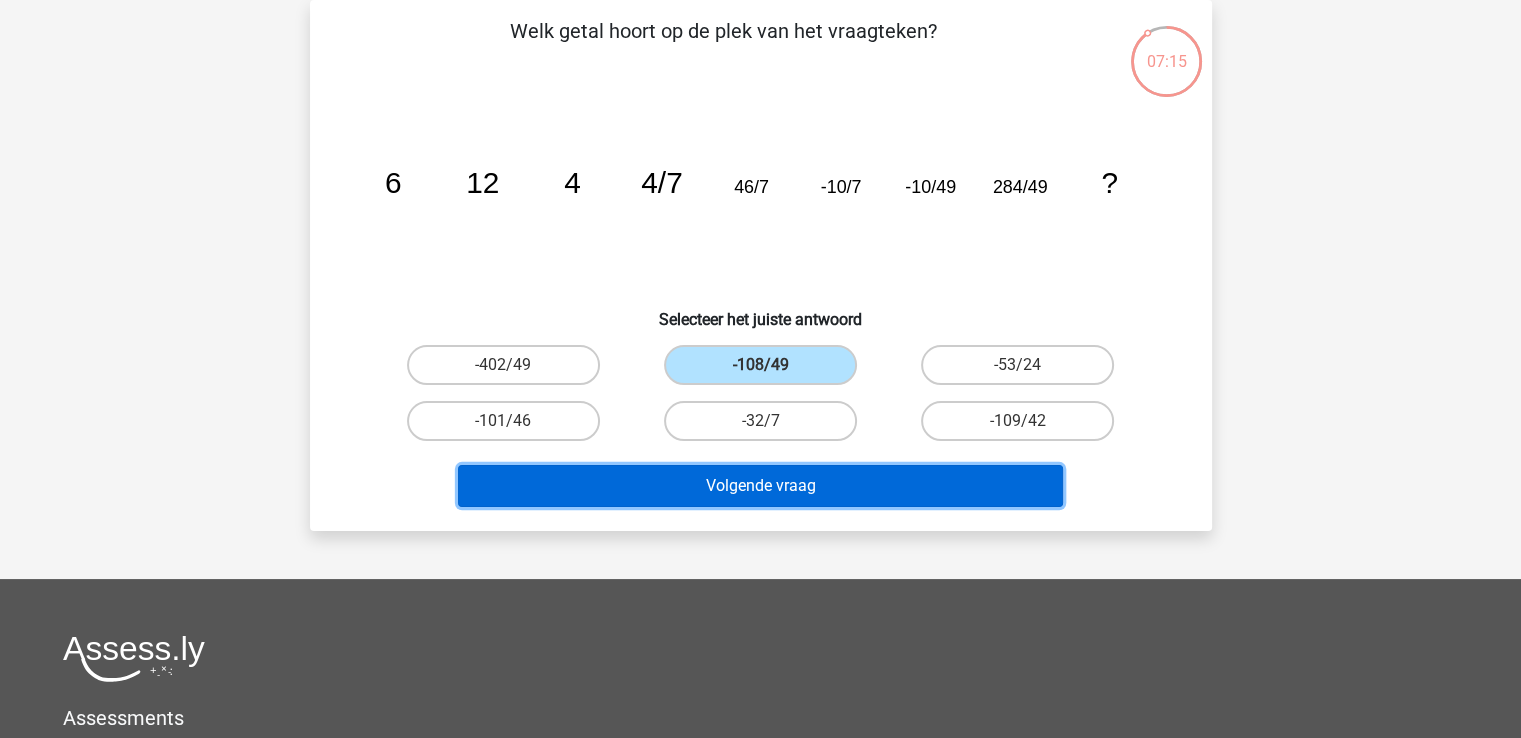 click on "Volgende vraag" at bounding box center (760, 486) 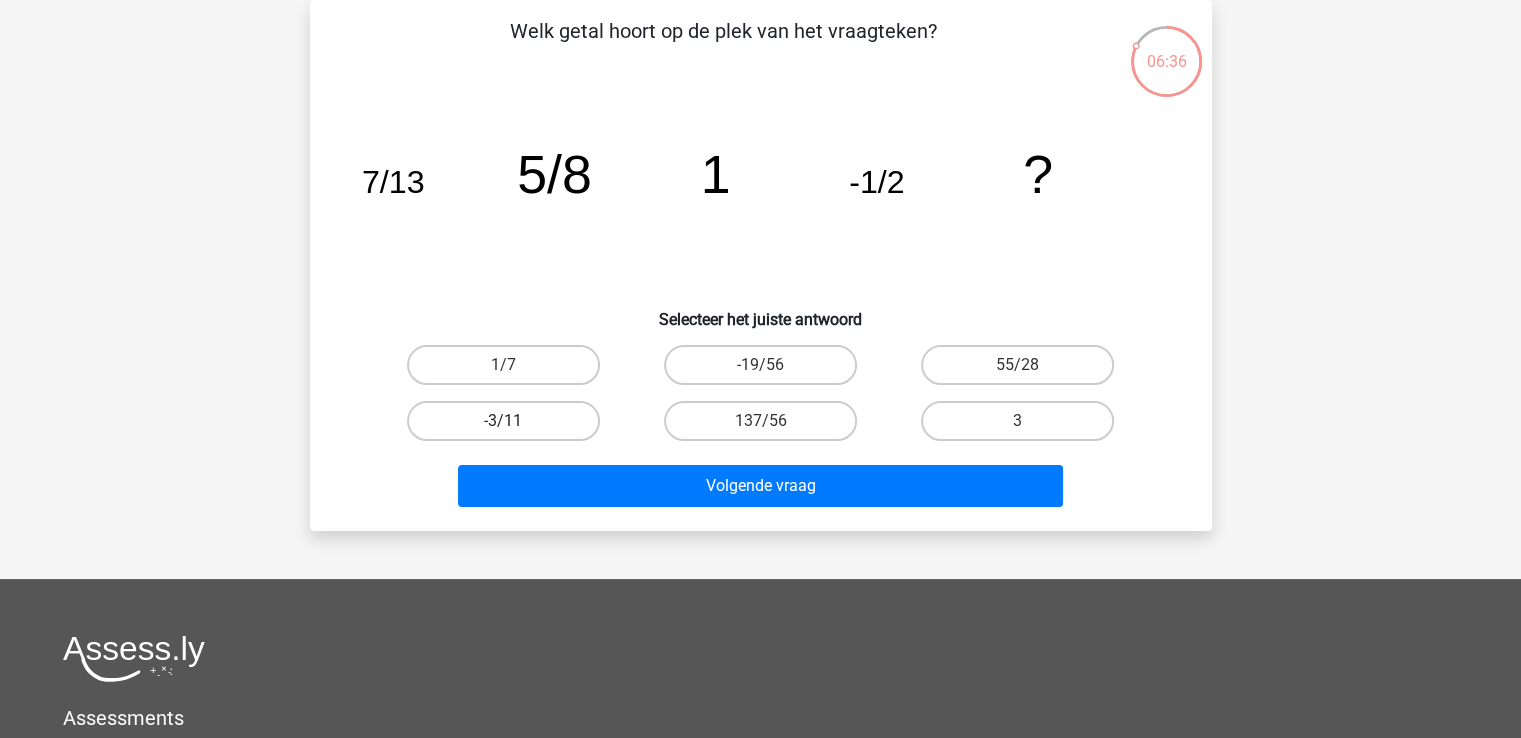 click on "-3/11" at bounding box center [503, 421] 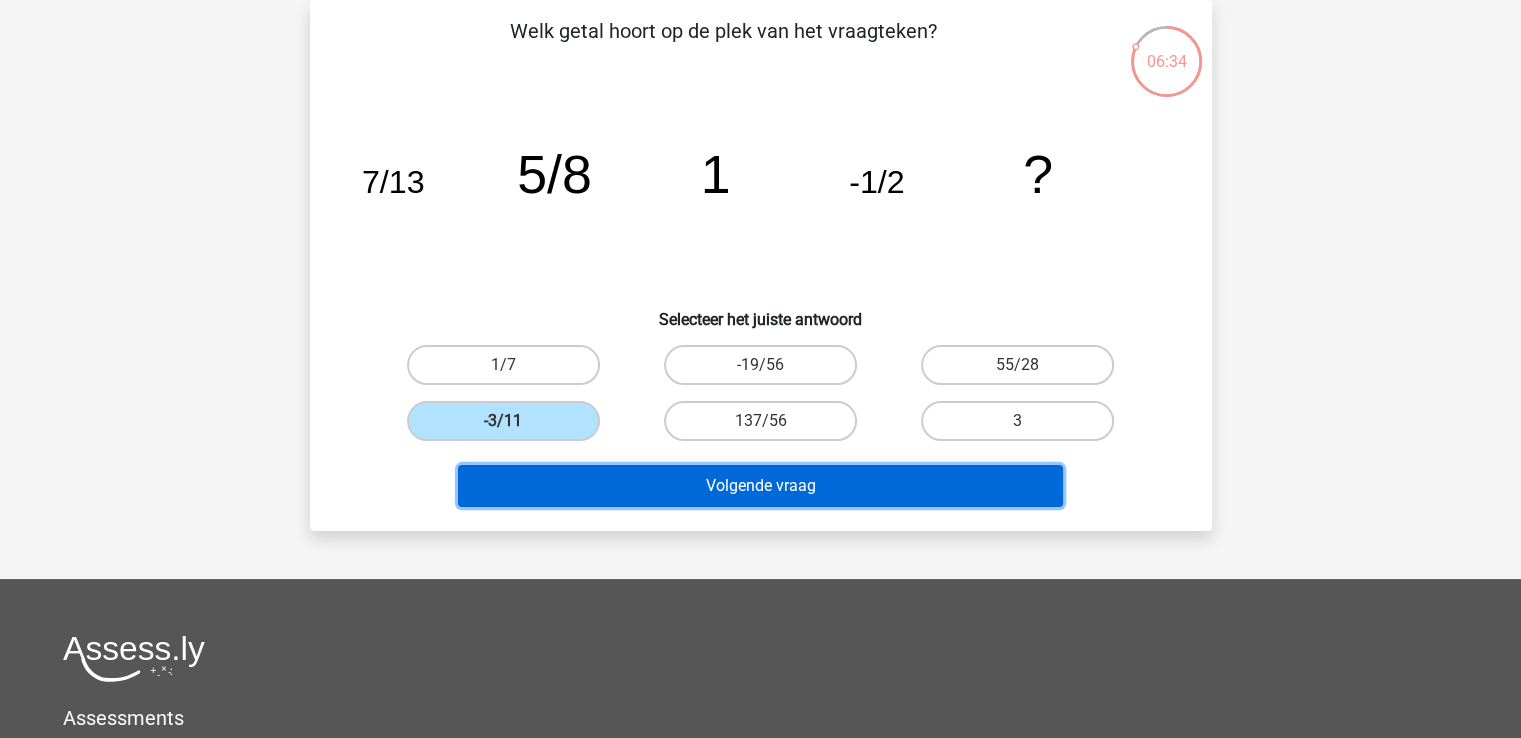 click on "Volgende vraag" at bounding box center (760, 486) 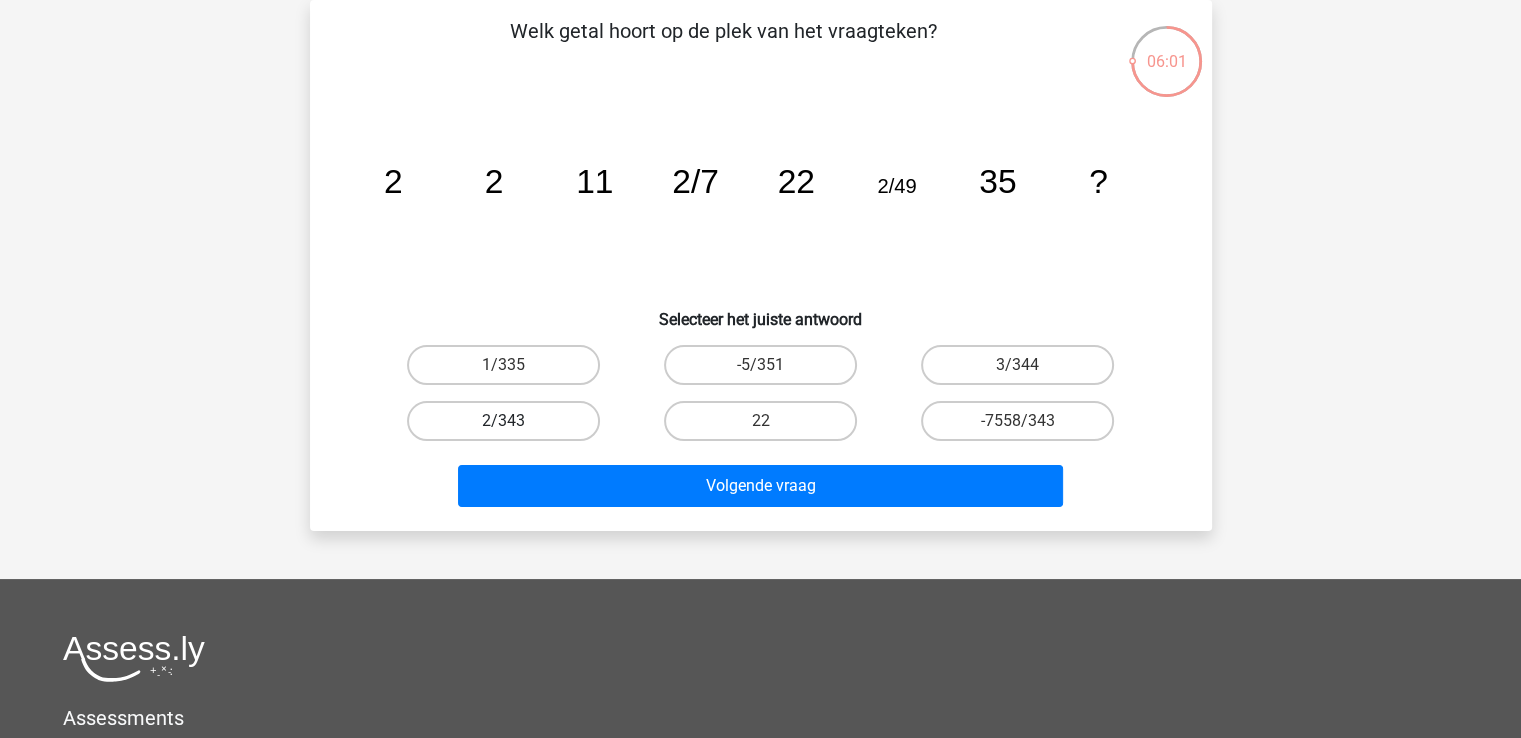 click on "2/343" at bounding box center (503, 421) 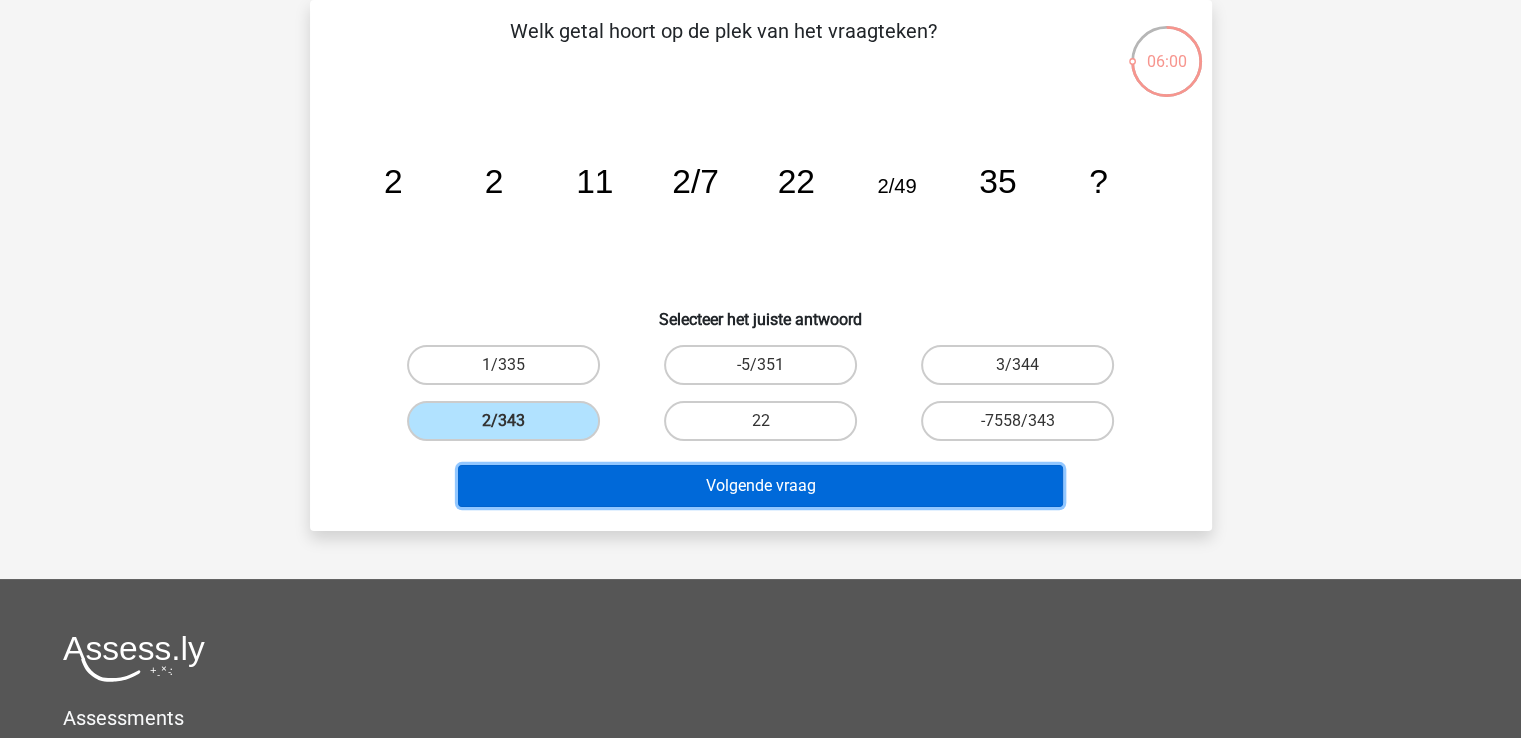 click on "Volgende vraag" at bounding box center (760, 486) 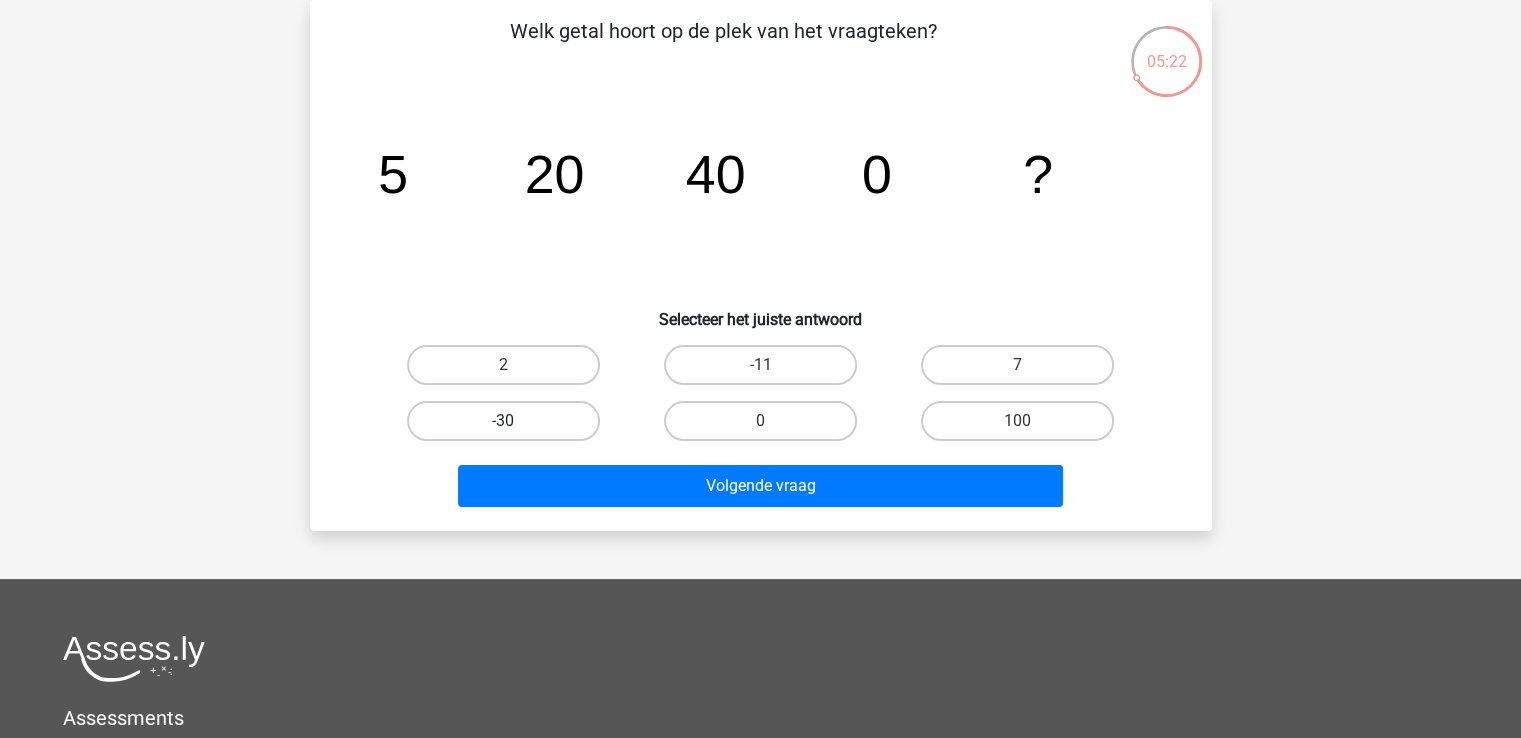 click on "-30" at bounding box center [503, 421] 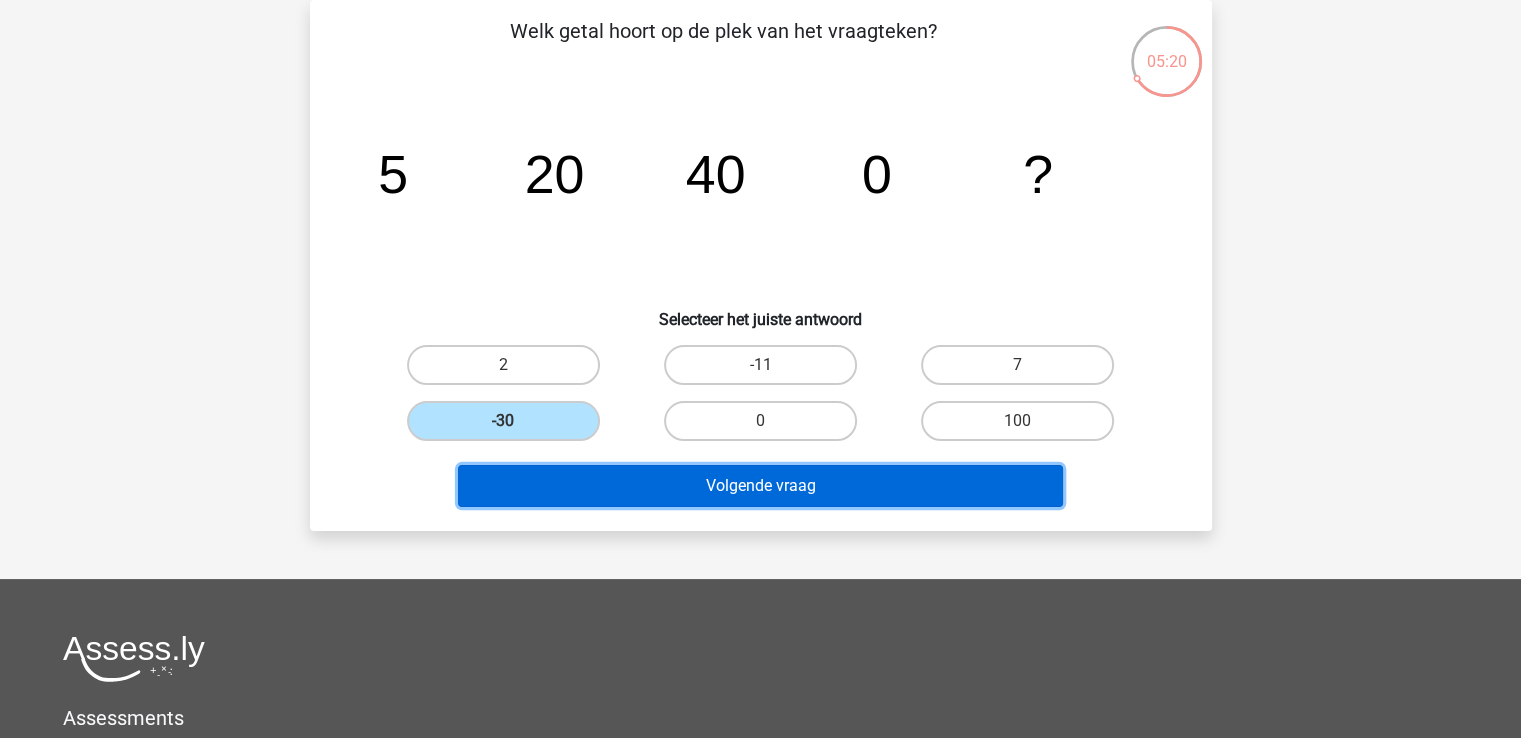 click on "Volgende vraag" at bounding box center [760, 486] 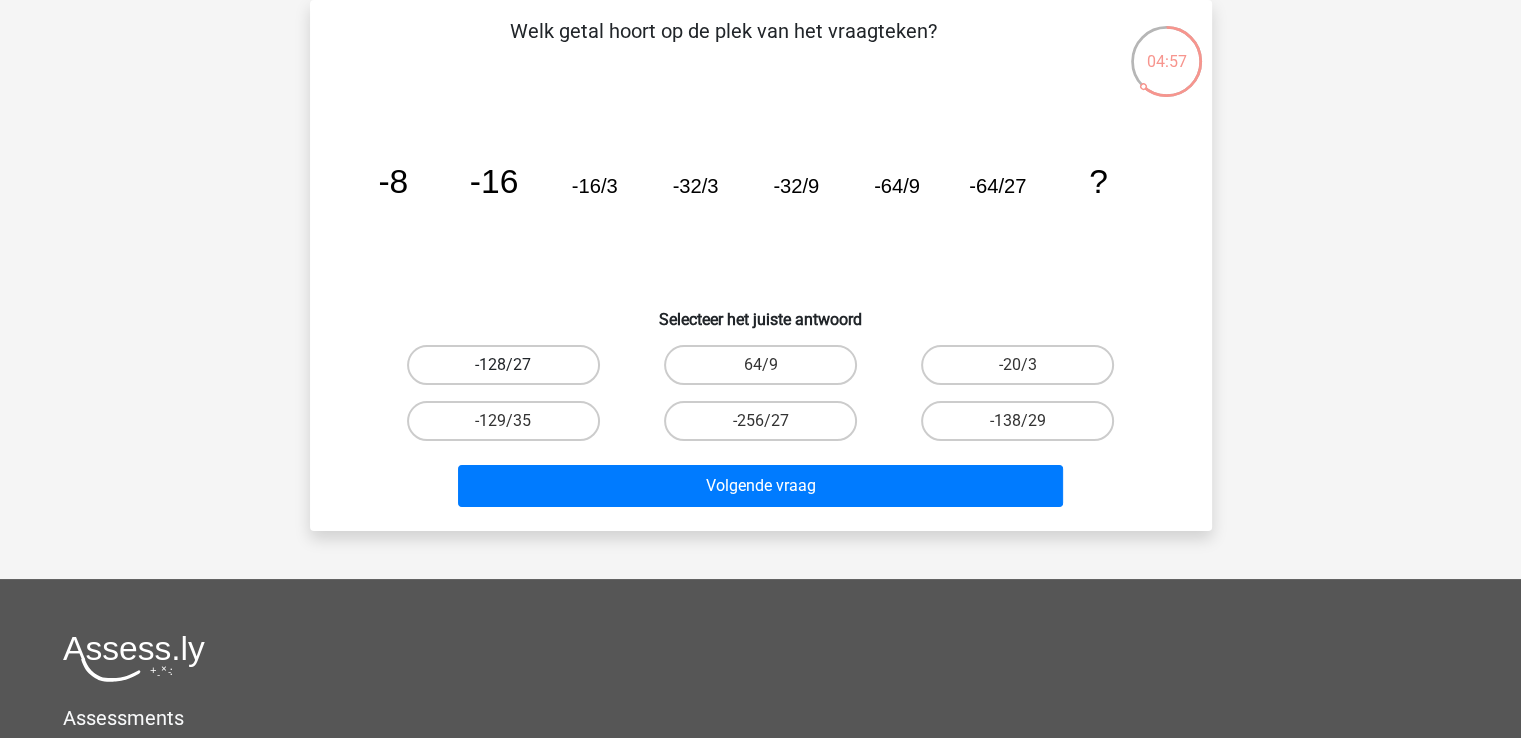 click on "-128/27" at bounding box center [503, 365] 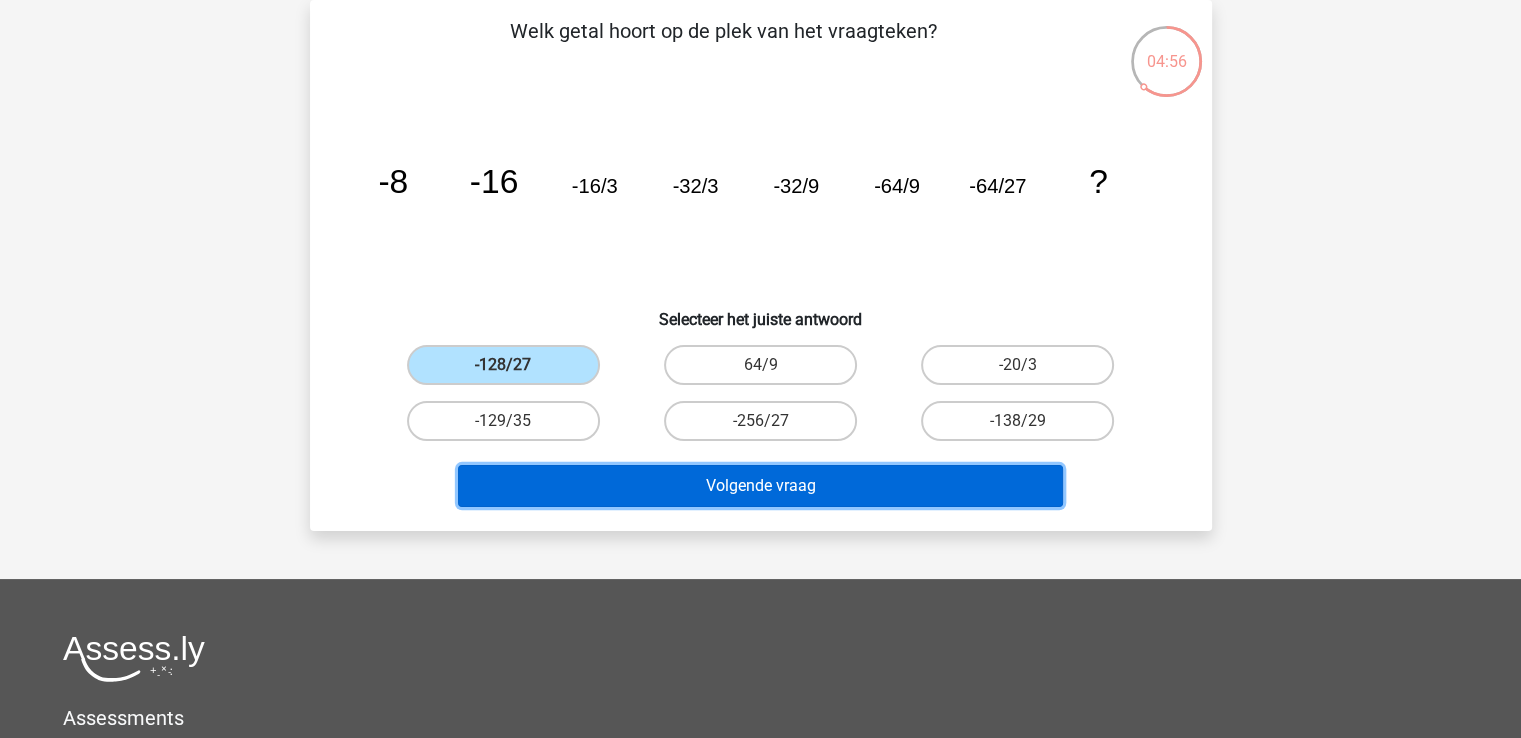click on "Volgende vraag" at bounding box center [760, 486] 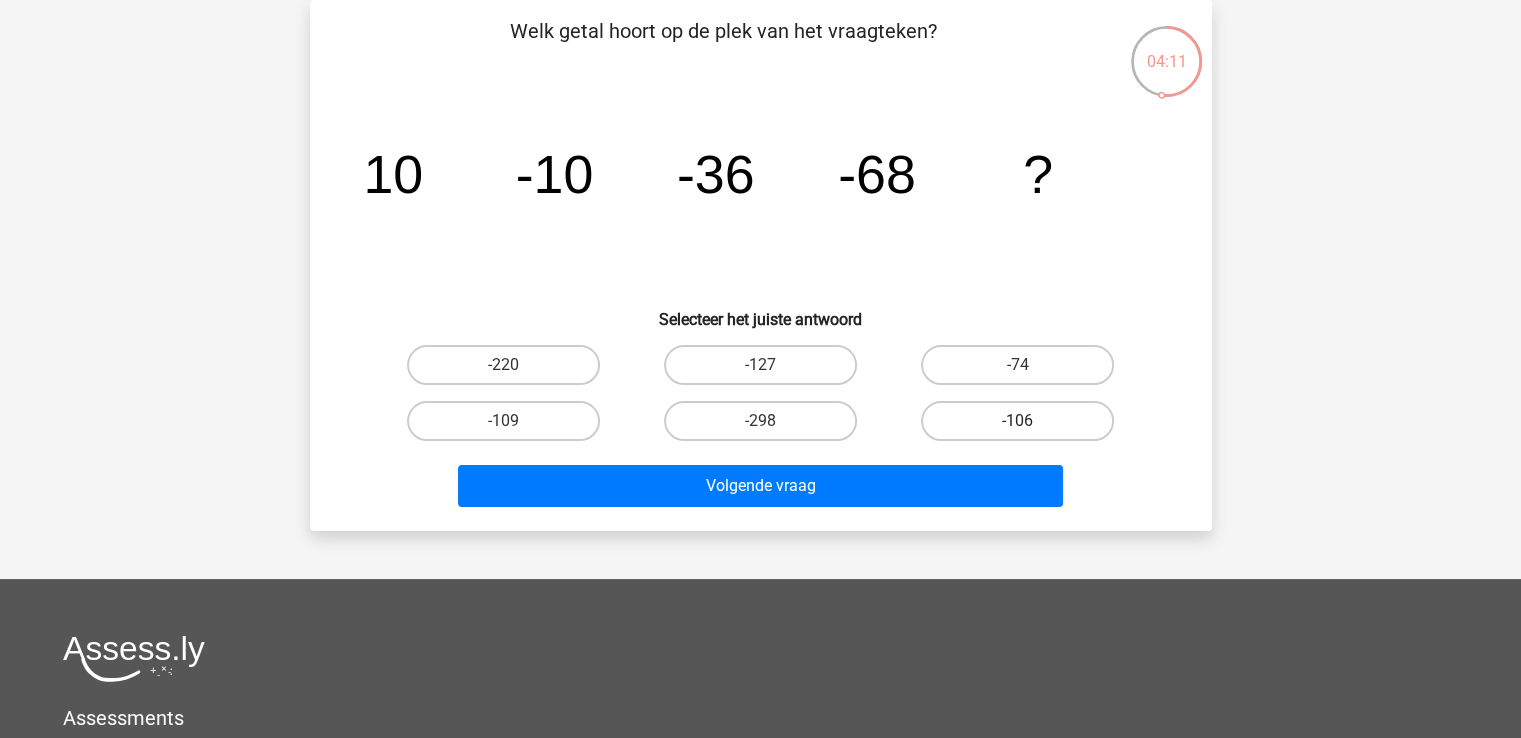 click on "-106" at bounding box center [1017, 421] 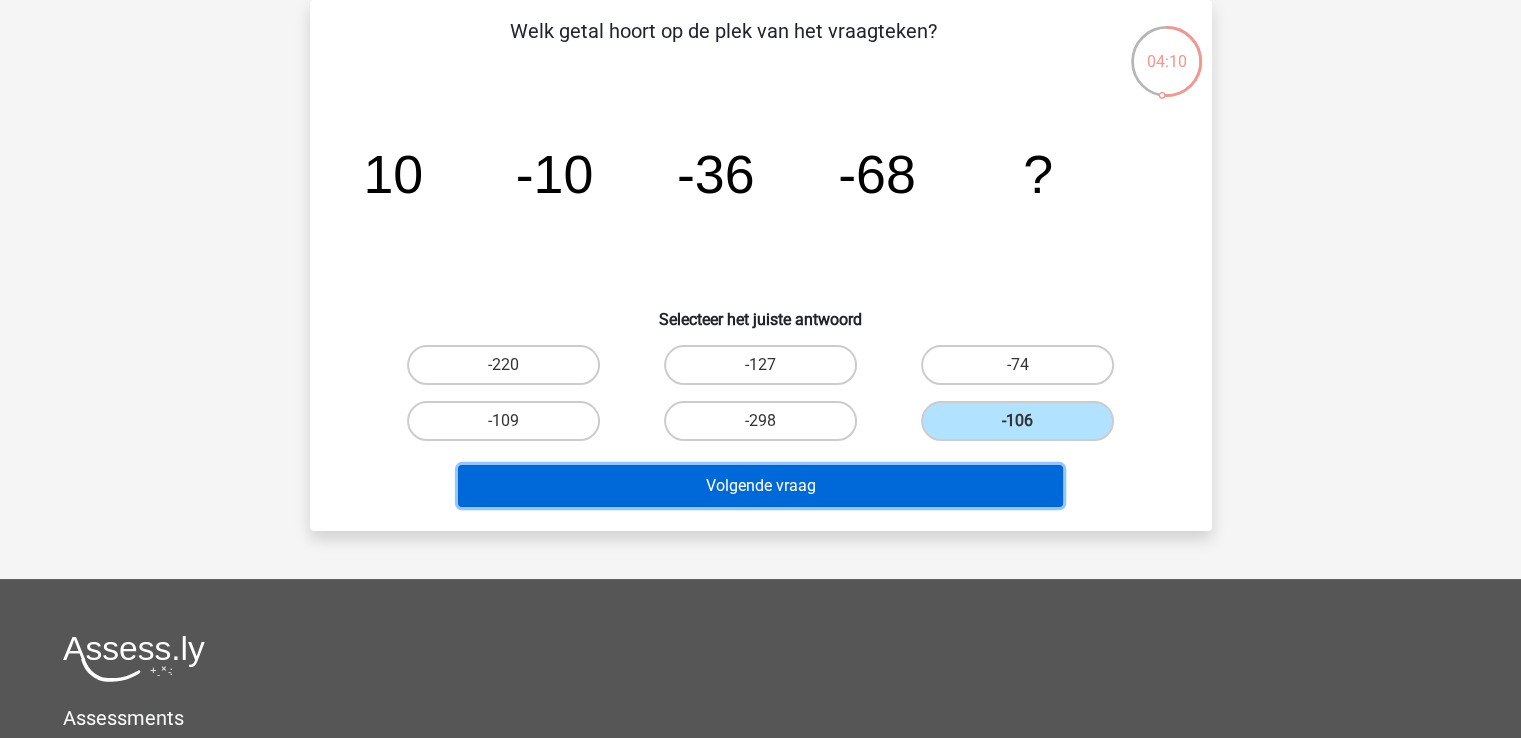 click on "Volgende vraag" at bounding box center [760, 486] 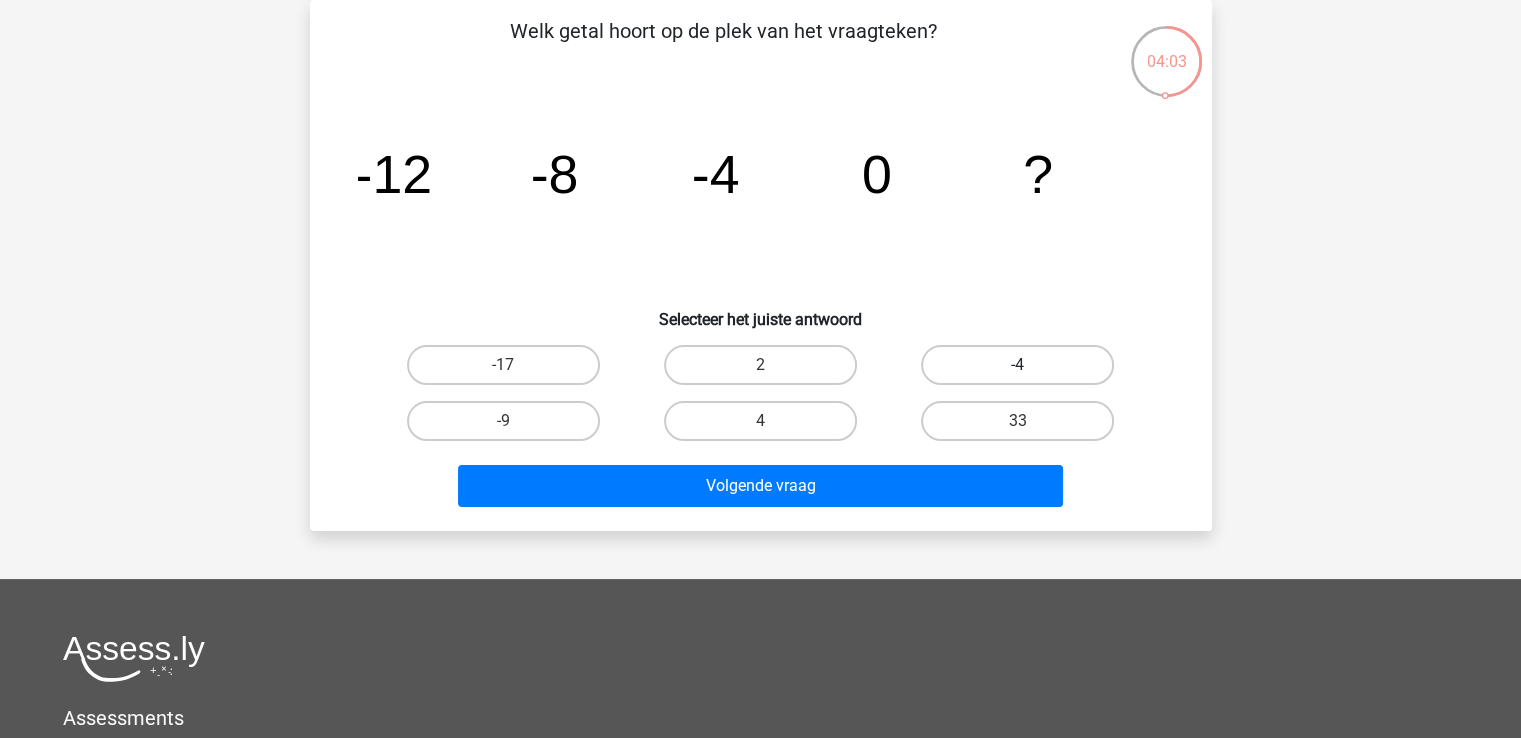 click on "-4" at bounding box center (1017, 365) 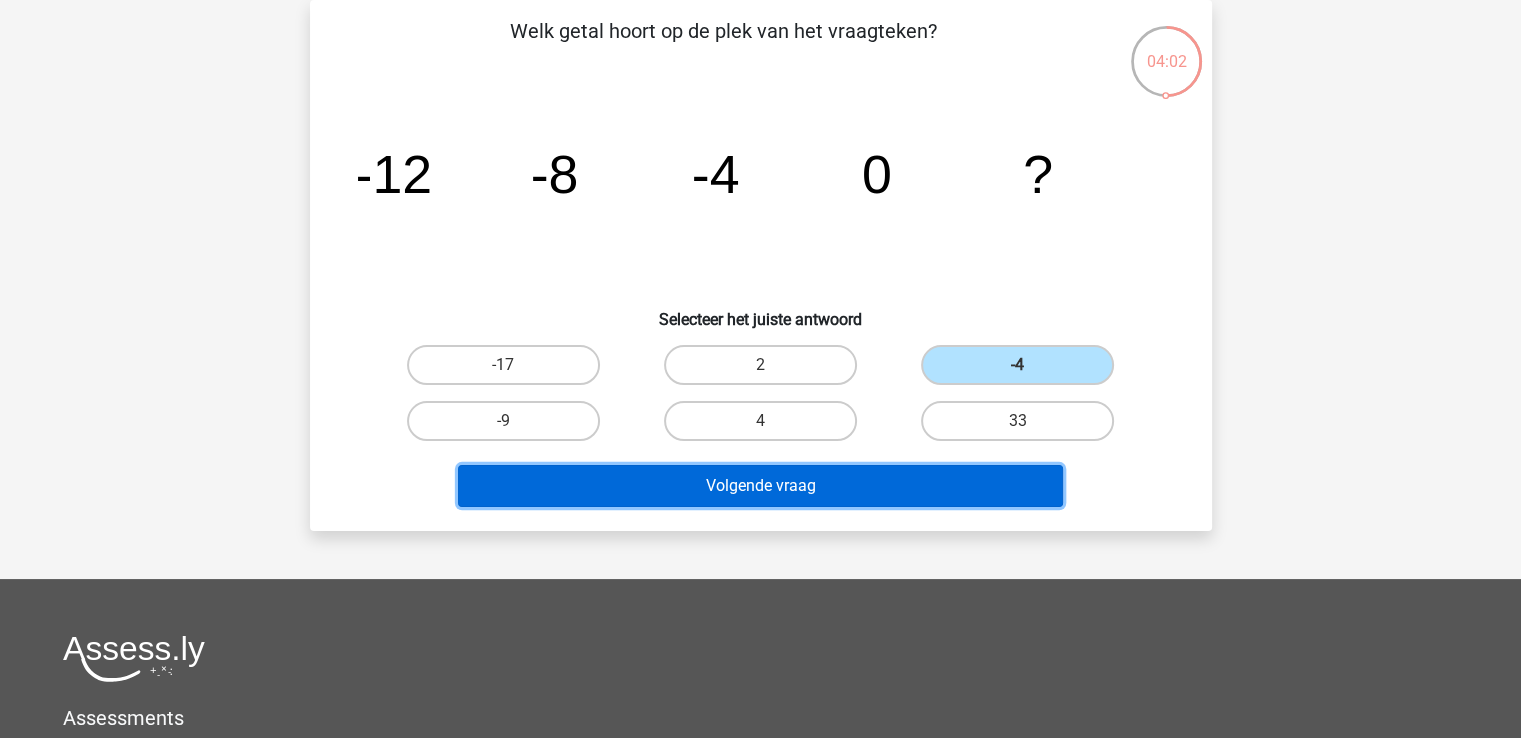click on "Volgende vraag" at bounding box center [760, 486] 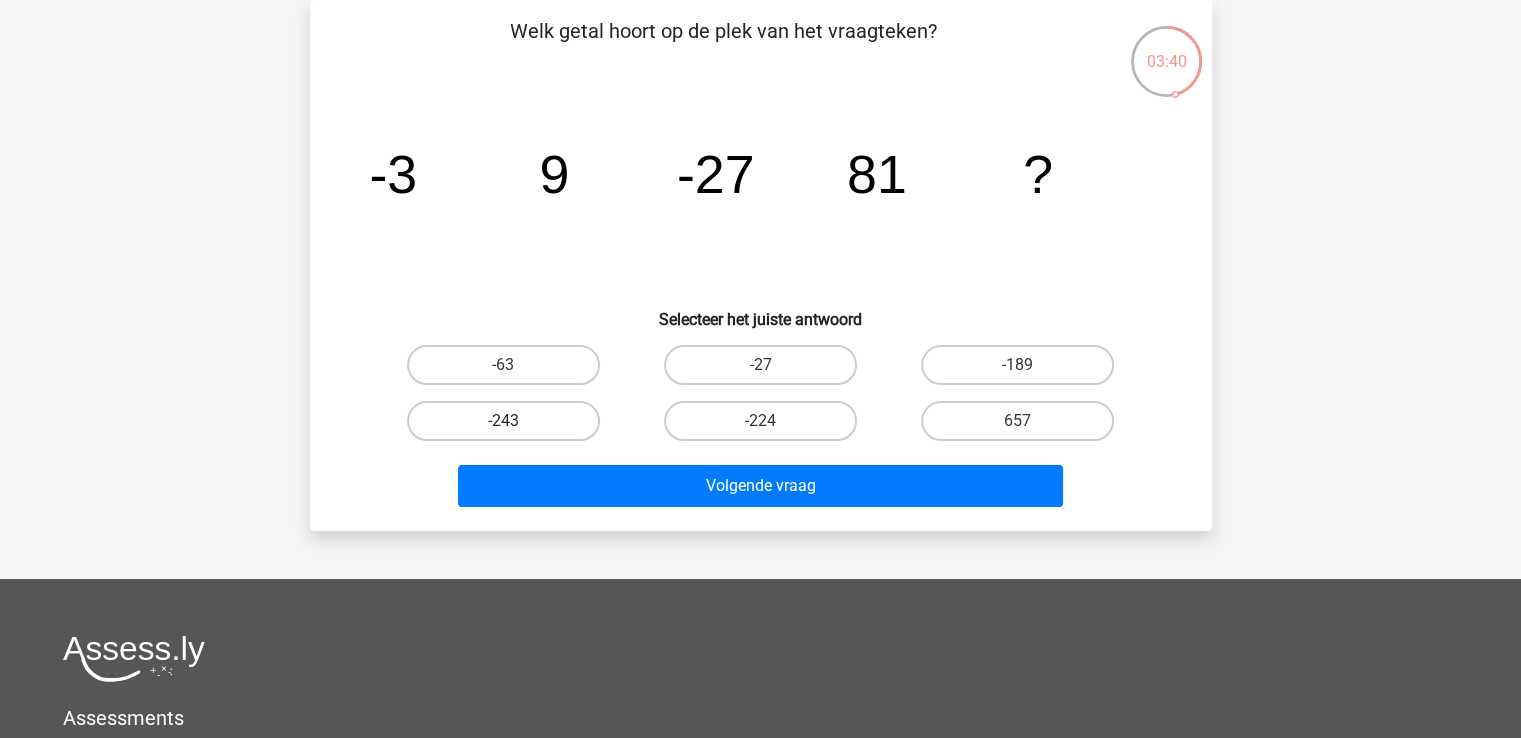 click on "-243" at bounding box center (503, 421) 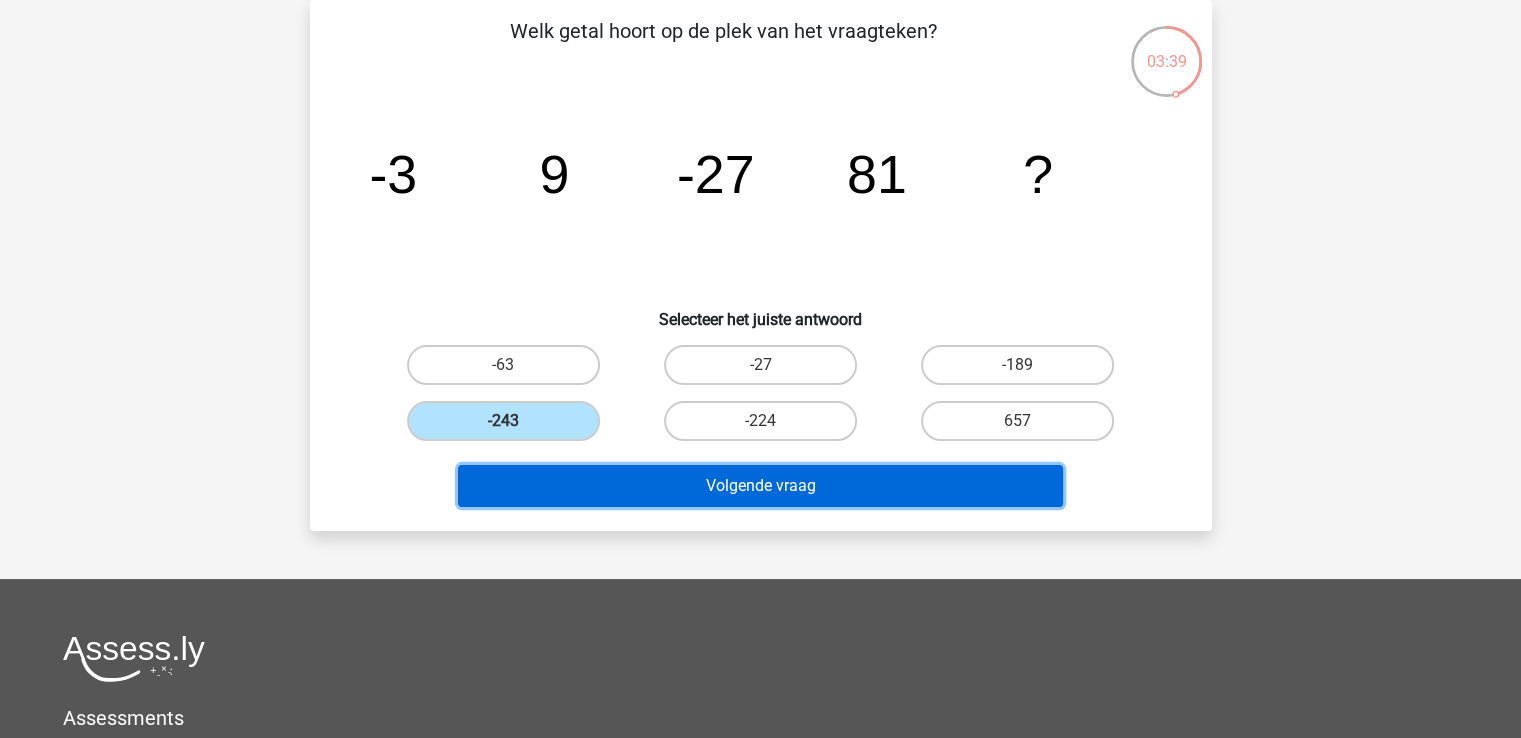 click on "Volgende vraag" at bounding box center [760, 486] 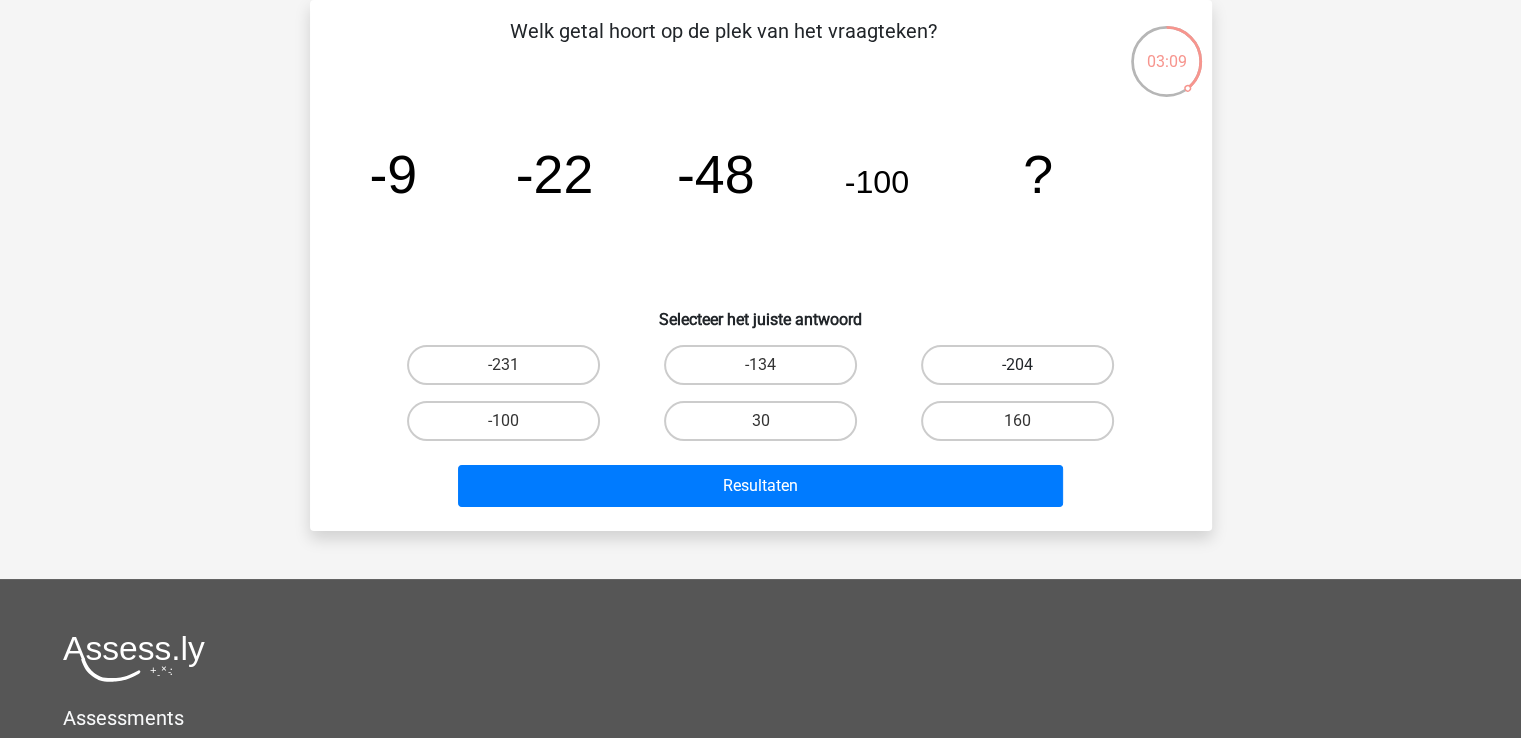 click on "-204" at bounding box center [1017, 365] 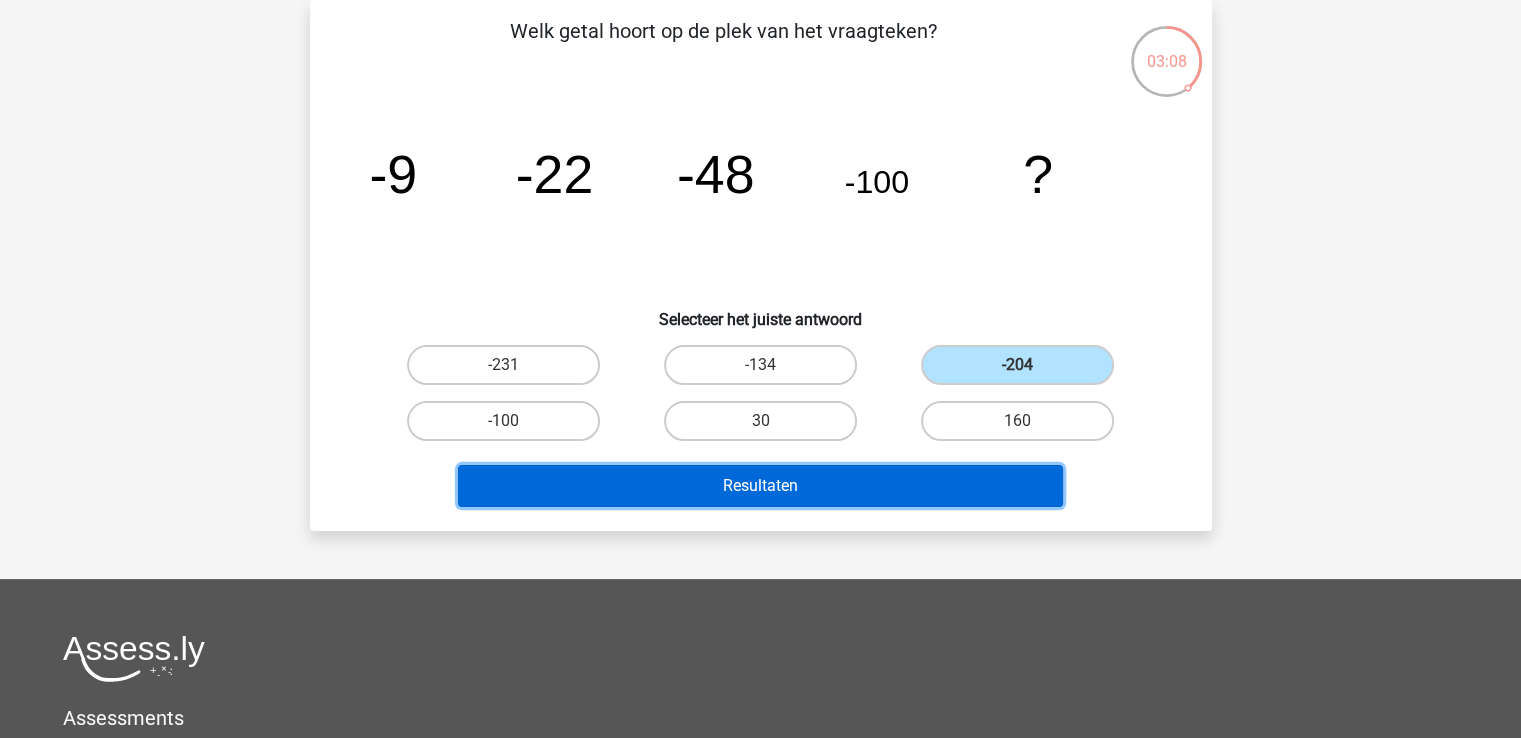 click on "Resultaten" at bounding box center (760, 486) 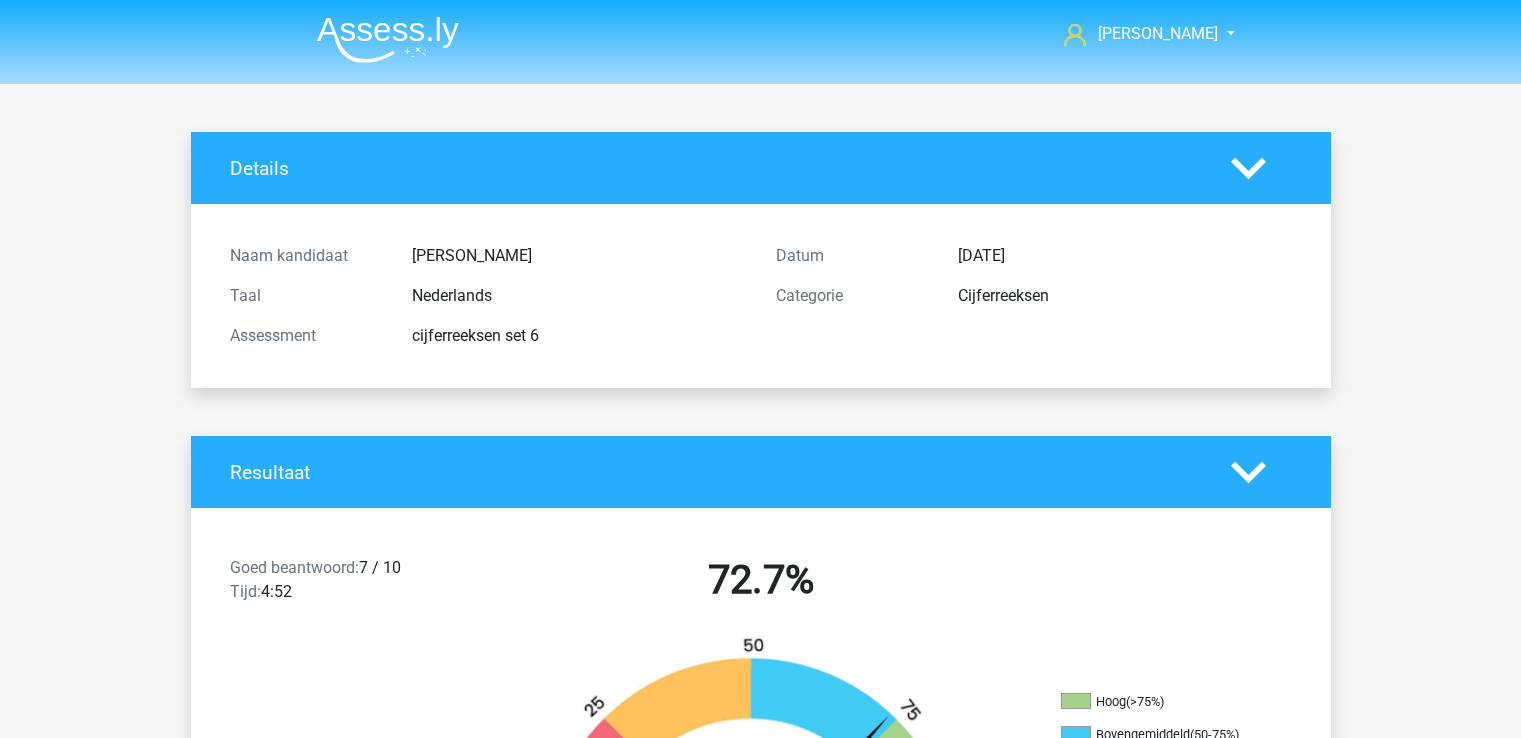 scroll, scrollTop: 0, scrollLeft: 0, axis: both 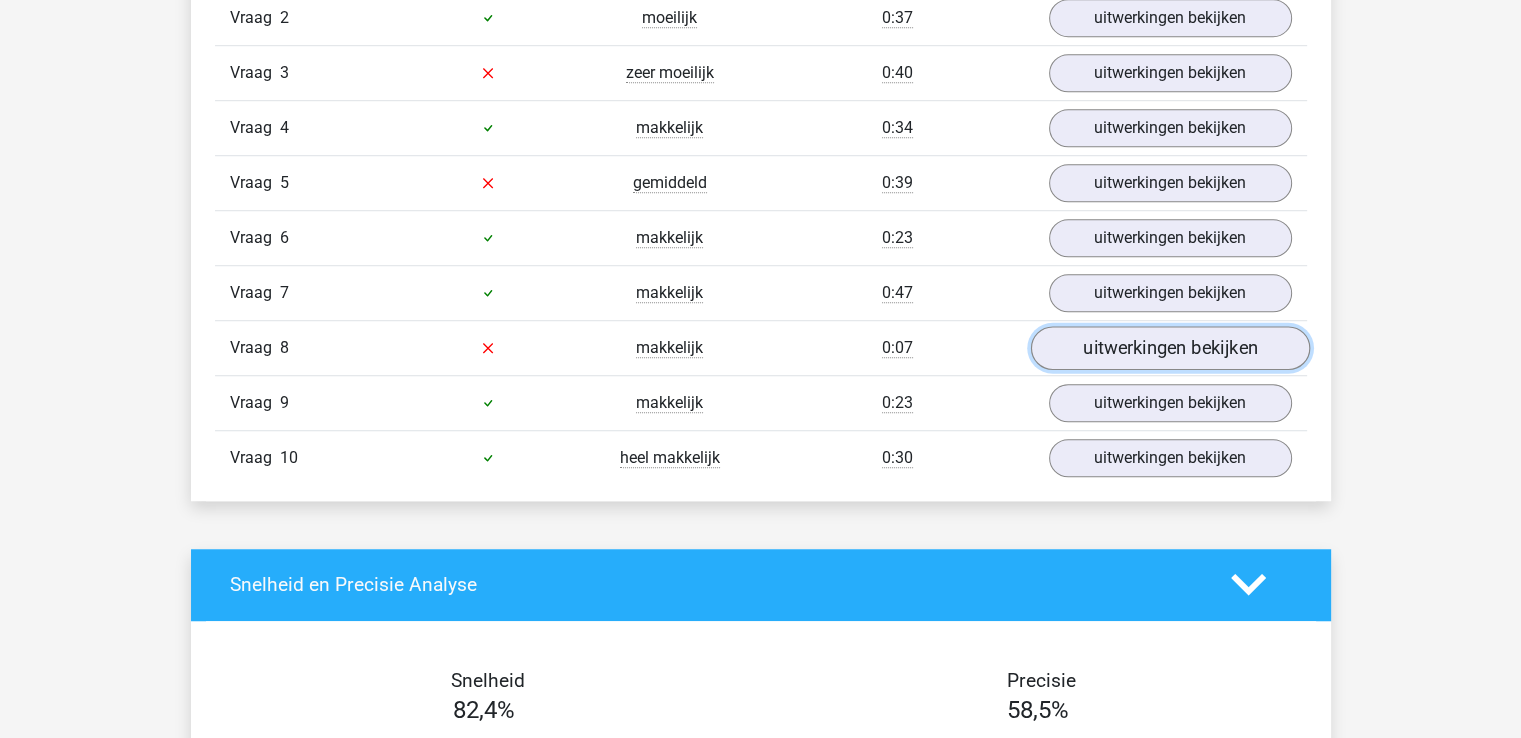 click on "uitwerkingen bekijken" at bounding box center [1169, 348] 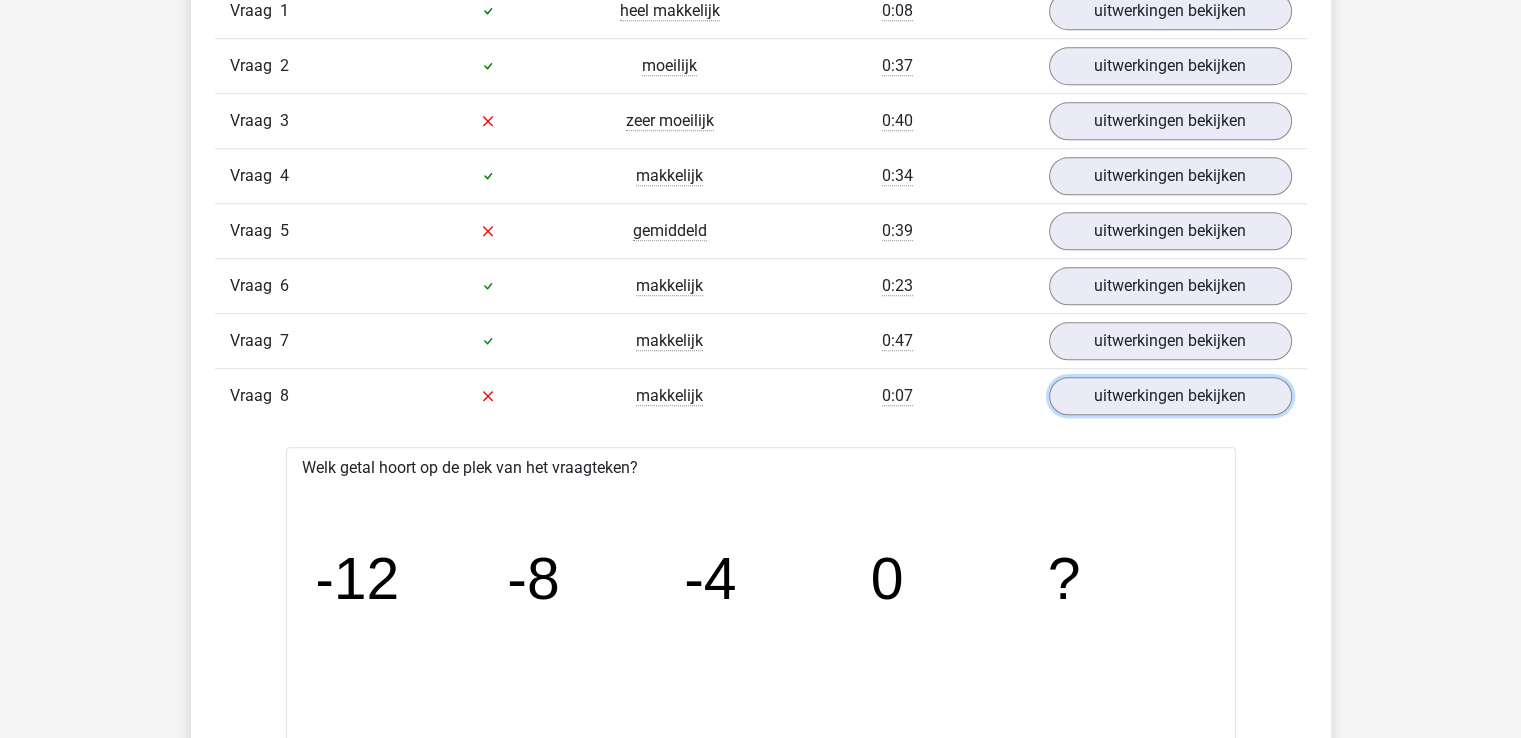 scroll, scrollTop: 1340, scrollLeft: 0, axis: vertical 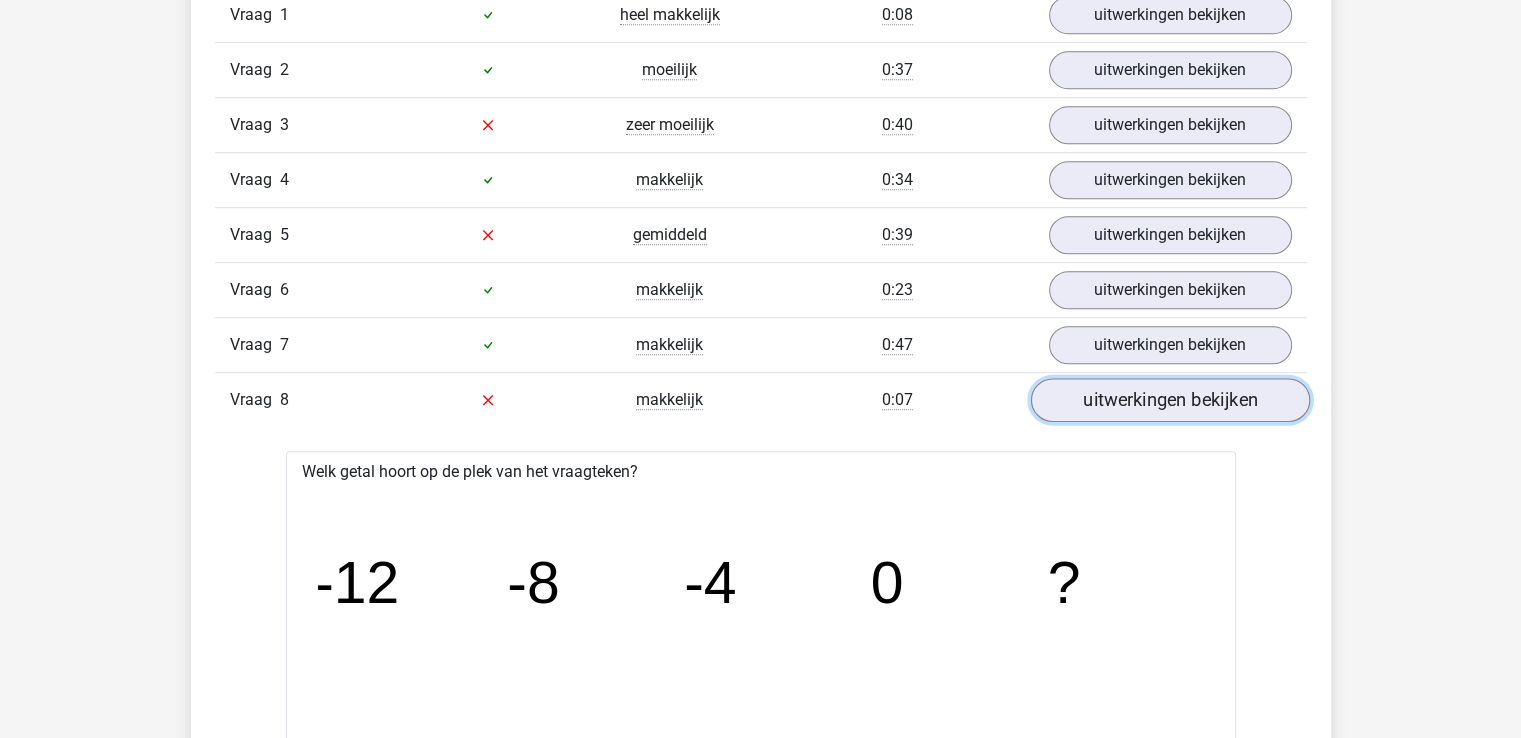 click on "uitwerkingen bekijken" at bounding box center [1169, 400] 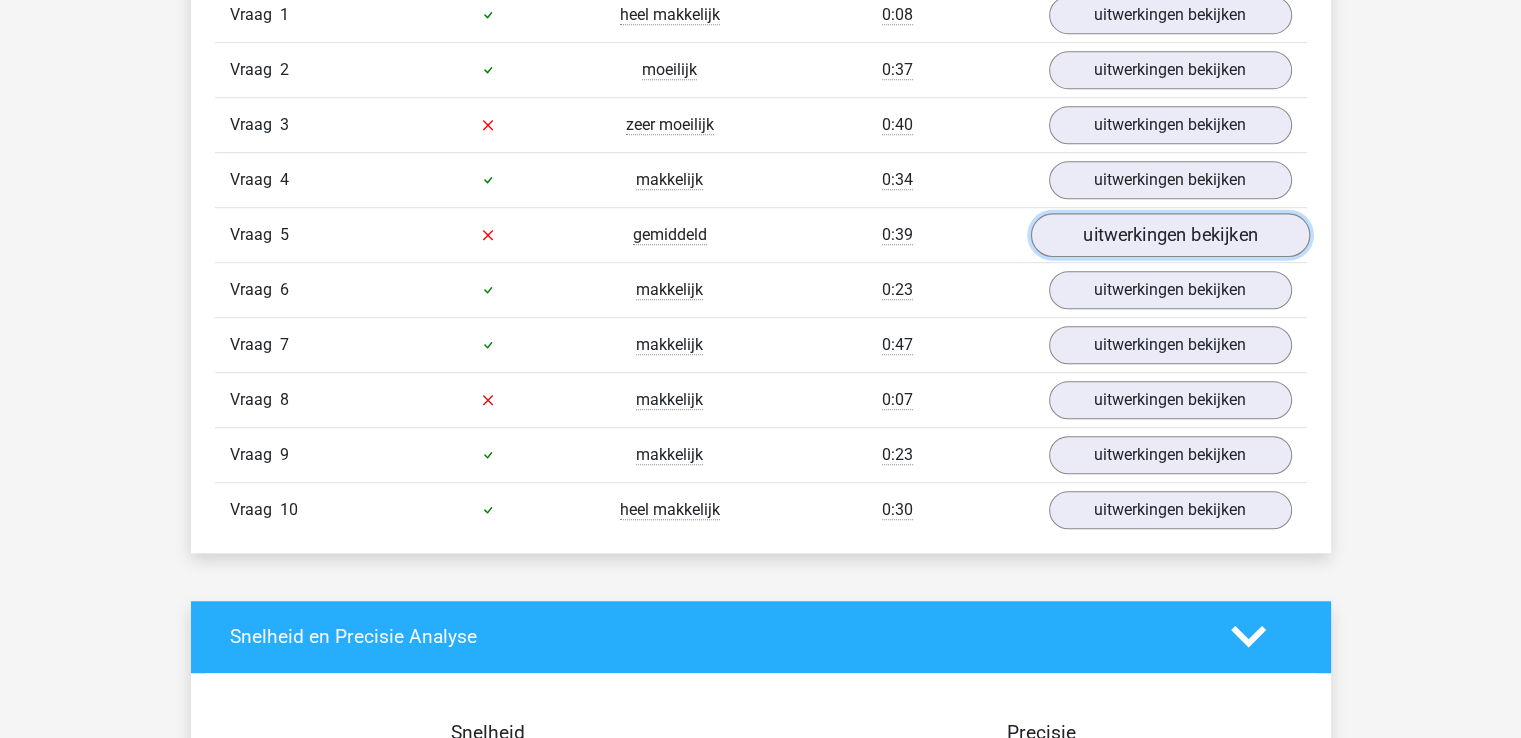 click on "uitwerkingen bekijken" at bounding box center (1169, 235) 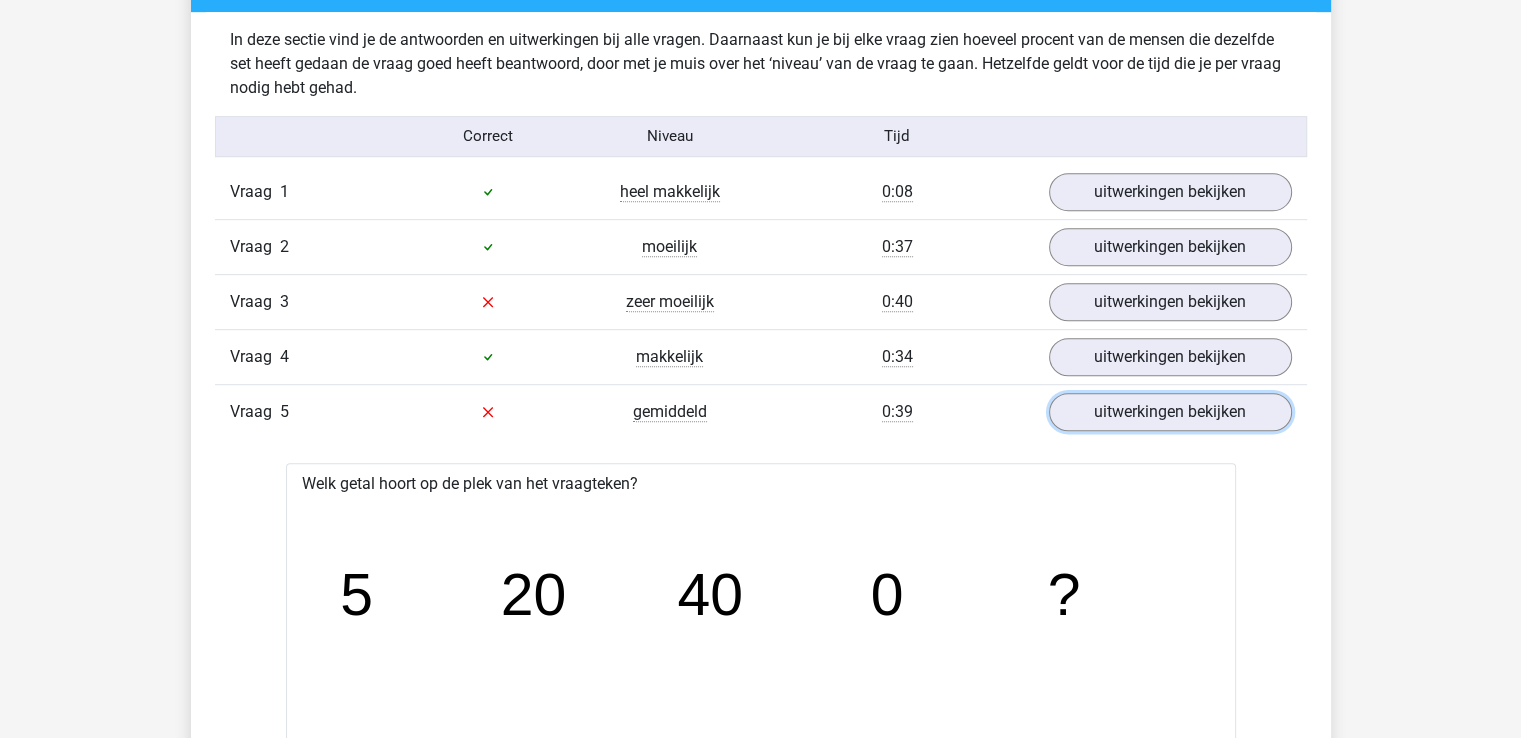 scroll, scrollTop: 1168, scrollLeft: 0, axis: vertical 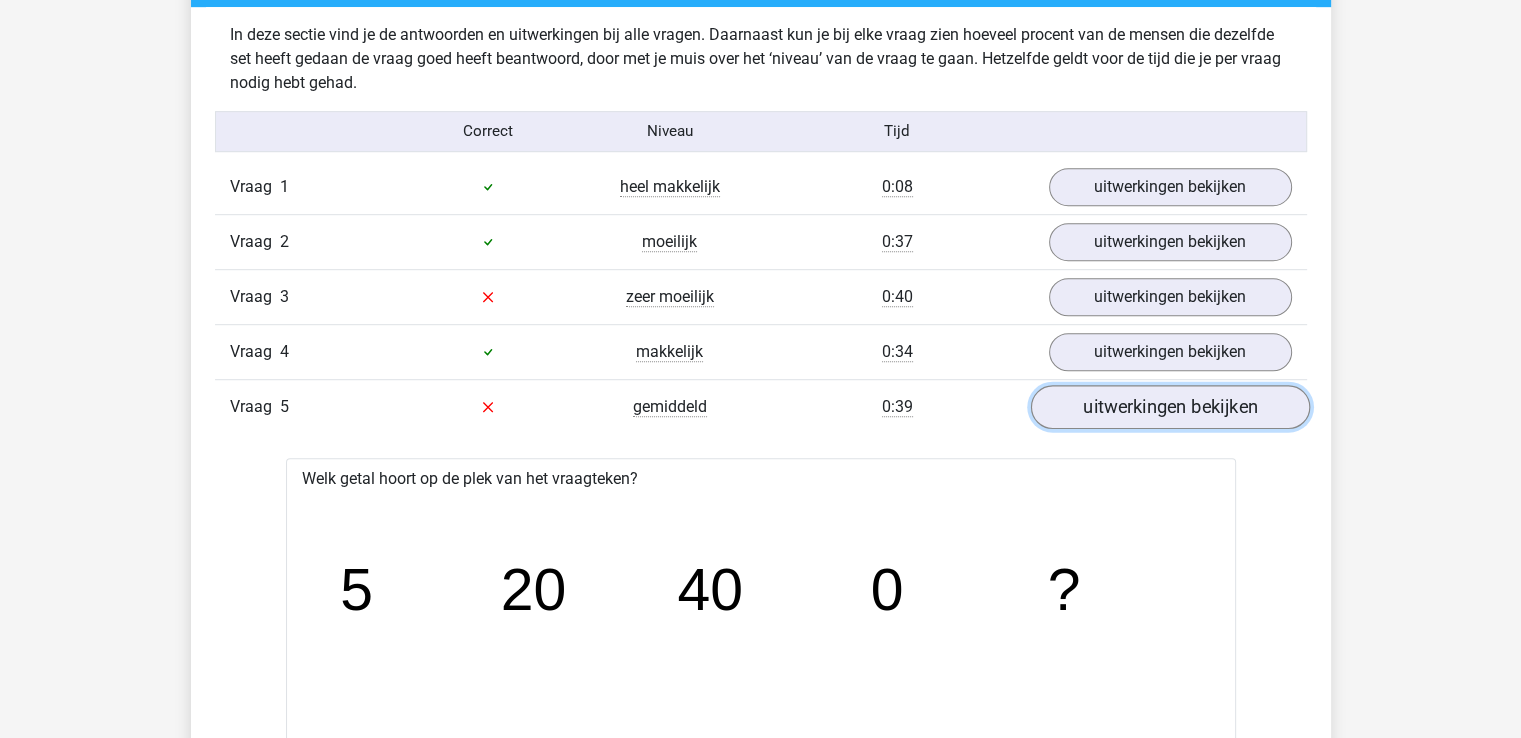 click on "uitwerkingen bekijken" at bounding box center [1169, 407] 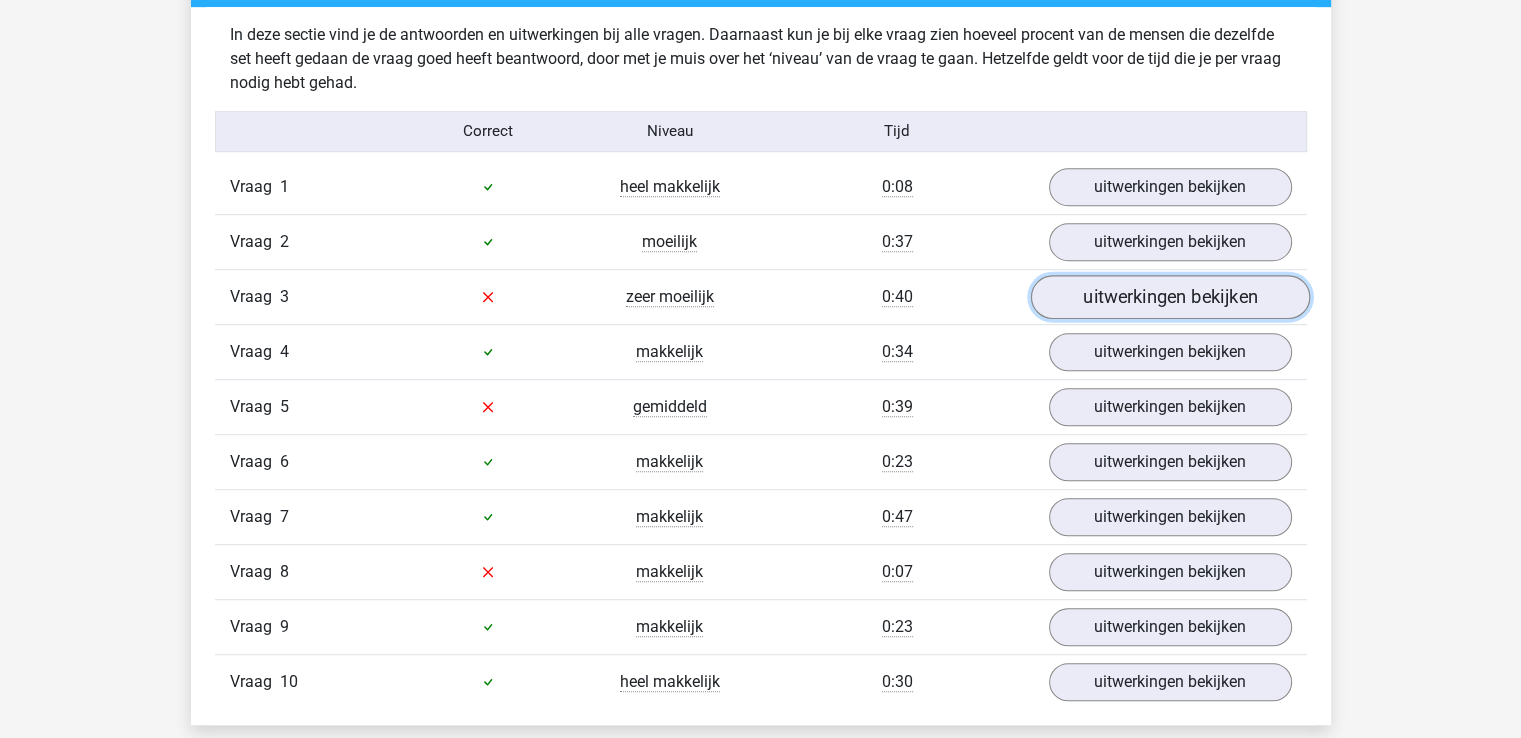 click on "uitwerkingen bekijken" at bounding box center [1169, 297] 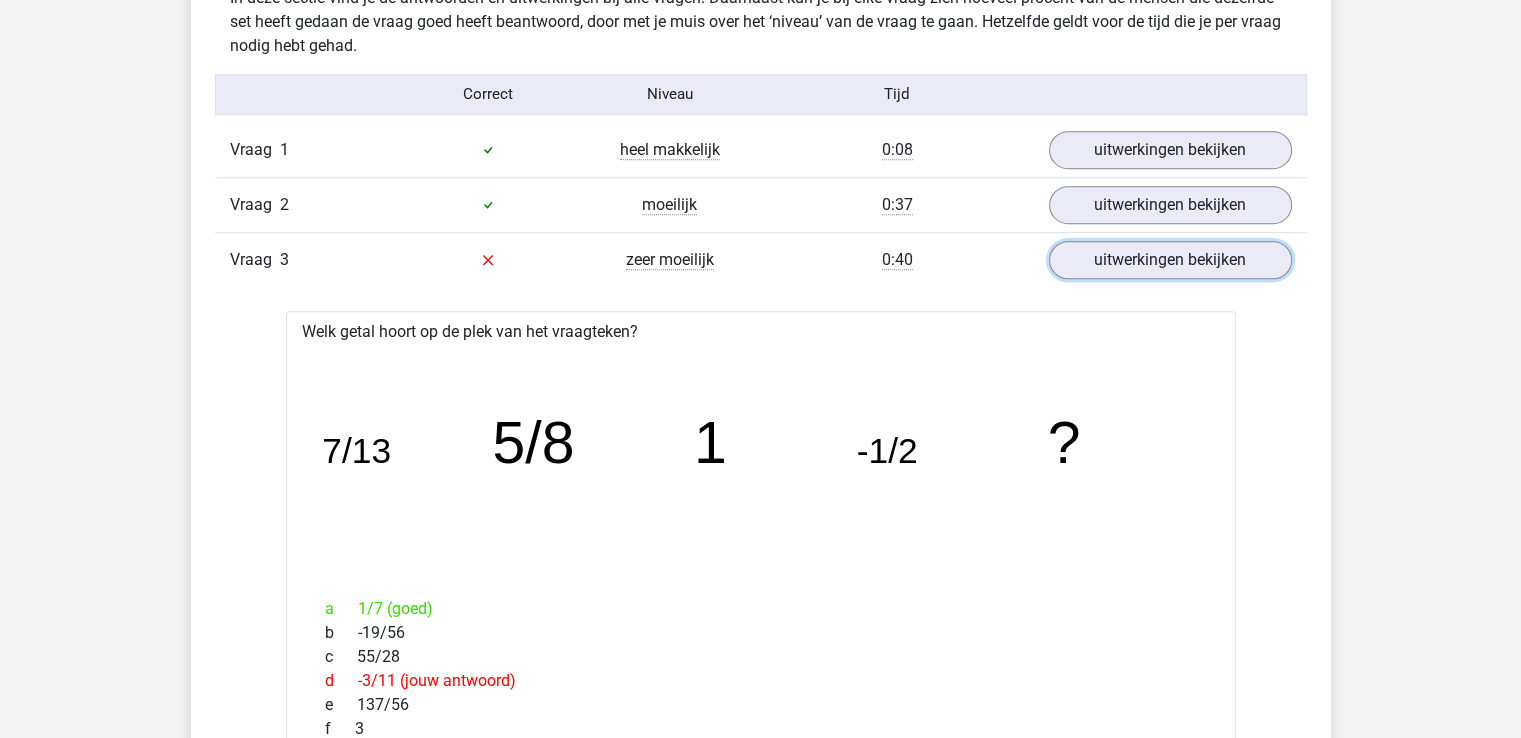 scroll, scrollTop: 1117, scrollLeft: 0, axis: vertical 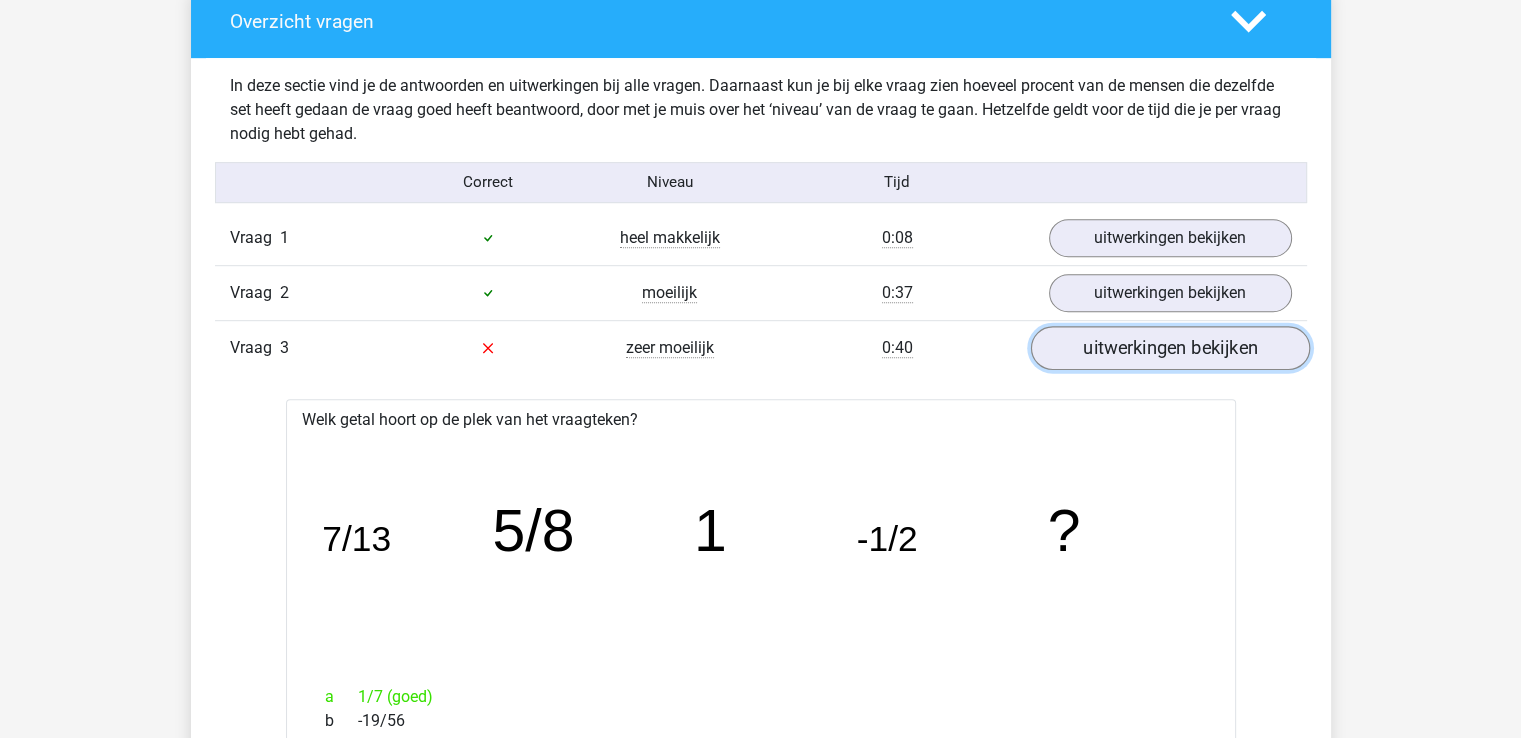 click on "uitwerkingen bekijken" at bounding box center (1169, 348) 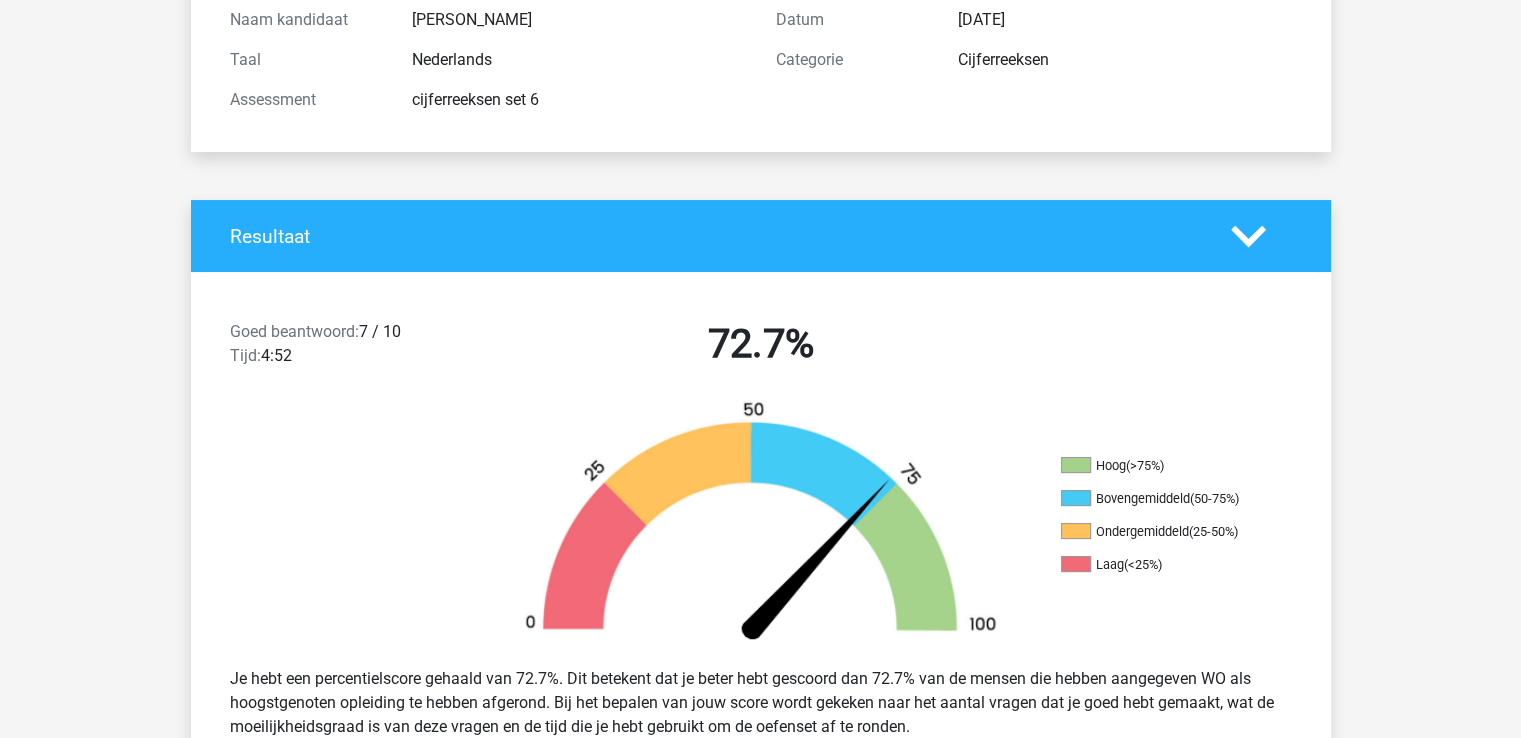 scroll, scrollTop: 0, scrollLeft: 0, axis: both 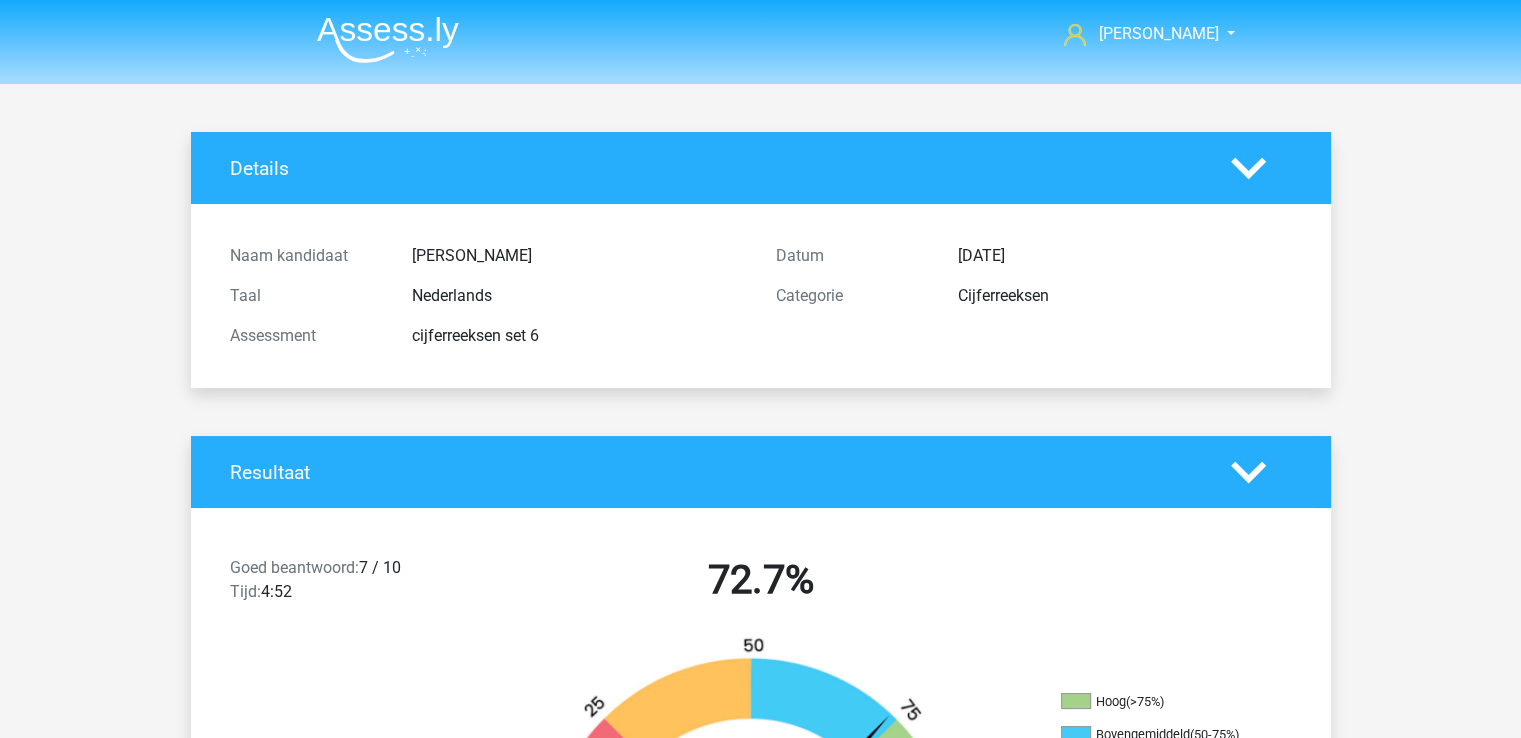 click at bounding box center (388, 39) 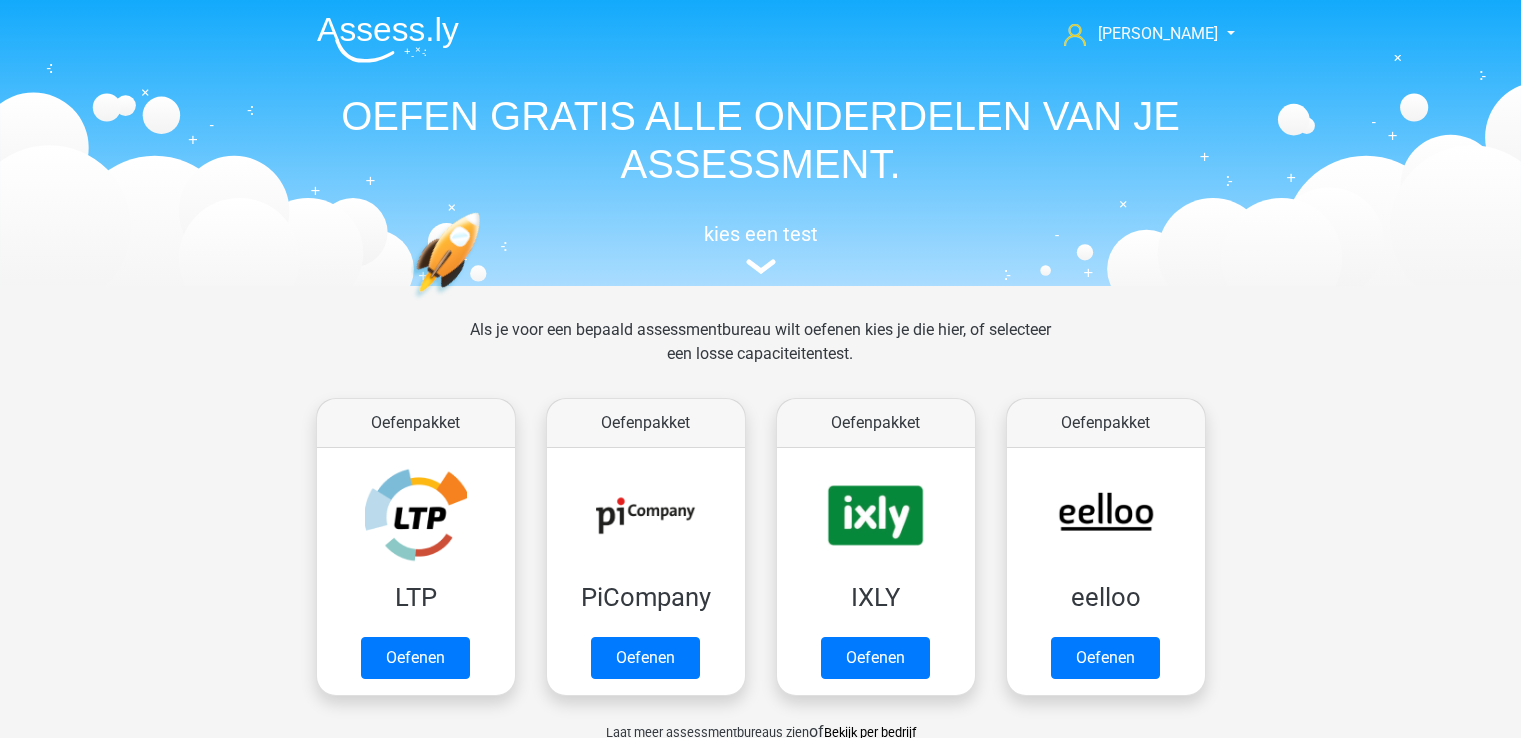 scroll, scrollTop: 0, scrollLeft: 0, axis: both 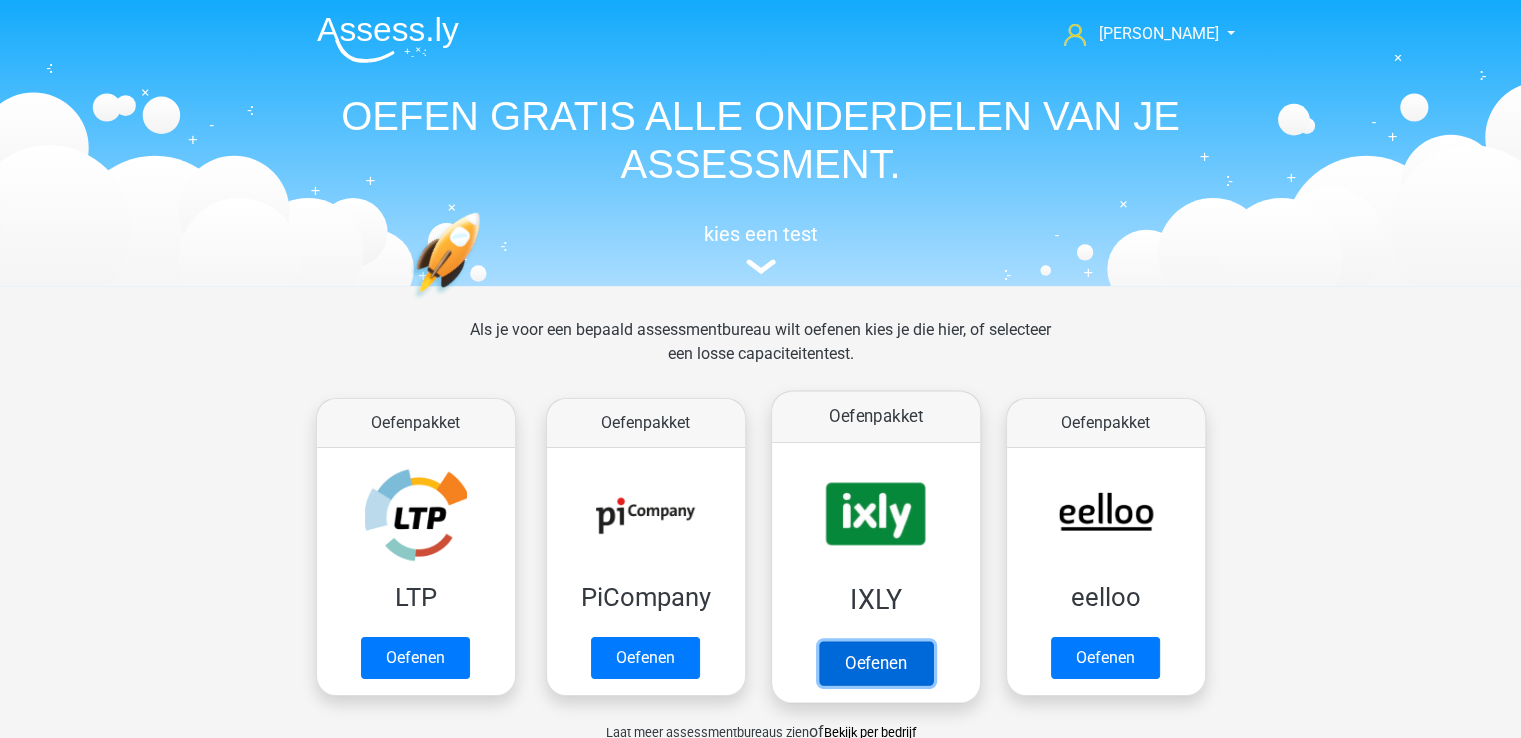 click on "Oefenen" at bounding box center (875, 663) 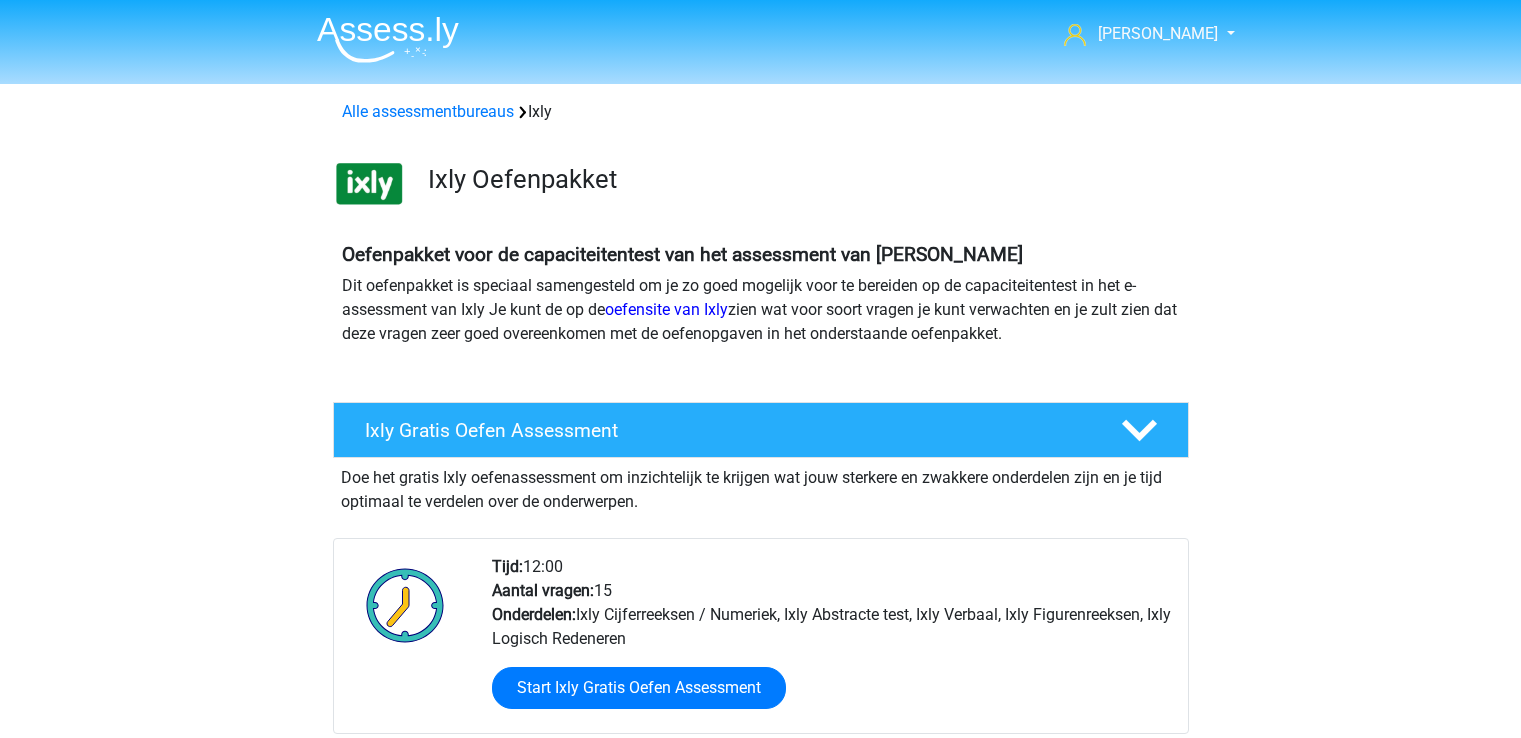 scroll, scrollTop: 0, scrollLeft: 0, axis: both 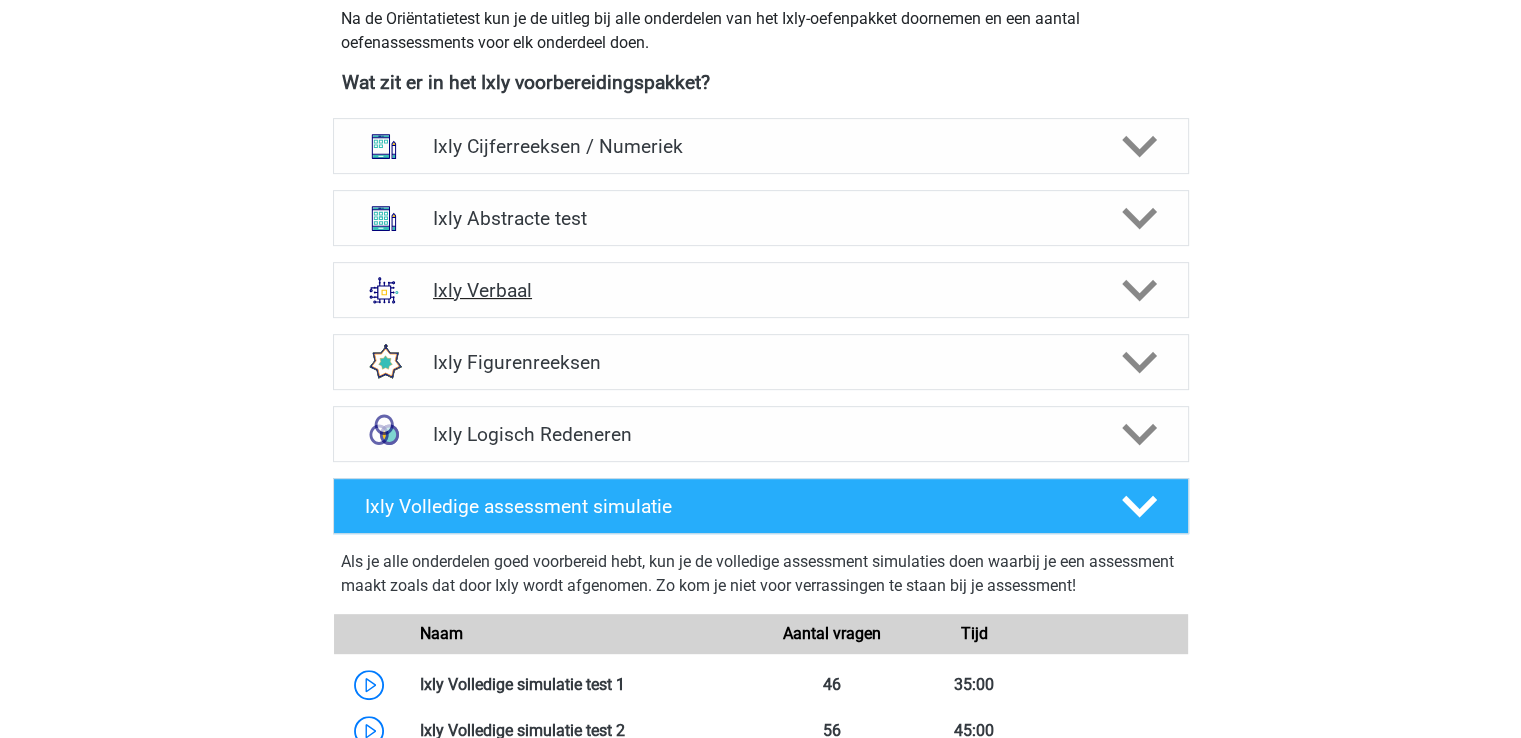 click 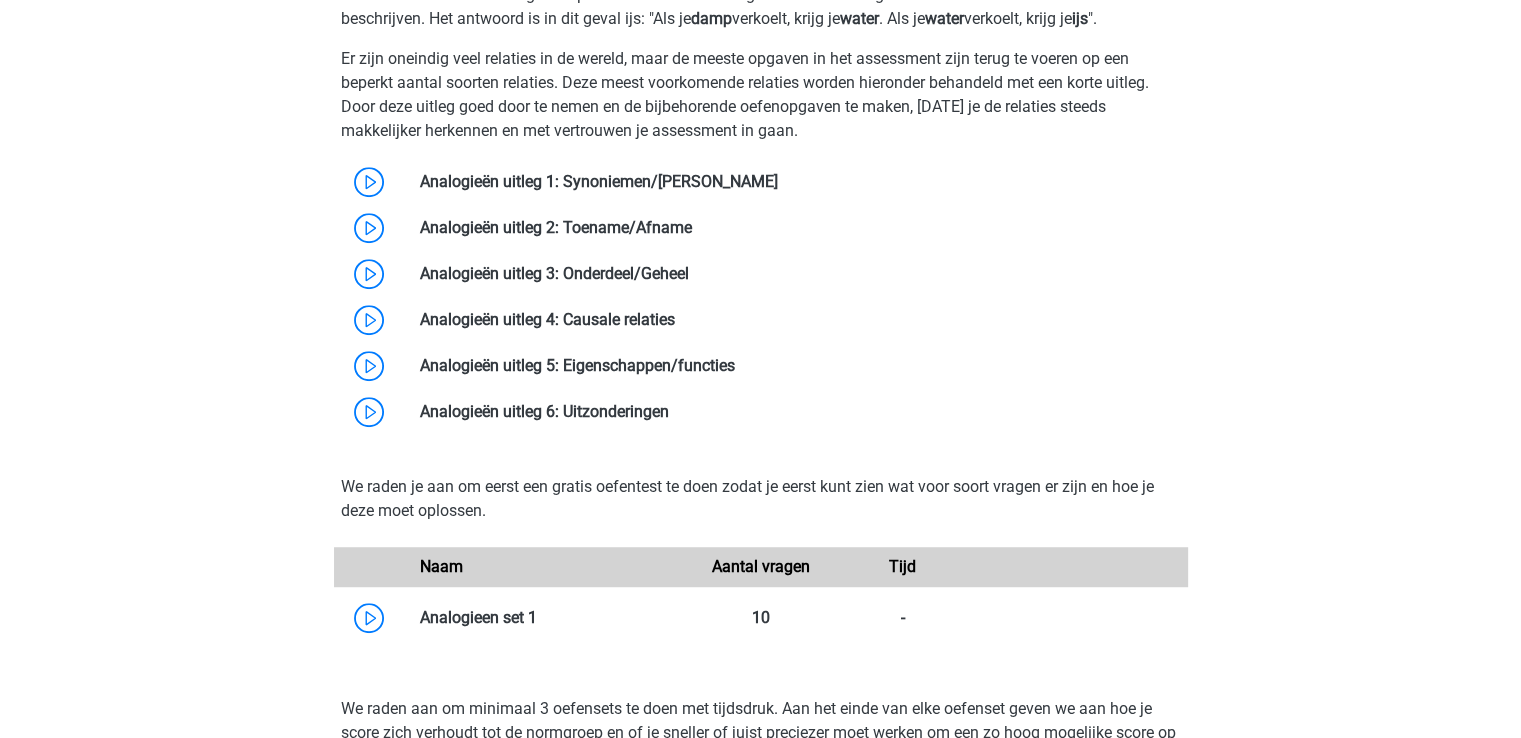 scroll, scrollTop: 1240, scrollLeft: 0, axis: vertical 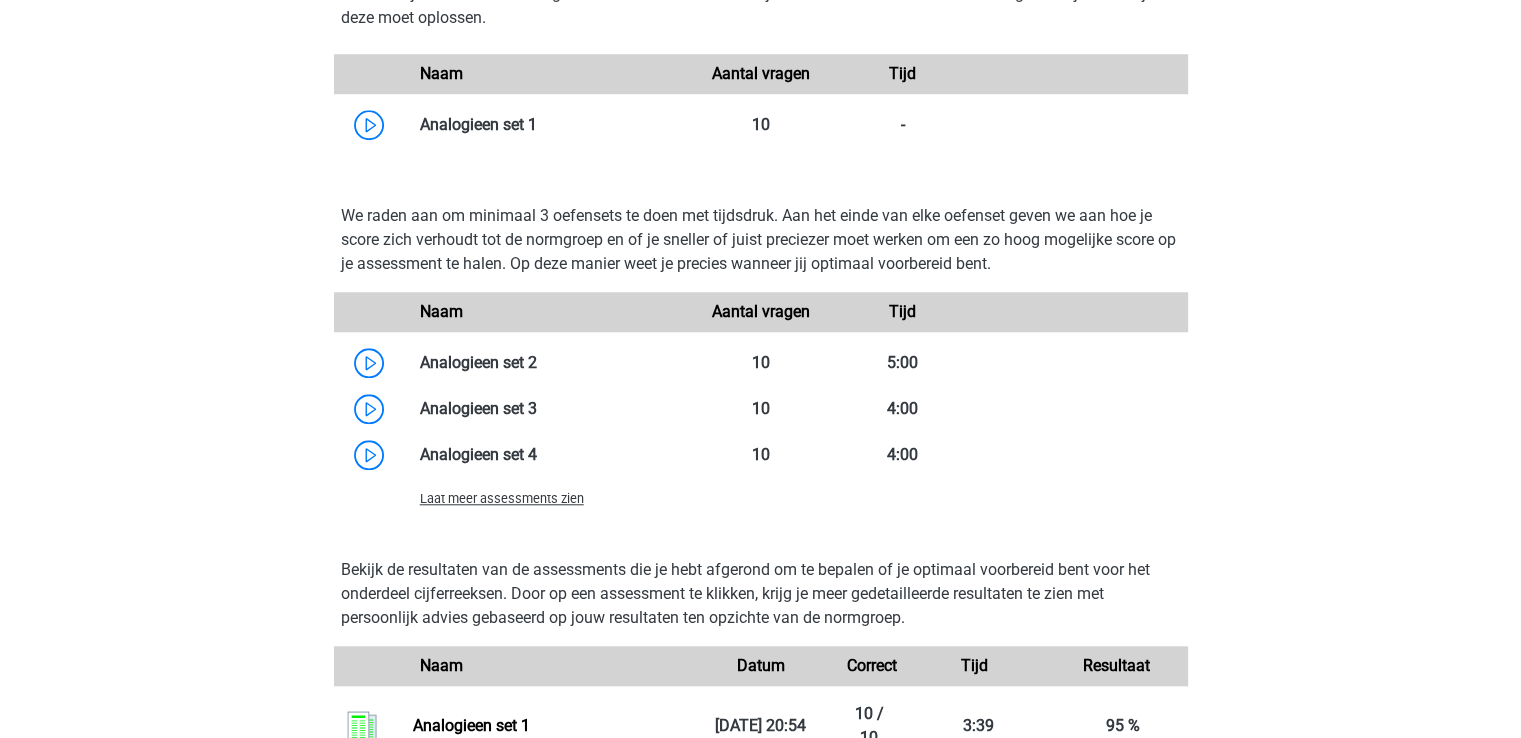 click on "Laat meer assessments zien" at bounding box center (502, 498) 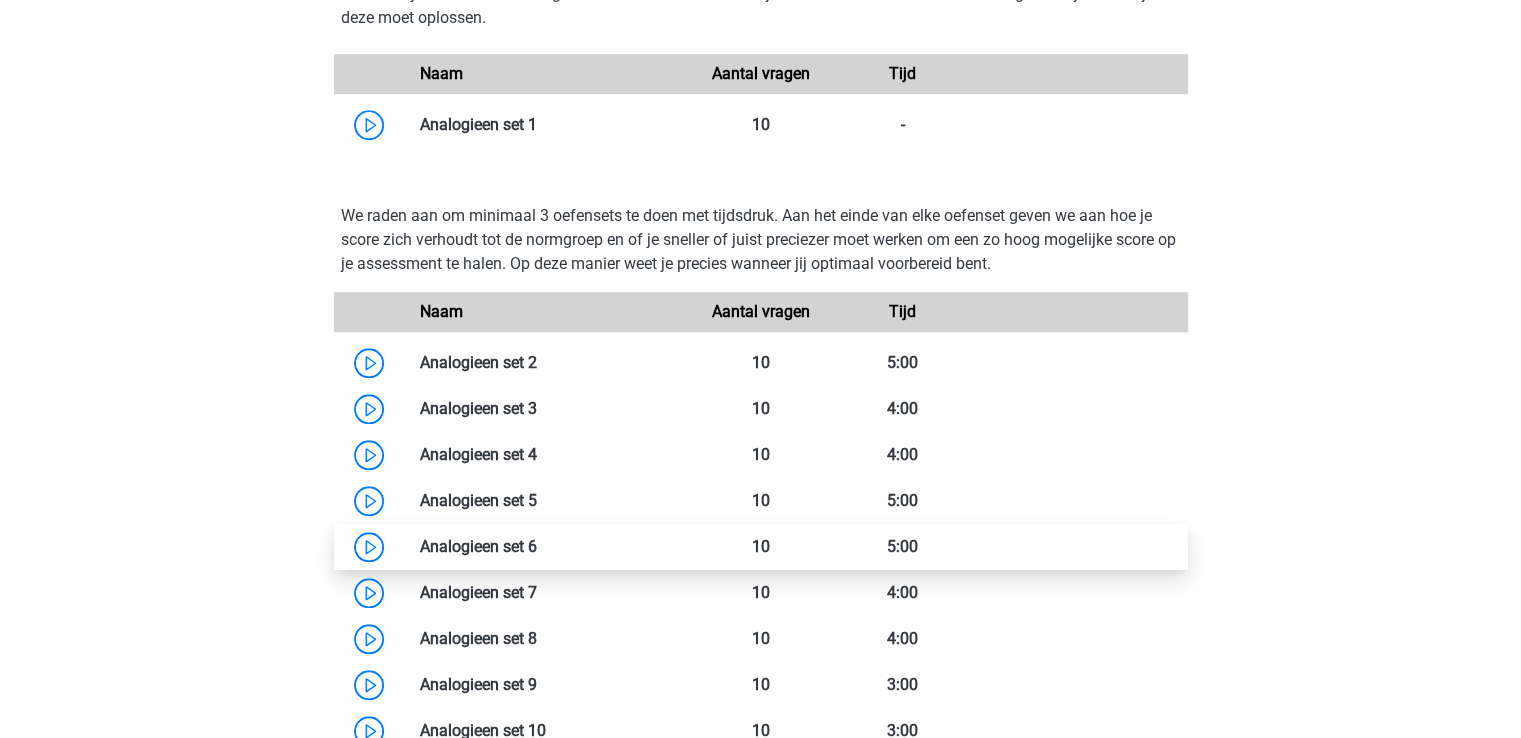 click at bounding box center (537, 546) 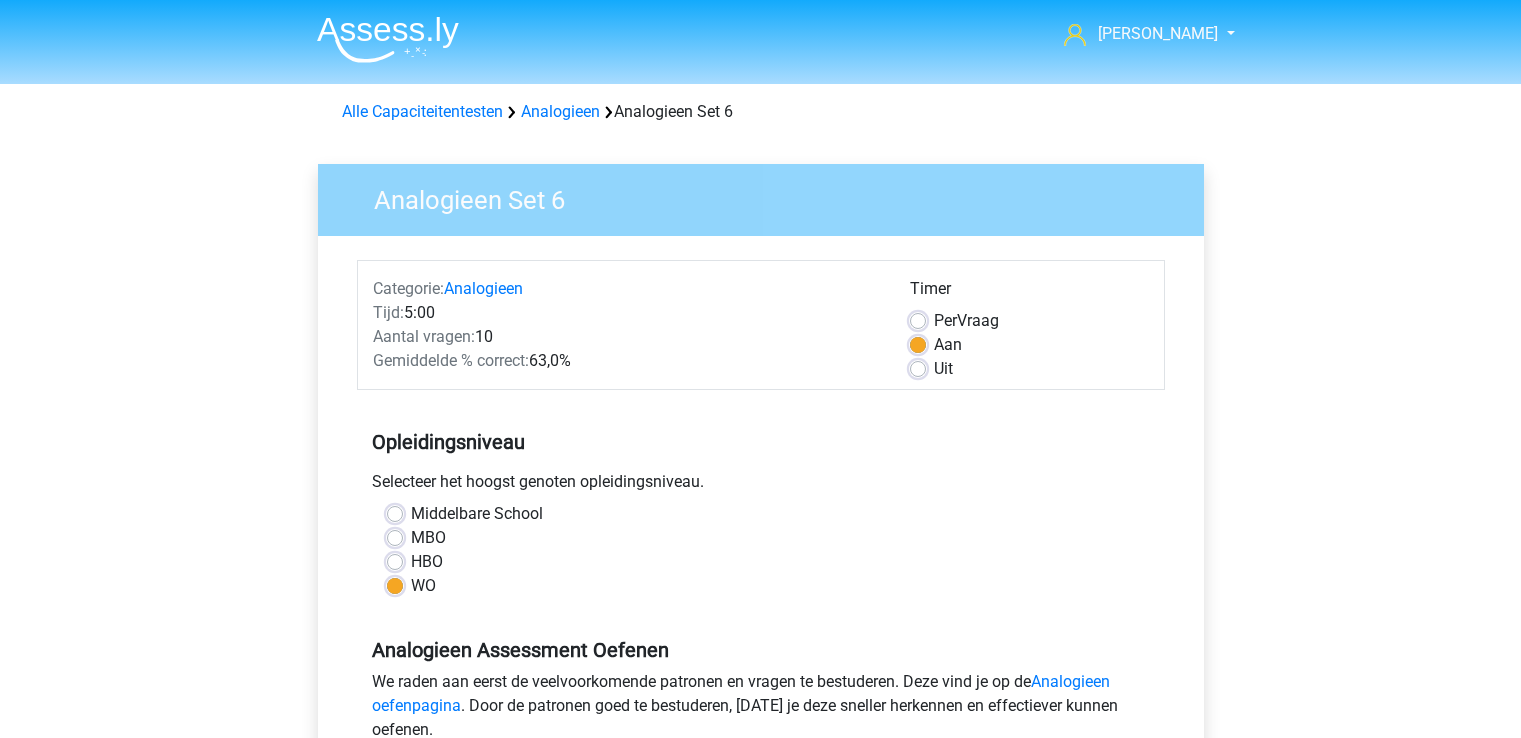 scroll, scrollTop: 0, scrollLeft: 0, axis: both 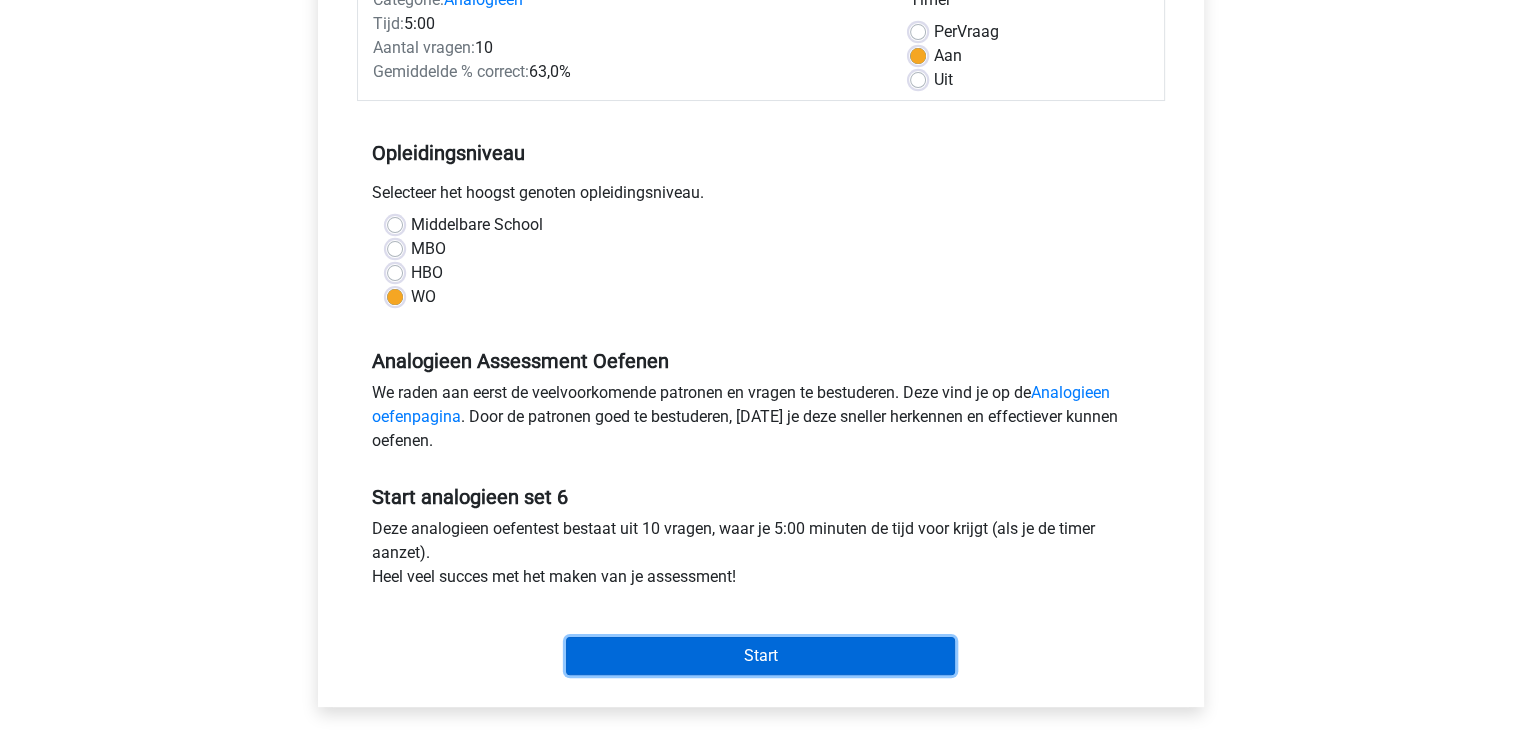 click on "Start" at bounding box center [760, 656] 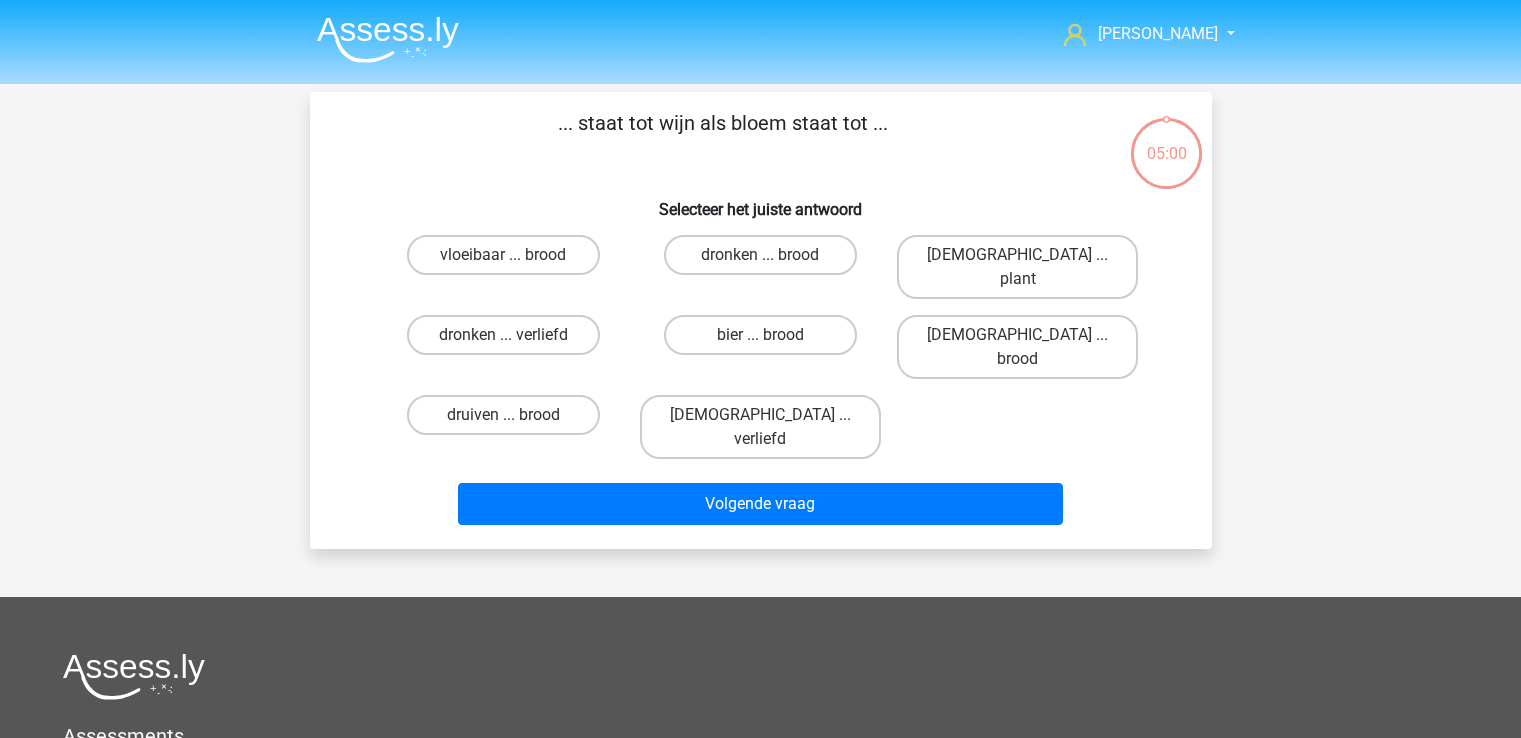 scroll, scrollTop: 0, scrollLeft: 0, axis: both 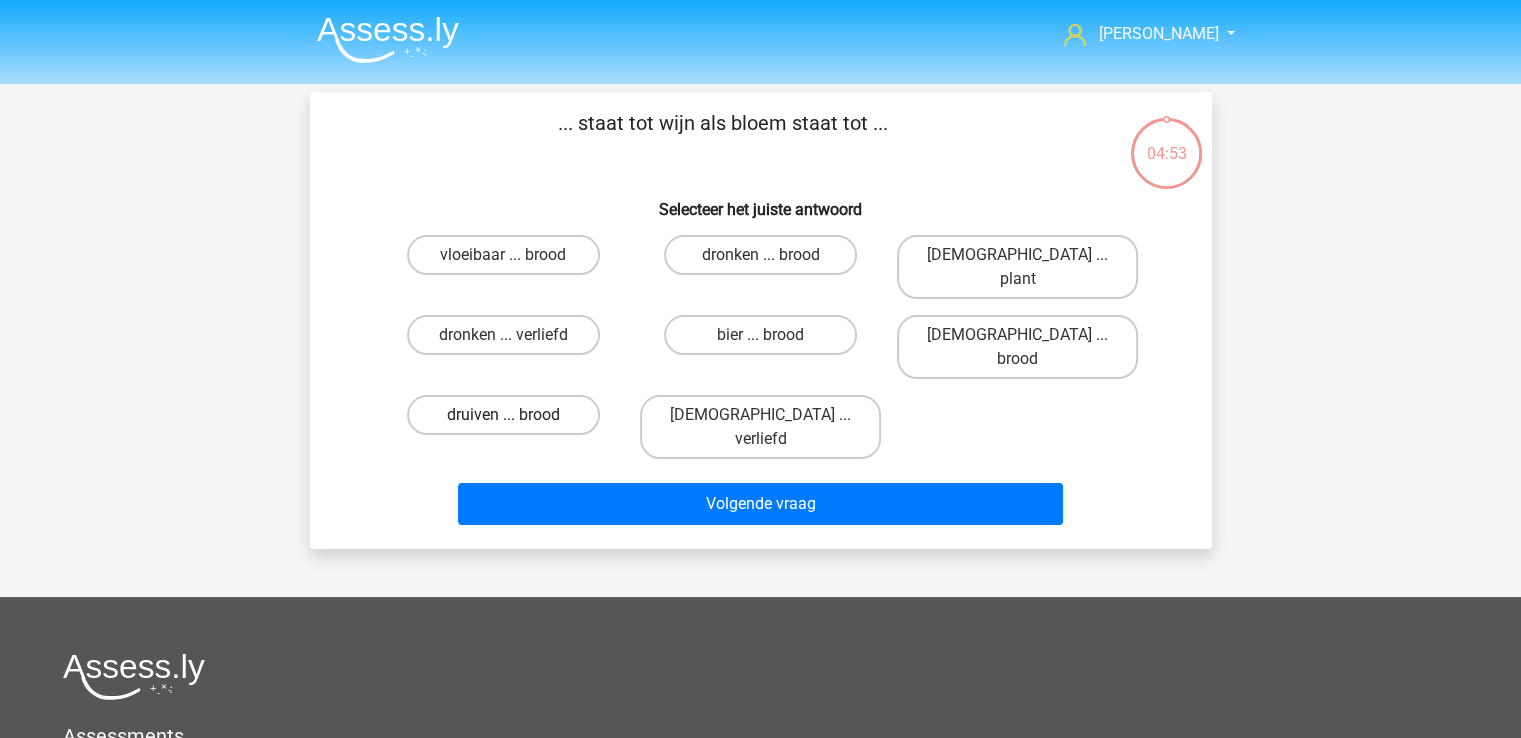 click on "druiven ... brood" at bounding box center (503, 415) 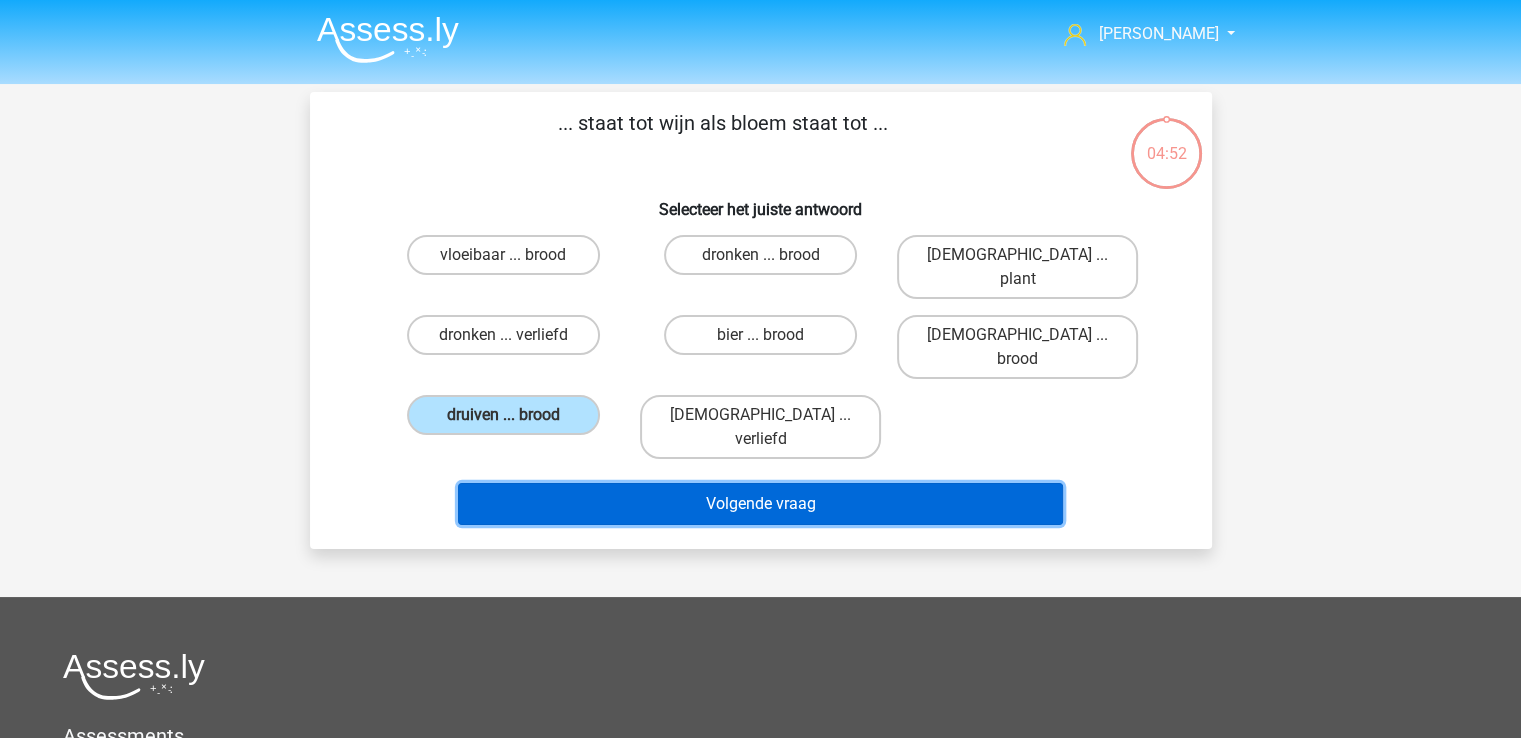 click on "Volgende vraag" at bounding box center (760, 504) 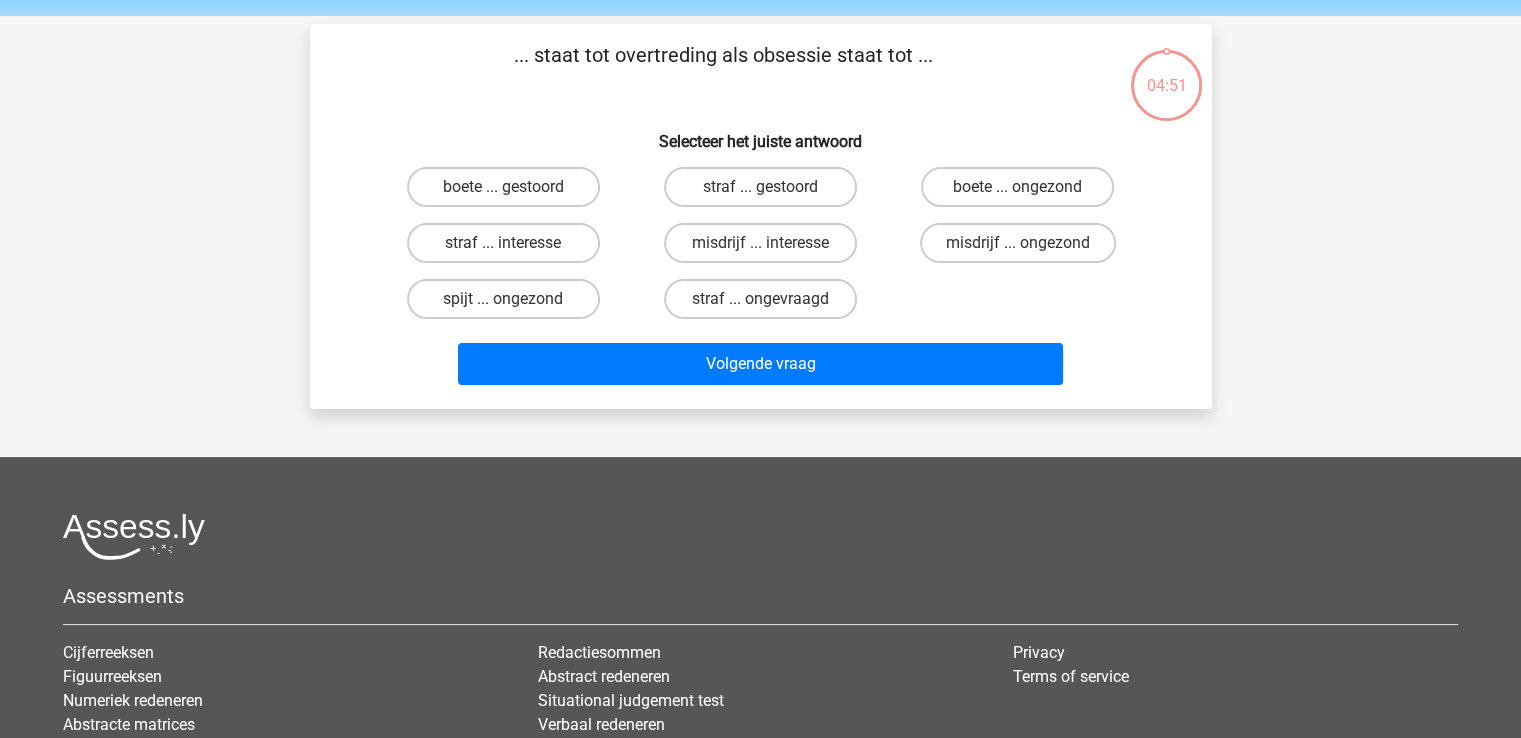 scroll, scrollTop: 92, scrollLeft: 0, axis: vertical 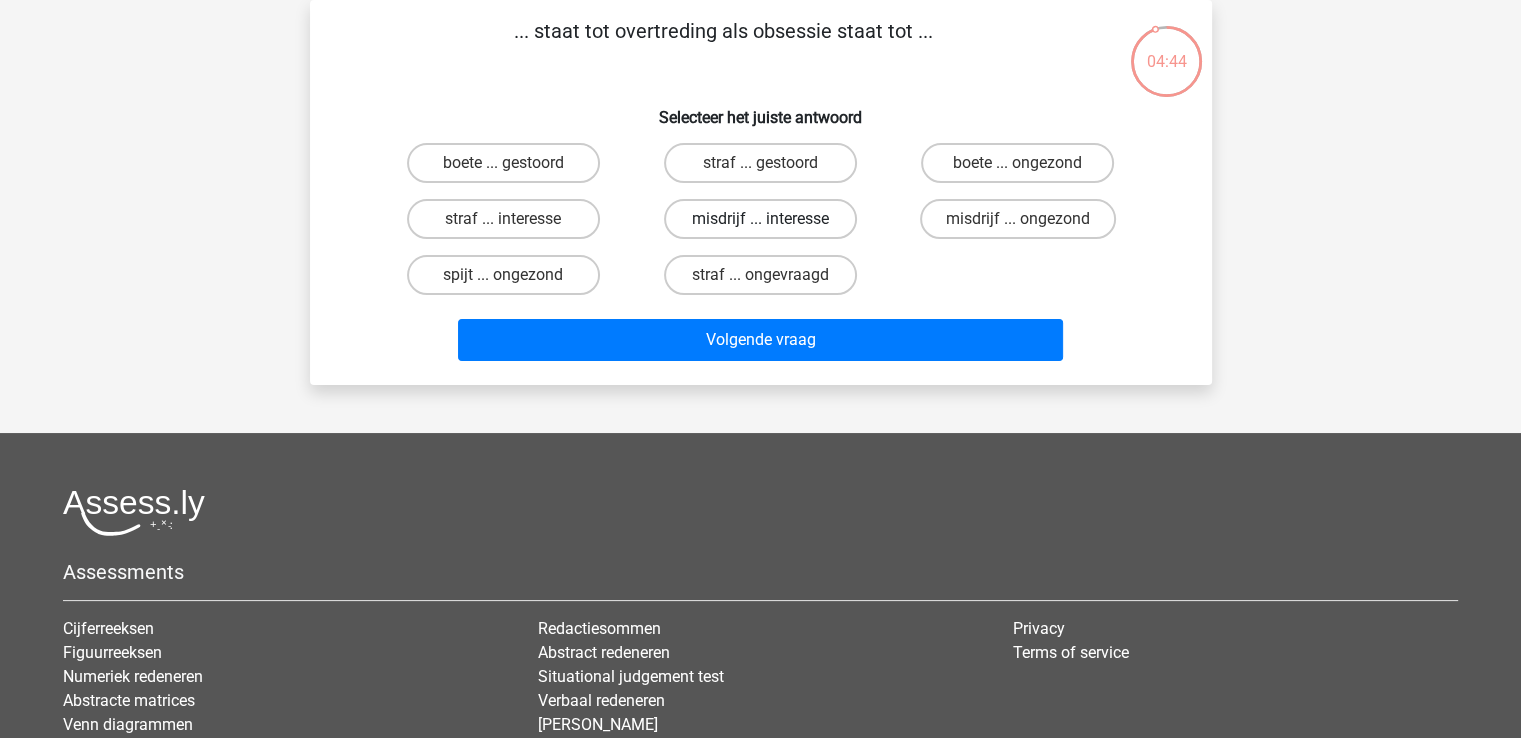 click on "misdrijf ... interesse" at bounding box center [760, 219] 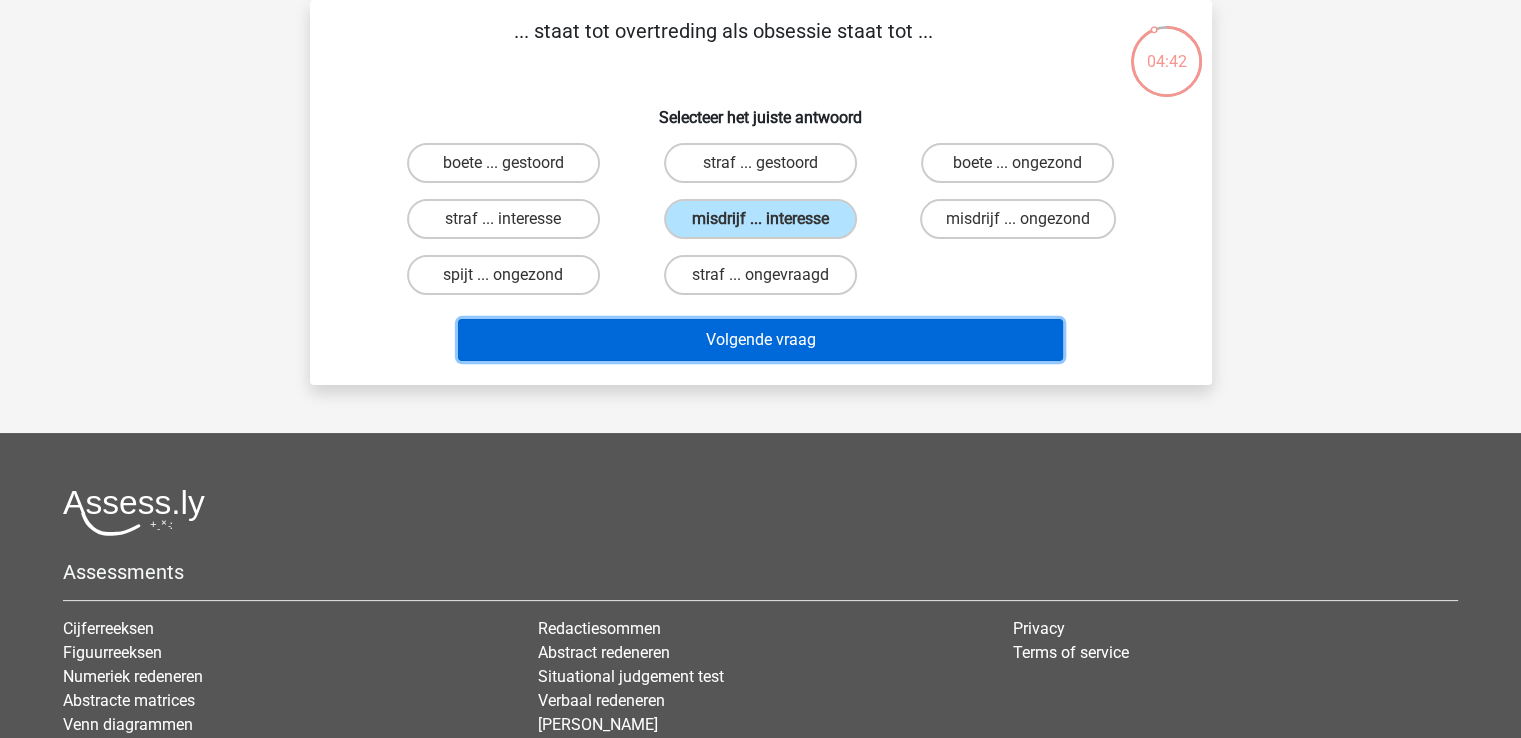 click on "Volgende vraag" at bounding box center [760, 340] 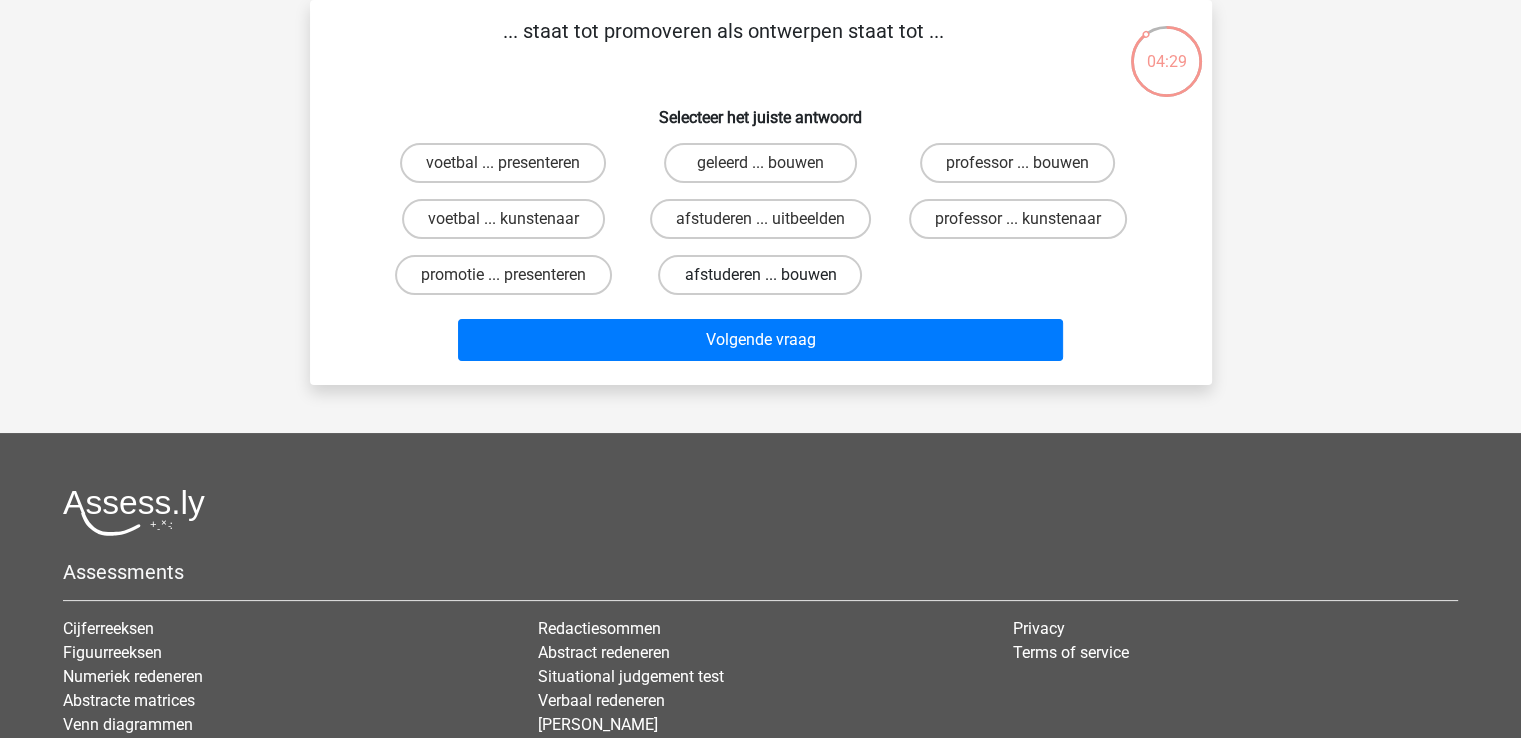 click on "afstuderen ... bouwen" at bounding box center (760, 275) 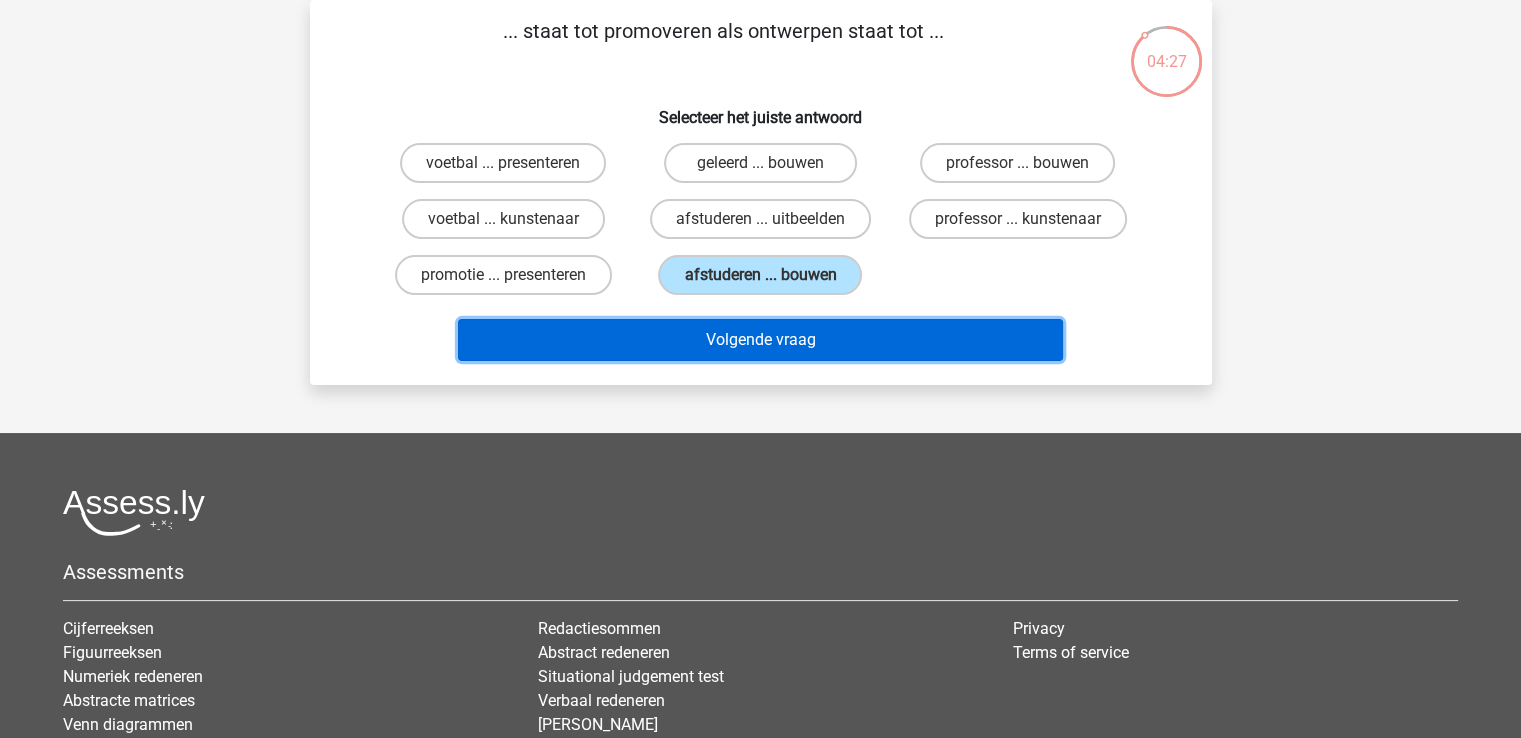 click on "Volgende vraag" at bounding box center [760, 340] 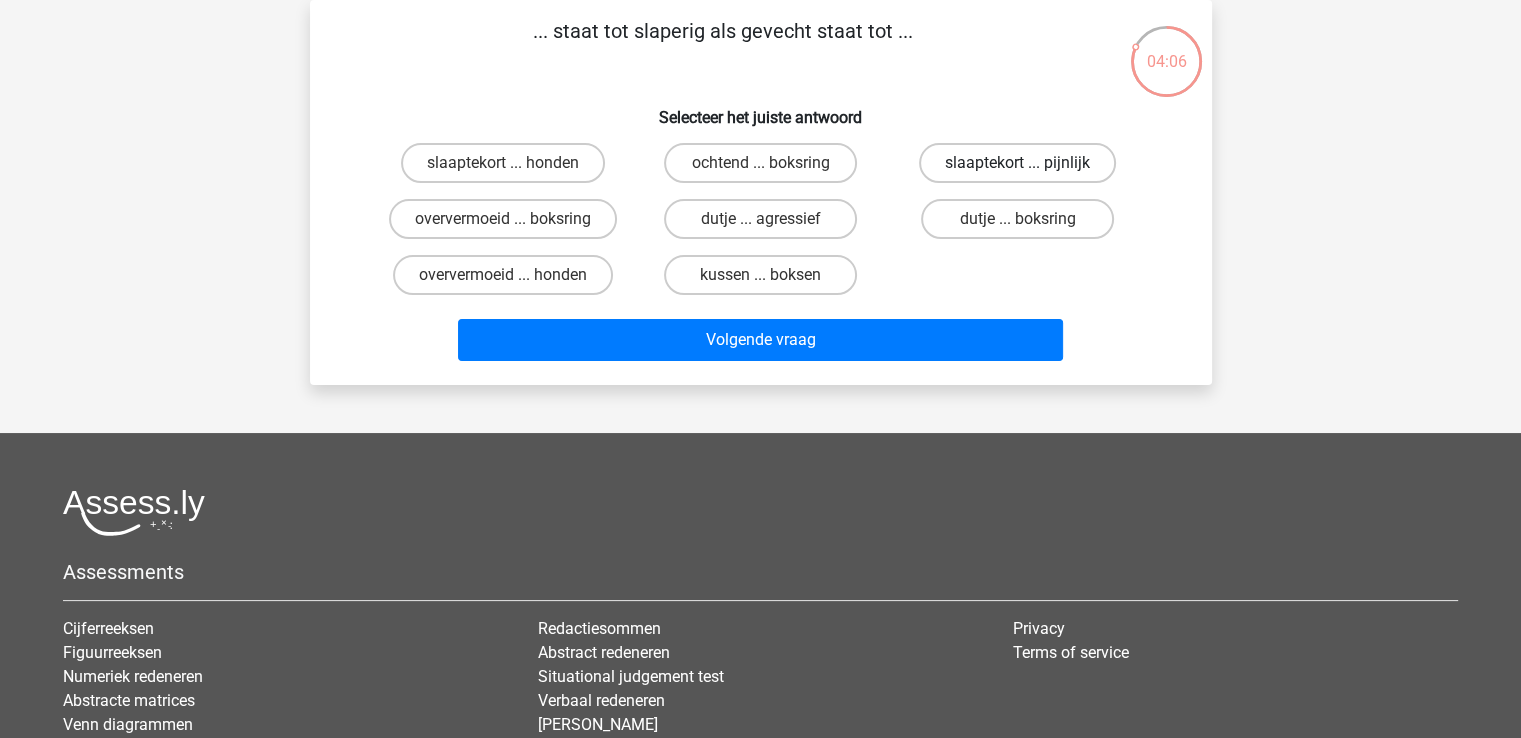 click on "slaaptekort ... pijnlijk" at bounding box center [1017, 163] 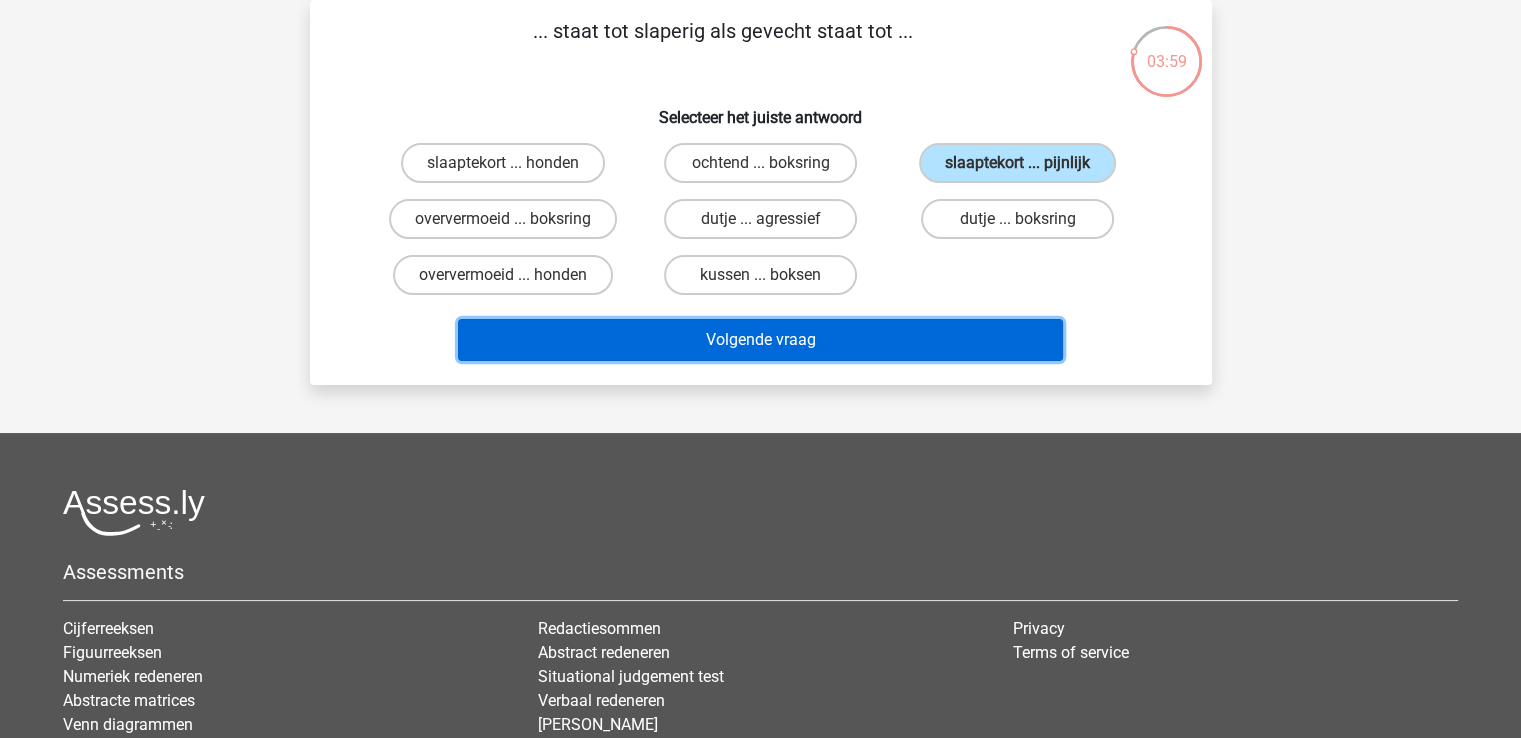 click on "Volgende vraag" at bounding box center [760, 340] 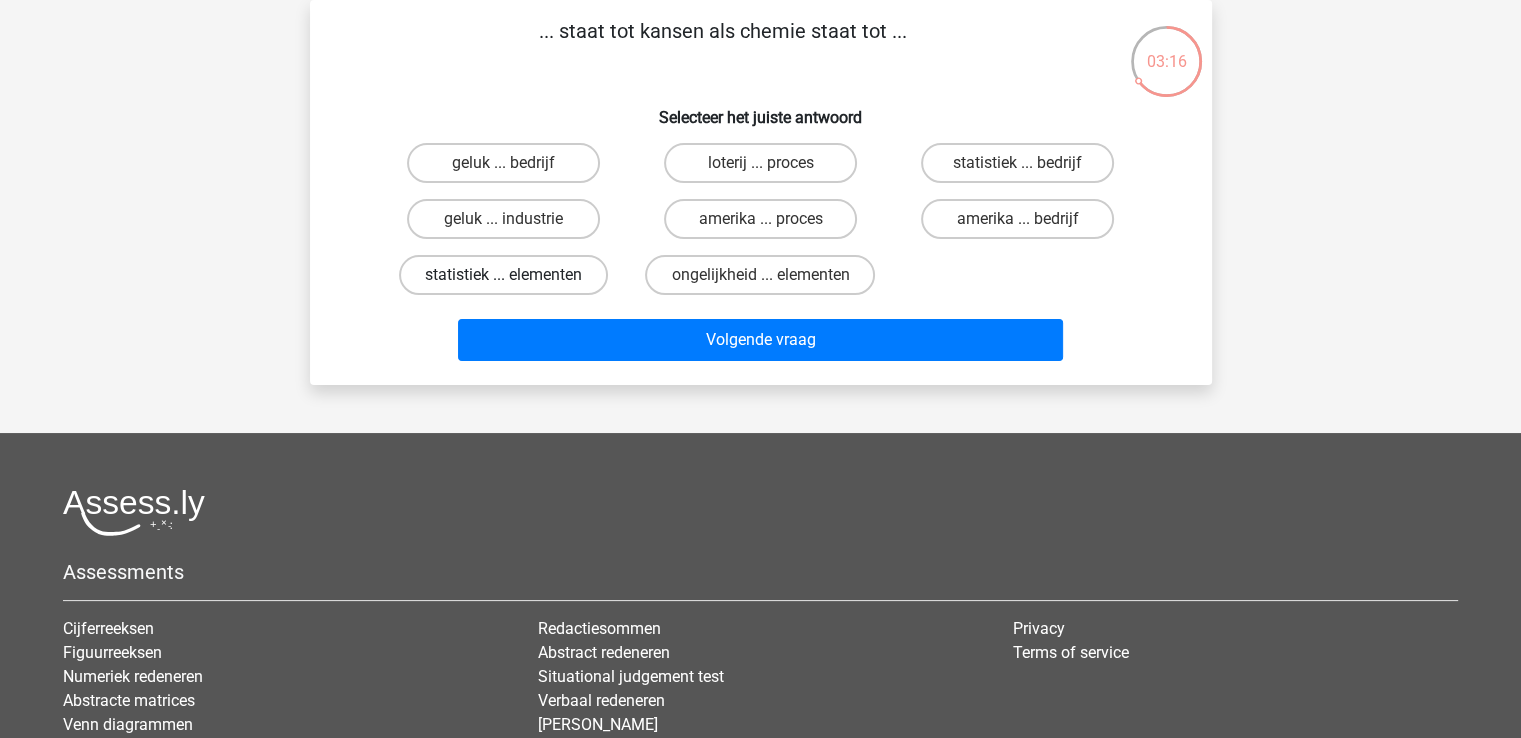 click on "statistiek ... elementen" at bounding box center (503, 275) 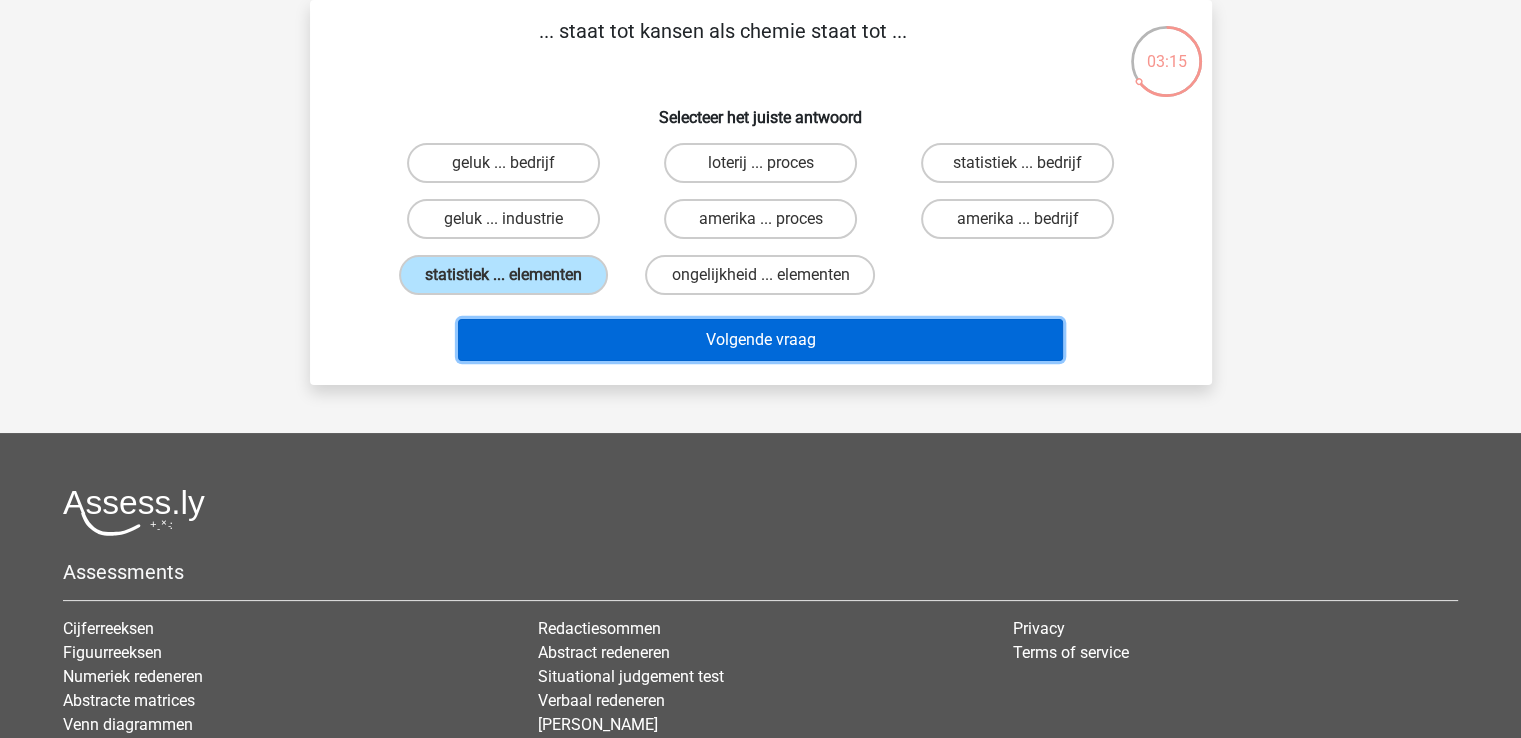 click on "Volgende vraag" at bounding box center [760, 340] 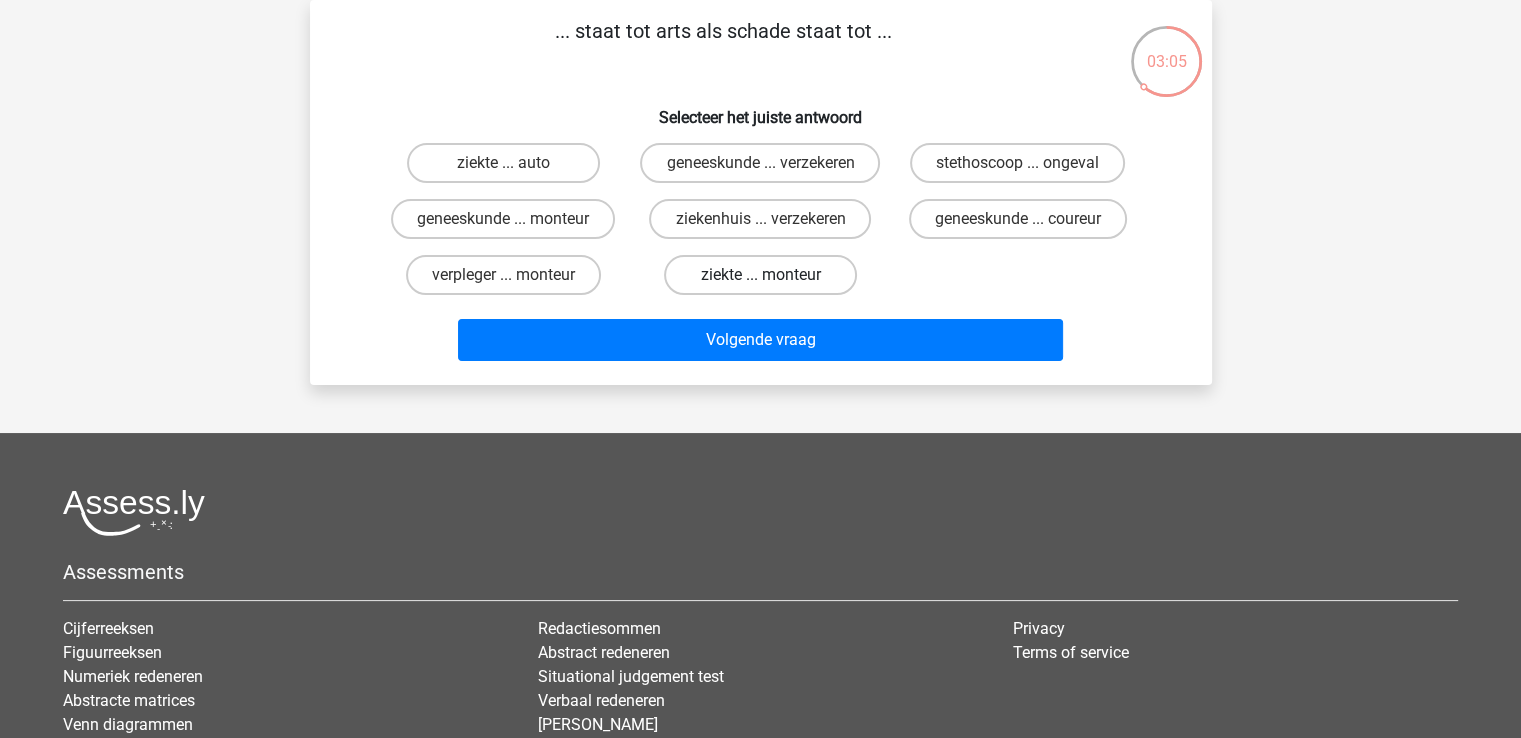 click on "ziekte ... monteur" at bounding box center (760, 275) 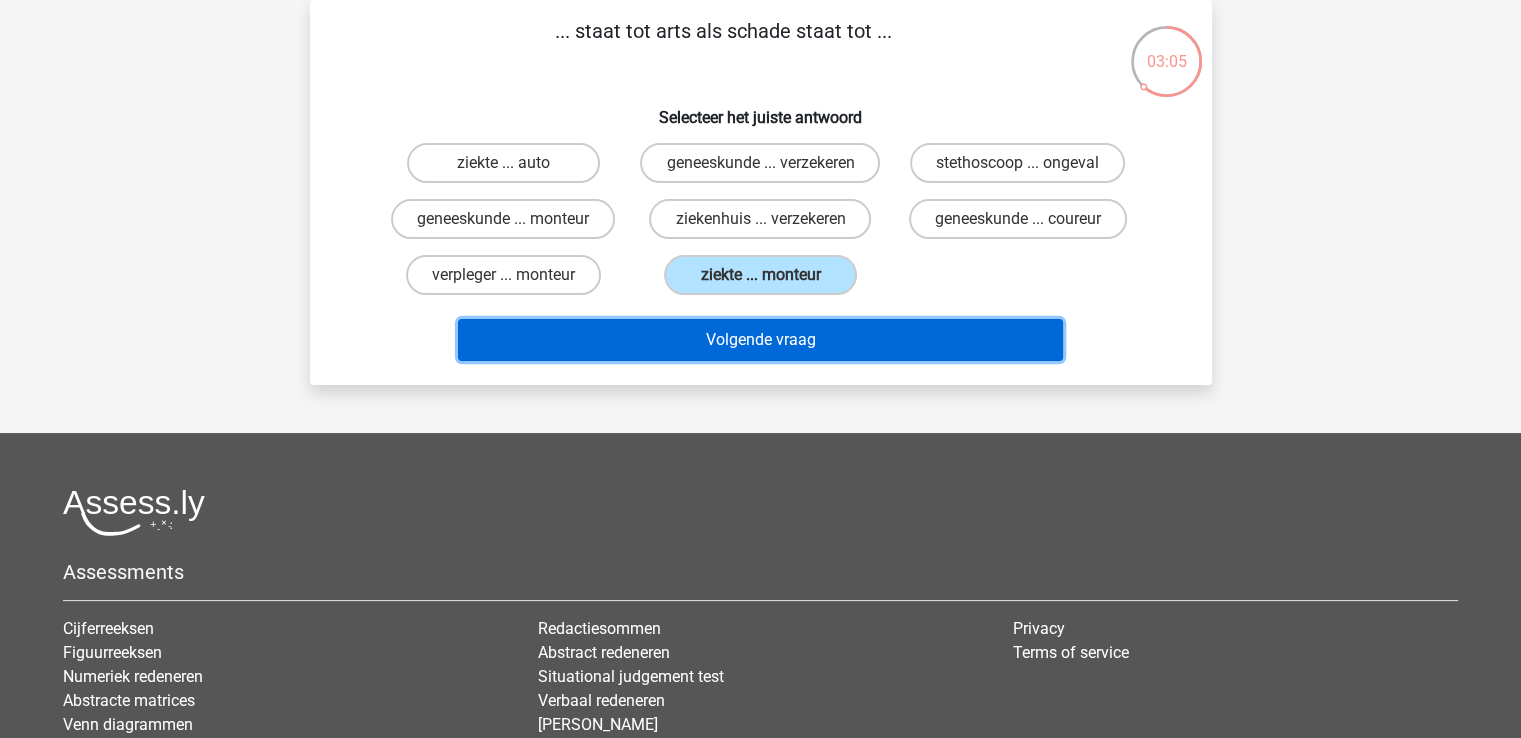 click on "Volgende vraag" at bounding box center [760, 340] 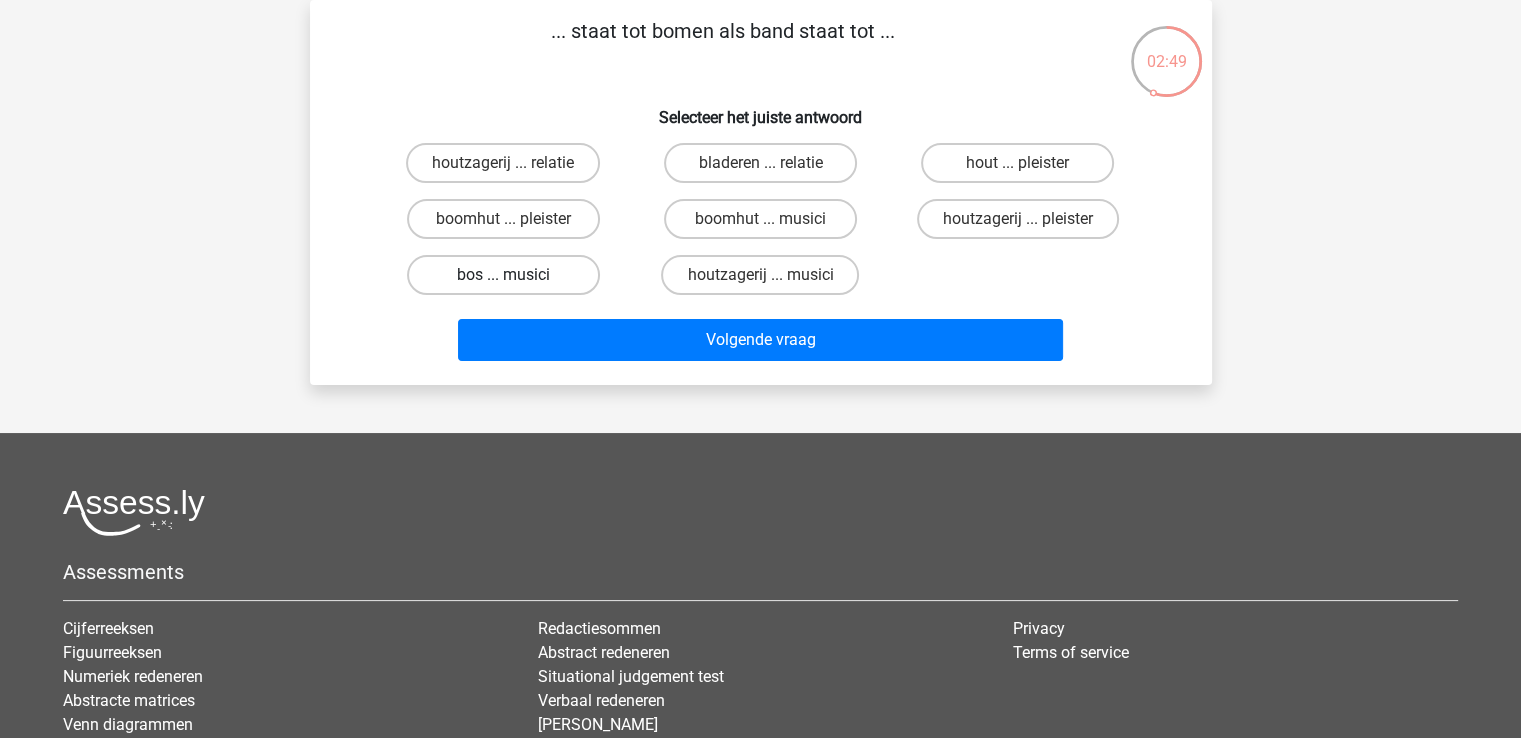 click on "bos ... musici" at bounding box center [503, 275] 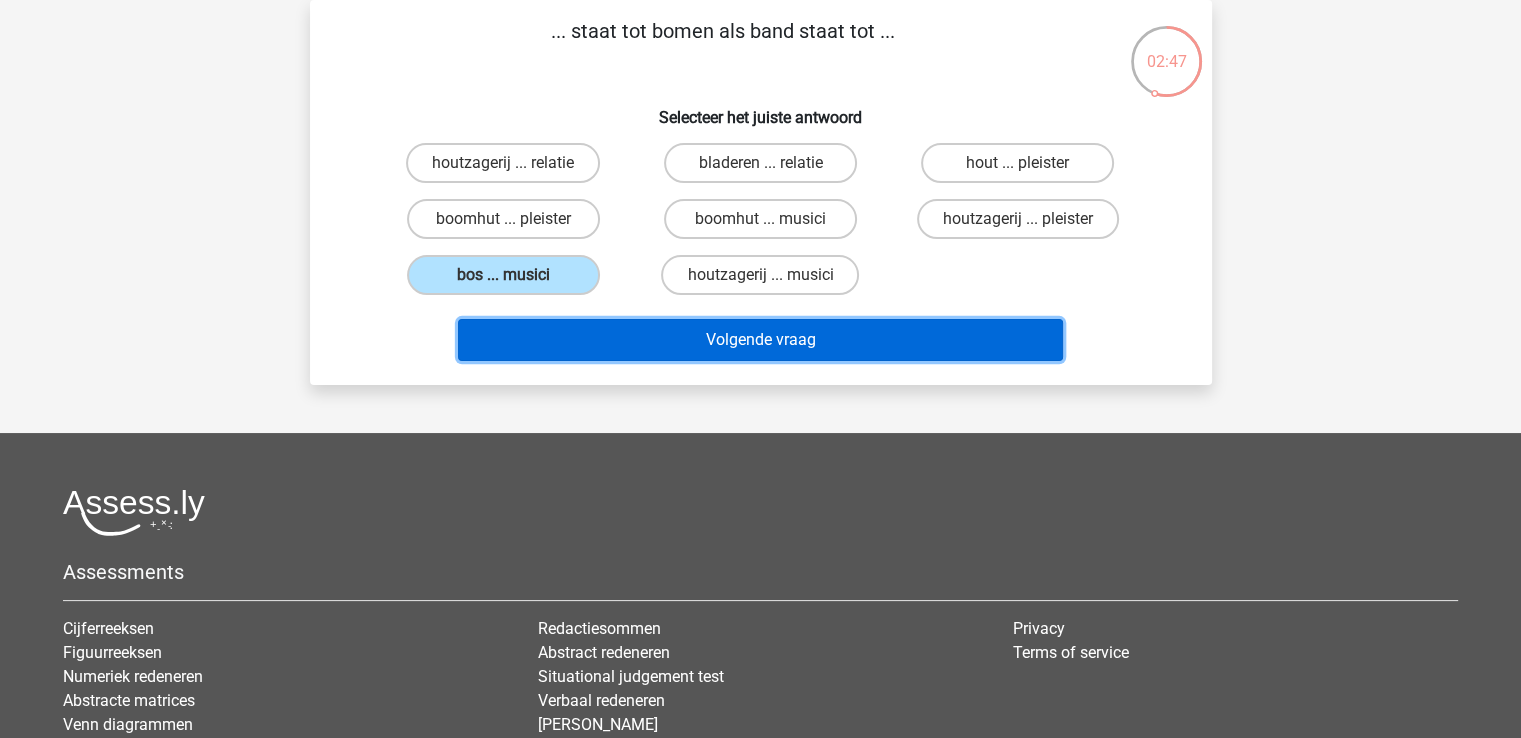 click on "Volgende vraag" at bounding box center (760, 340) 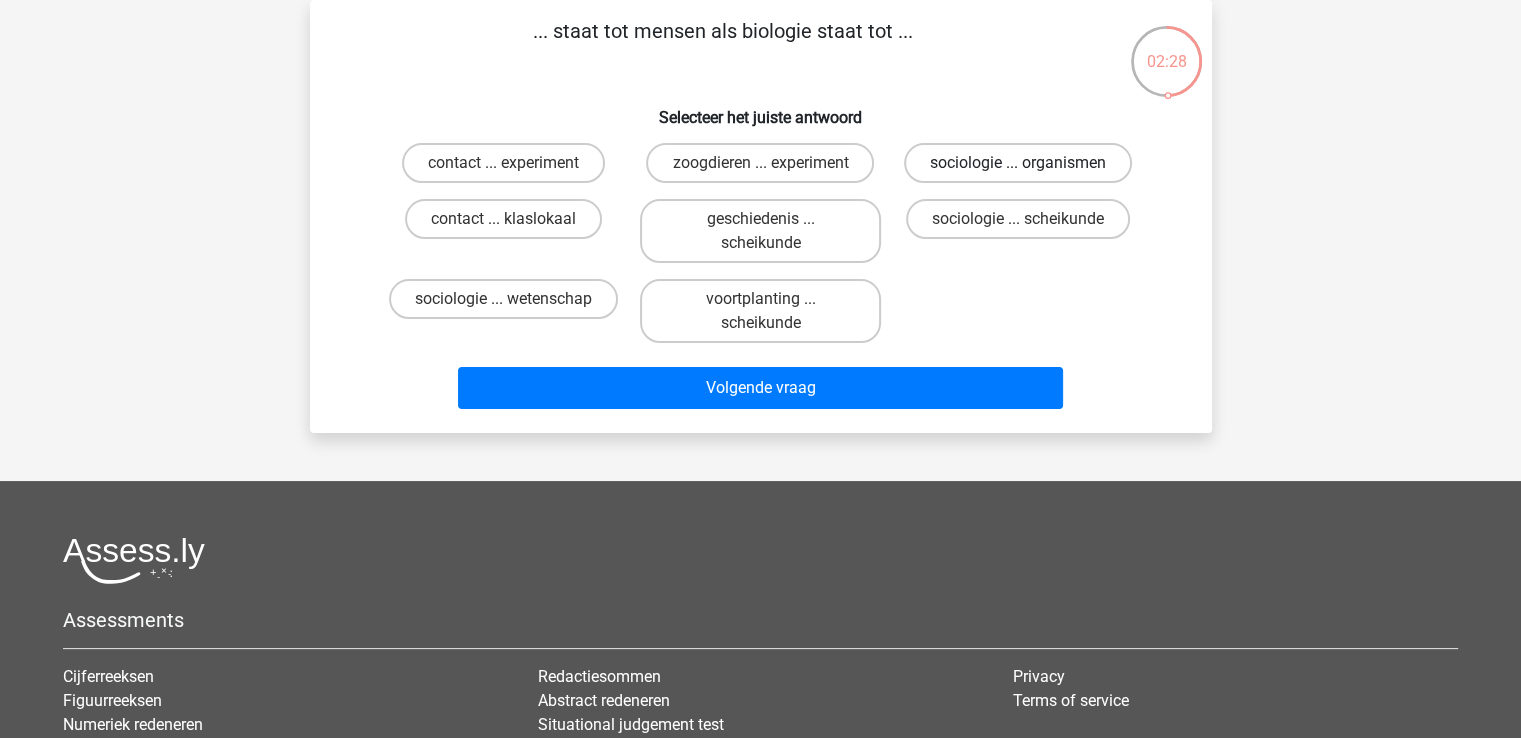 click on "sociologie ... organismen" at bounding box center [1018, 163] 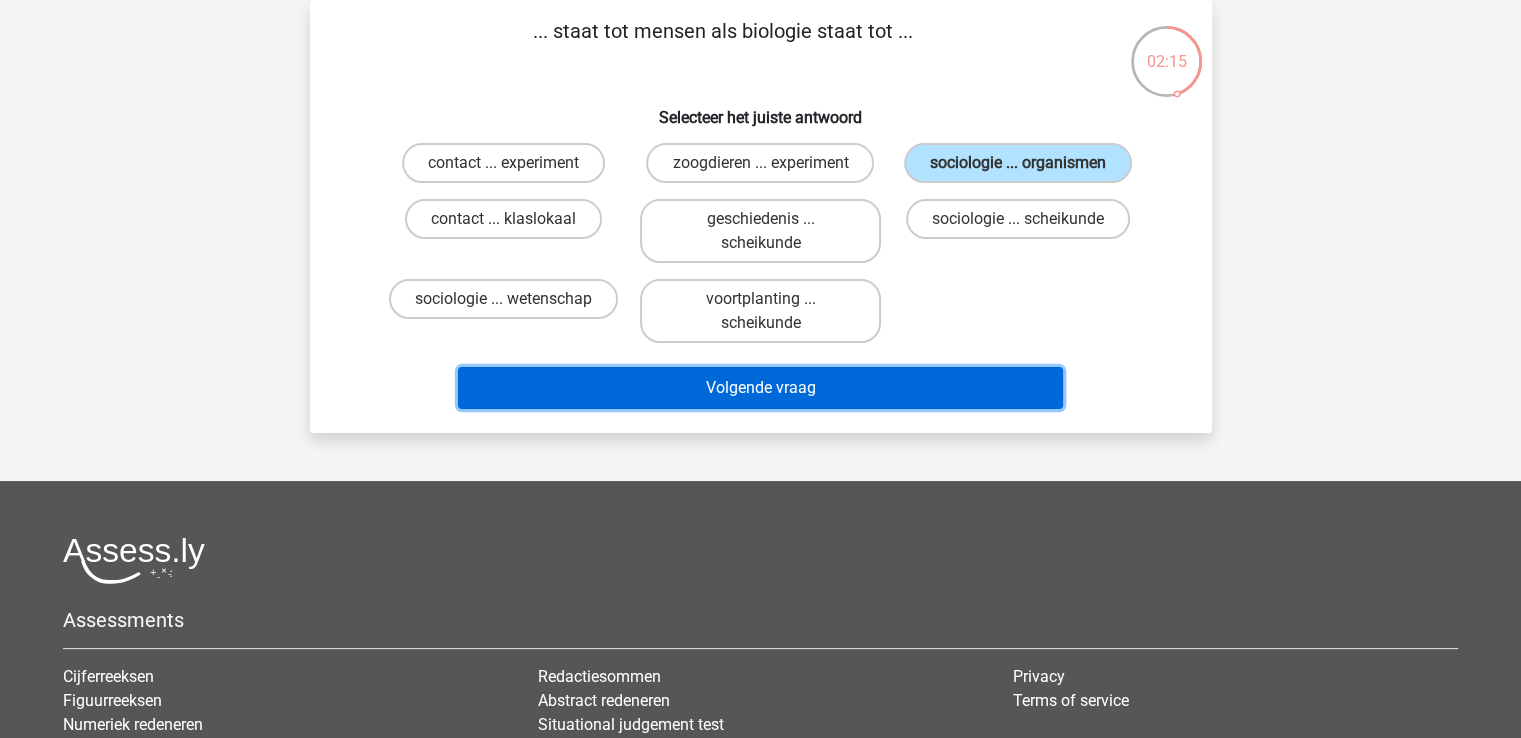 click on "Volgende vraag" at bounding box center [760, 388] 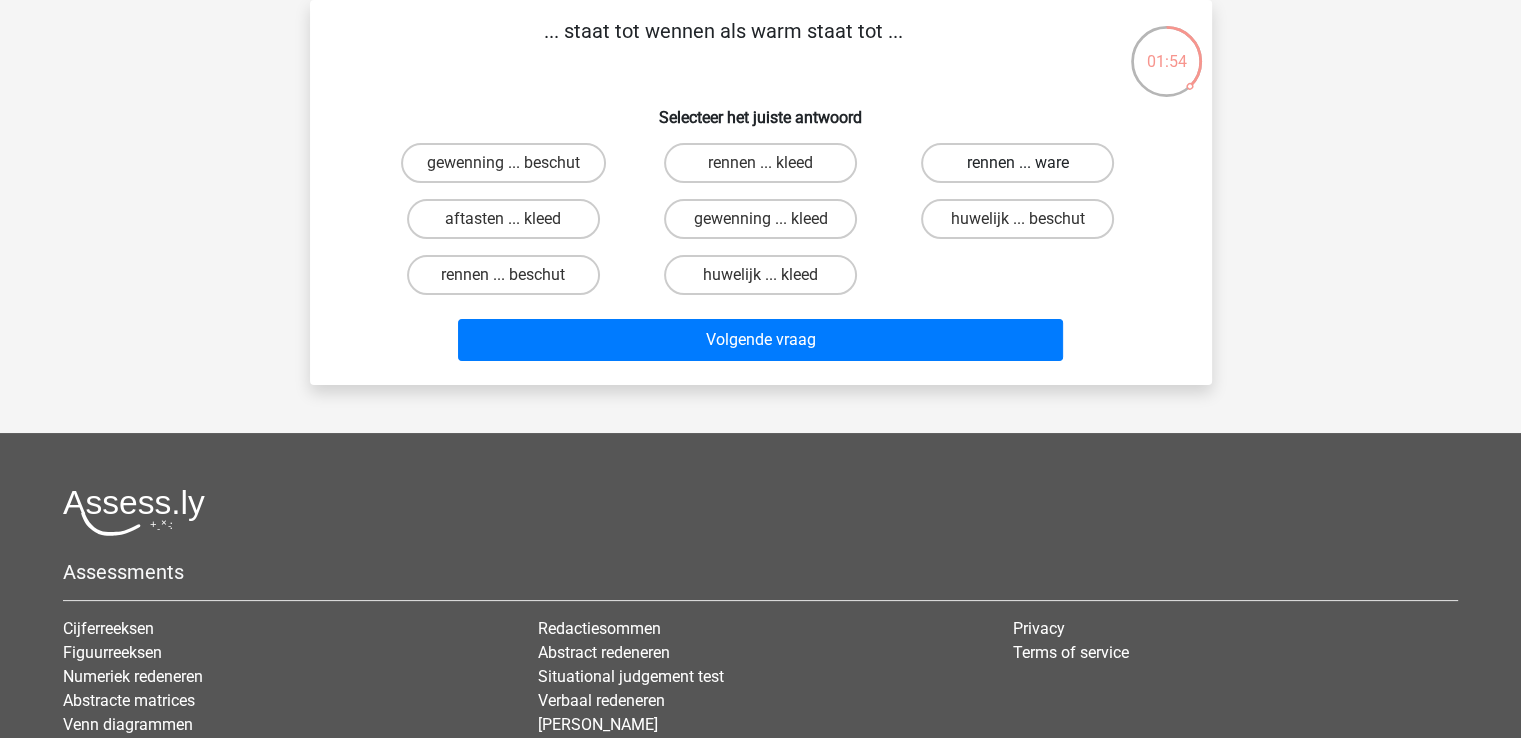 click on "rennen ... ware" at bounding box center [1017, 163] 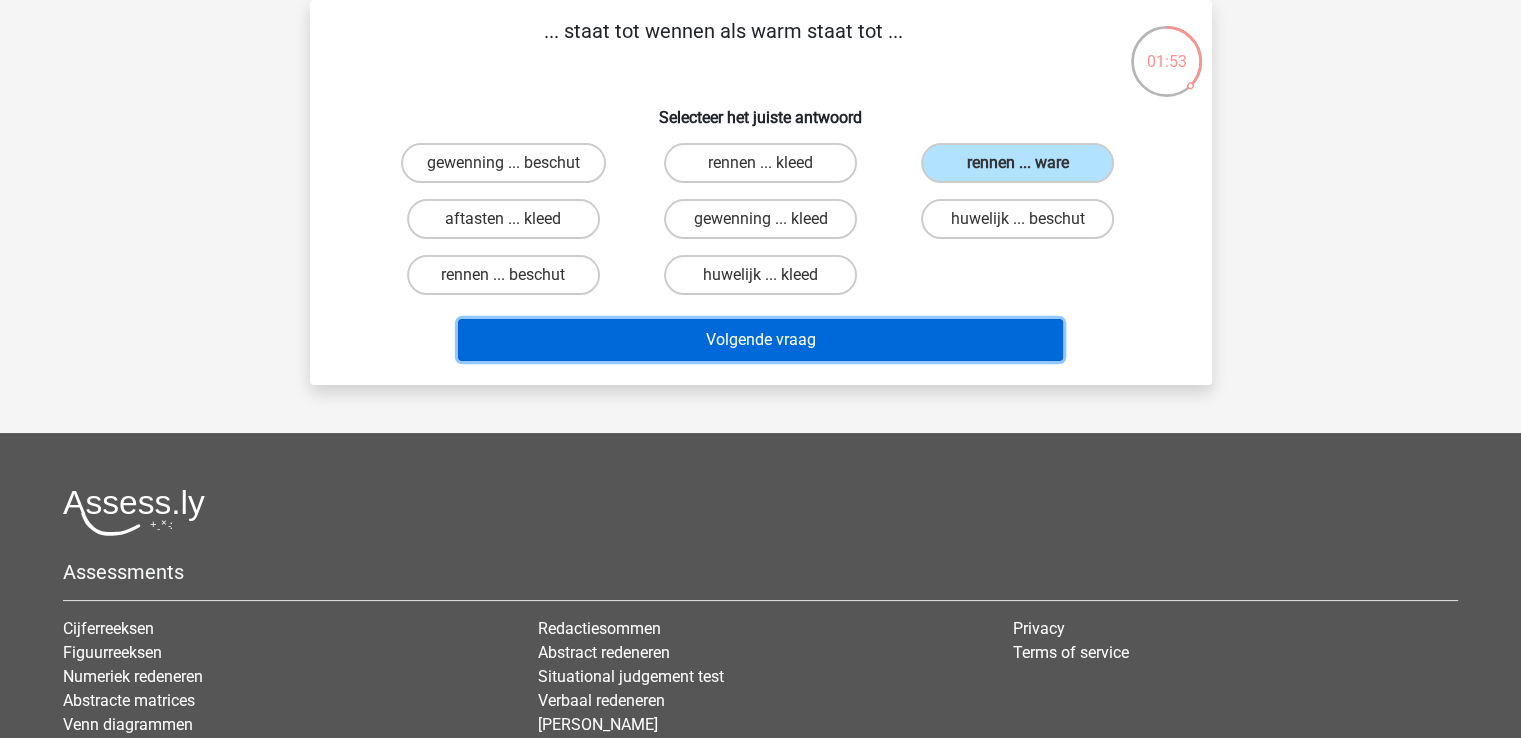 click on "Volgende vraag" at bounding box center (760, 340) 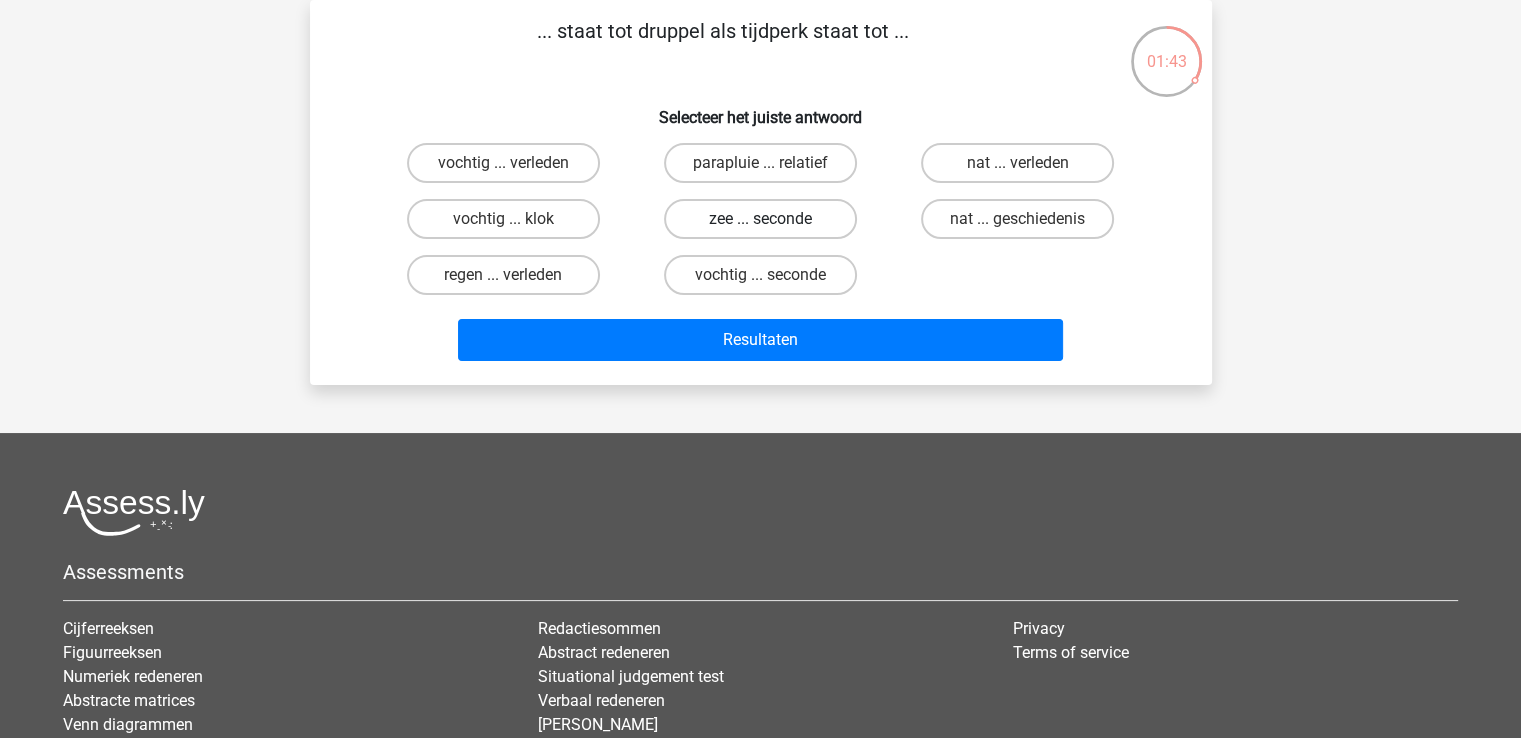 click on "zee ... seconde" at bounding box center [760, 219] 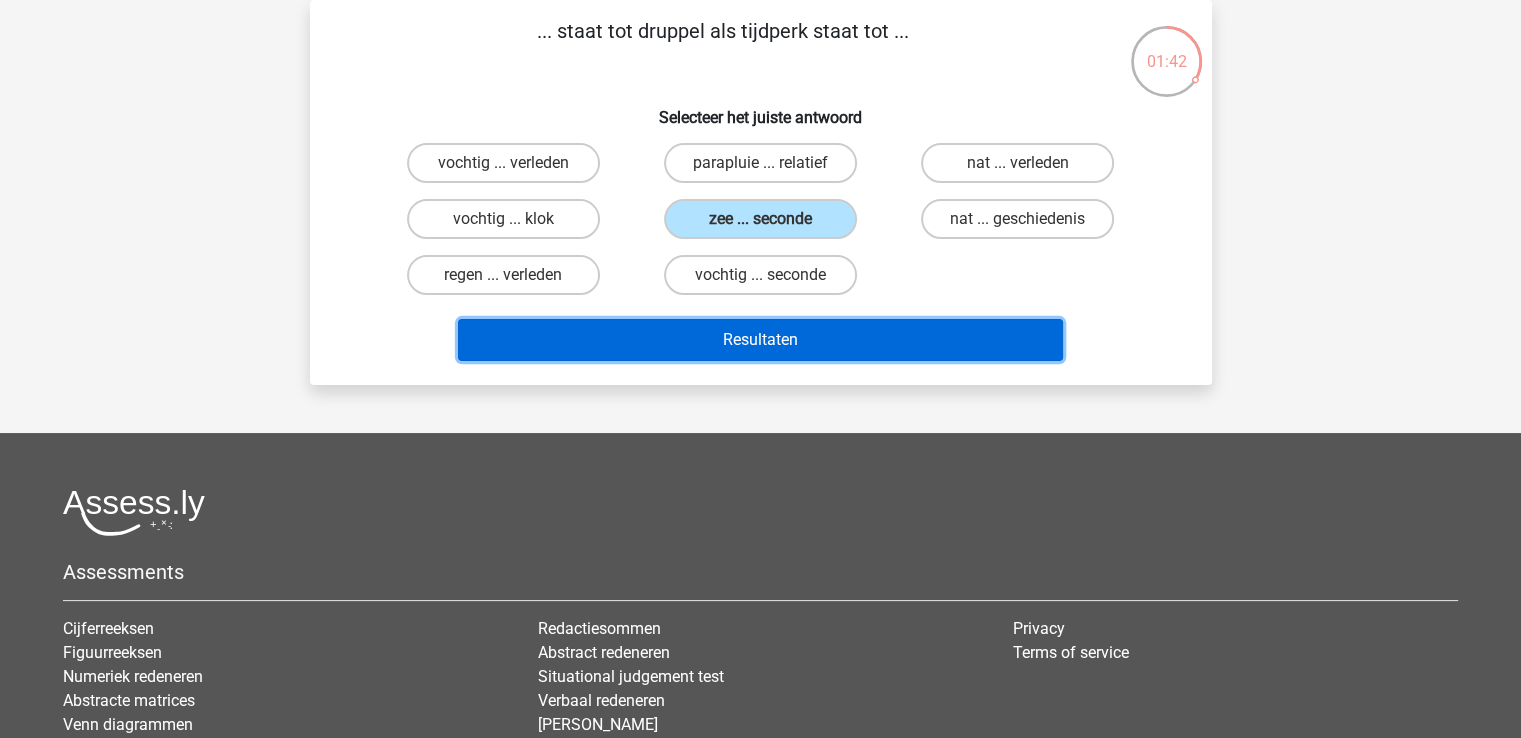 click on "Resultaten" at bounding box center [760, 340] 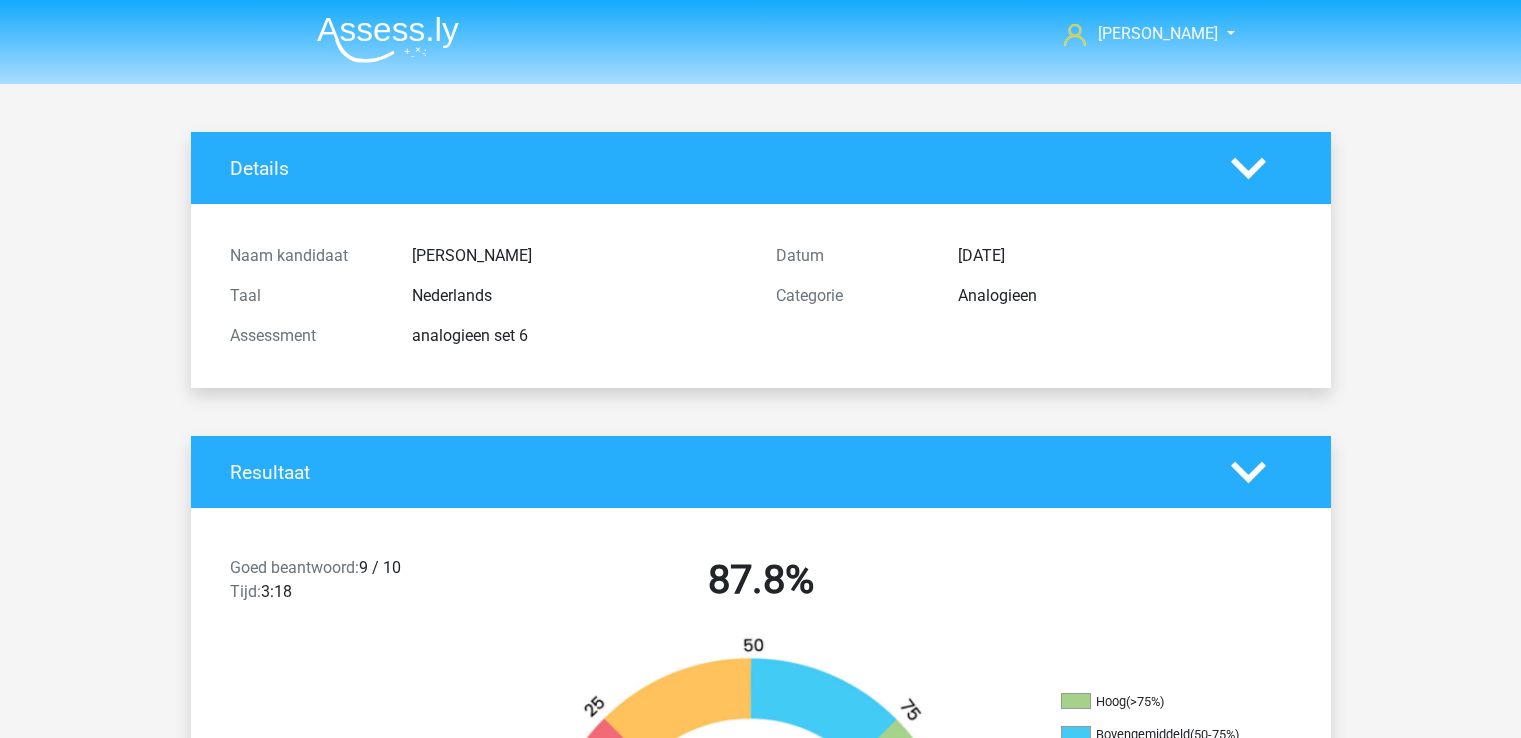 scroll, scrollTop: 0, scrollLeft: 0, axis: both 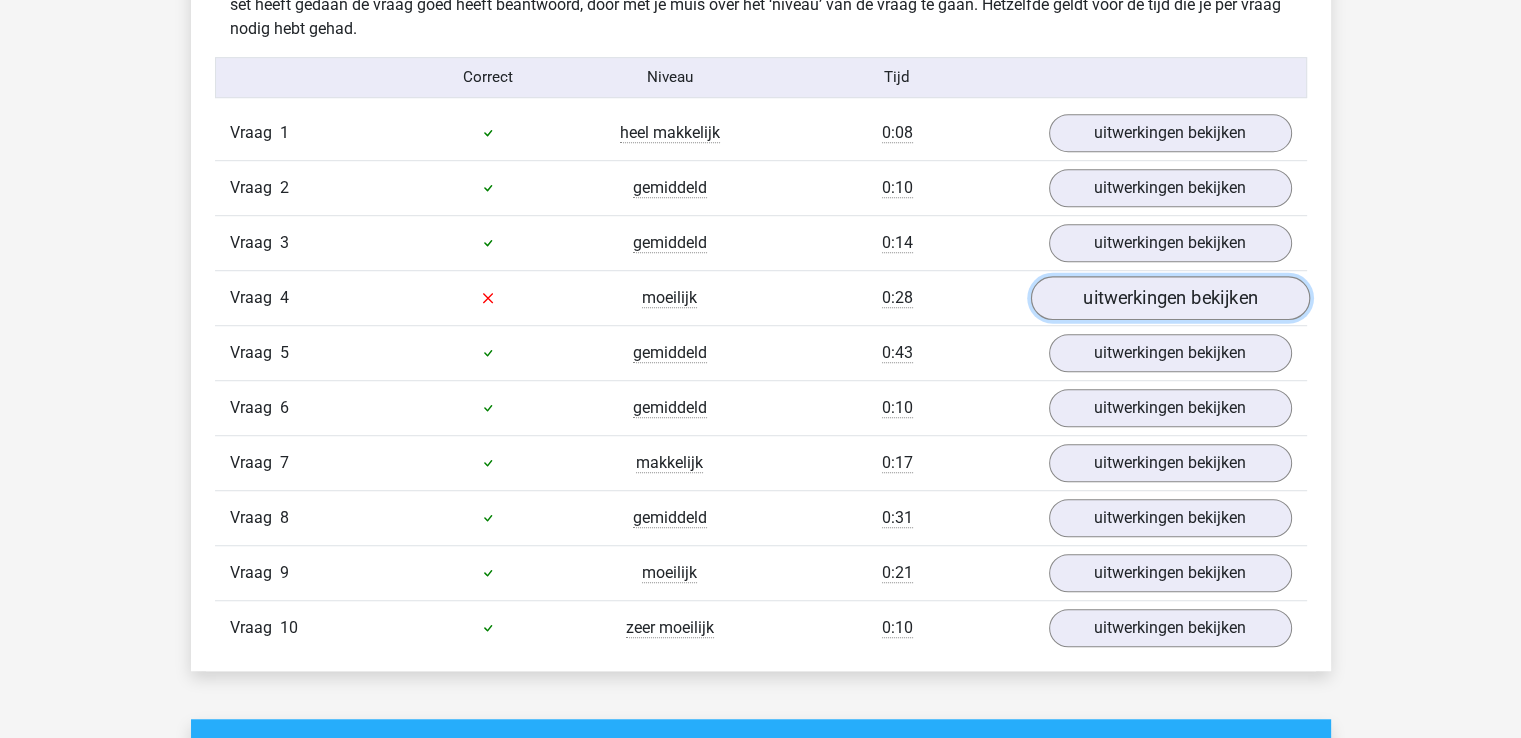 click on "uitwerkingen bekijken" at bounding box center (1169, 298) 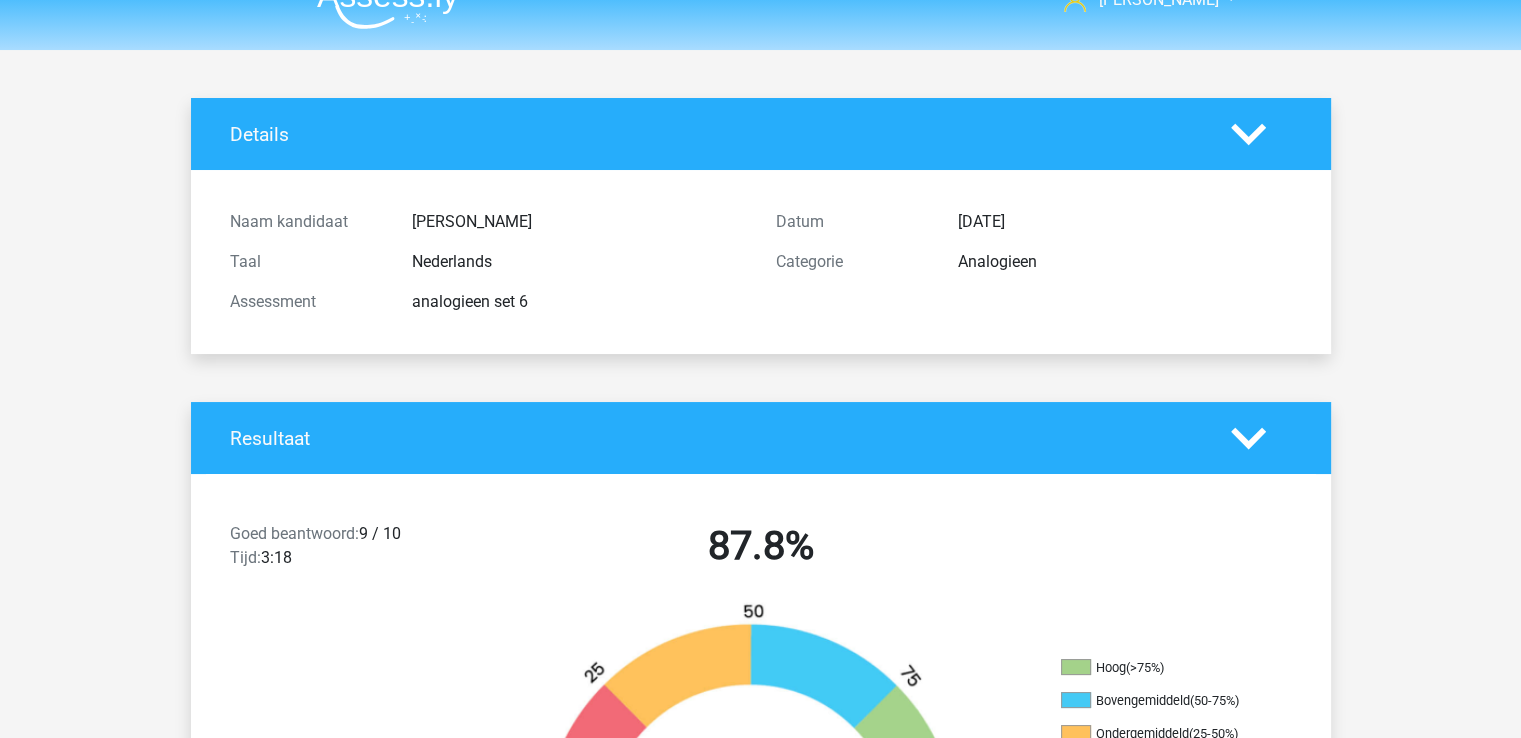 scroll, scrollTop: 0, scrollLeft: 0, axis: both 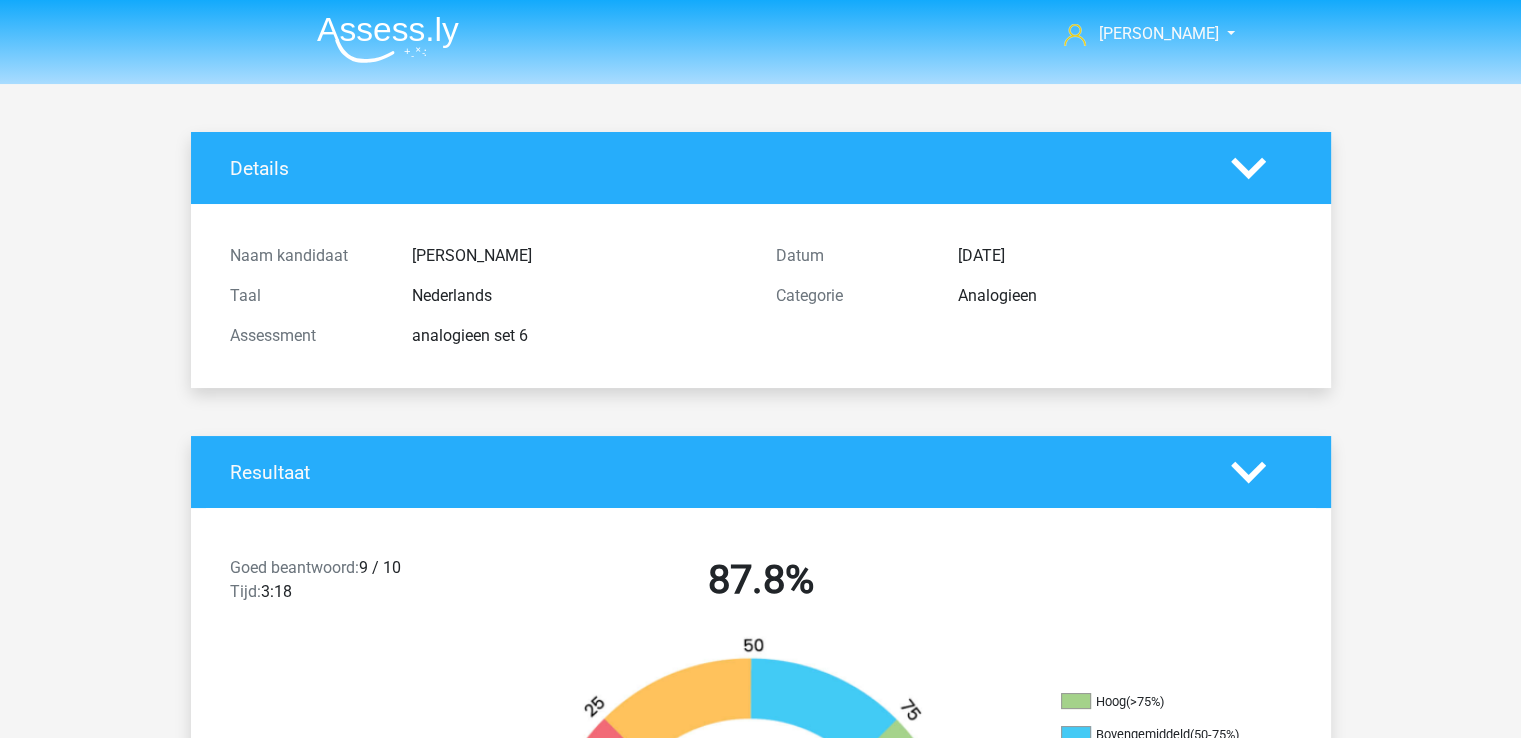 click at bounding box center (388, 39) 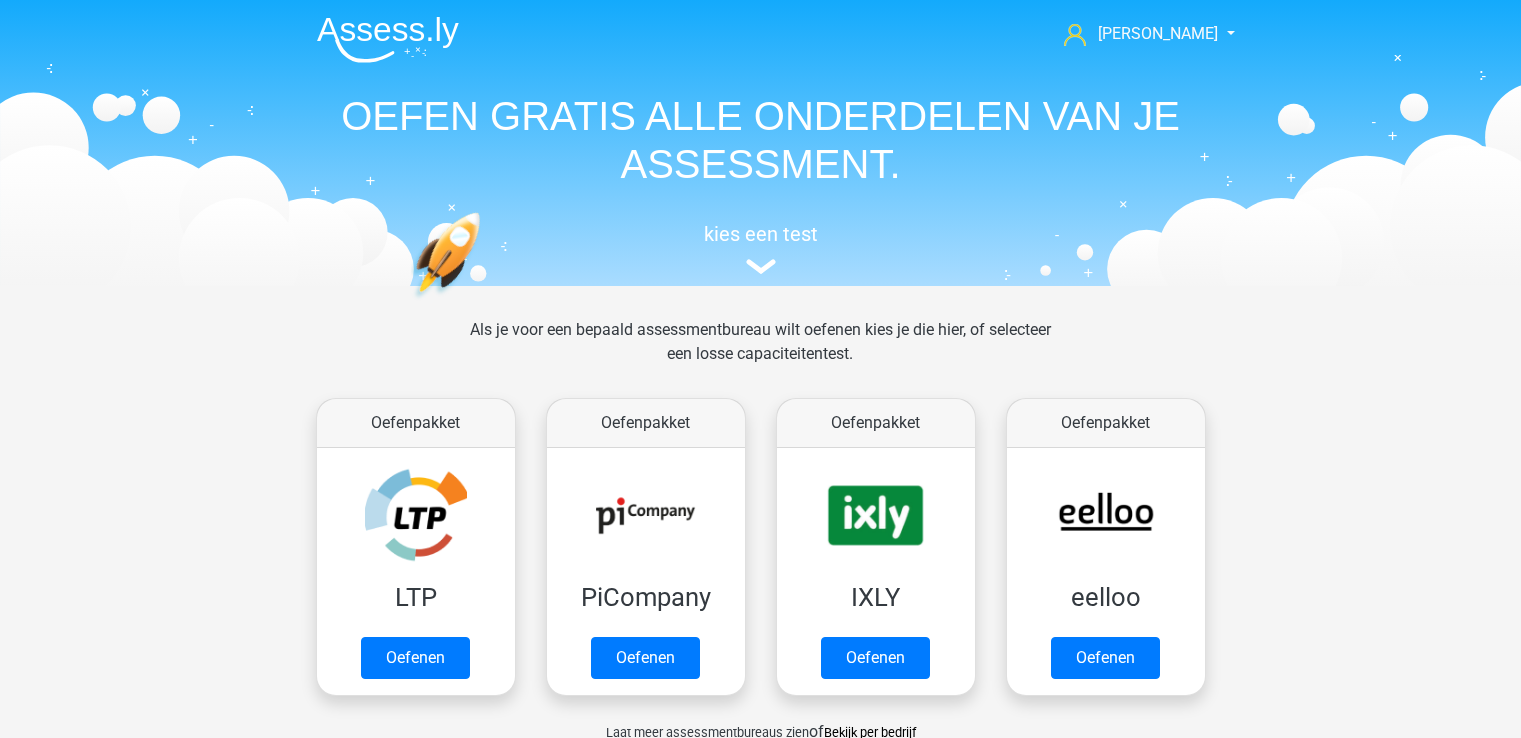 scroll, scrollTop: 0, scrollLeft: 0, axis: both 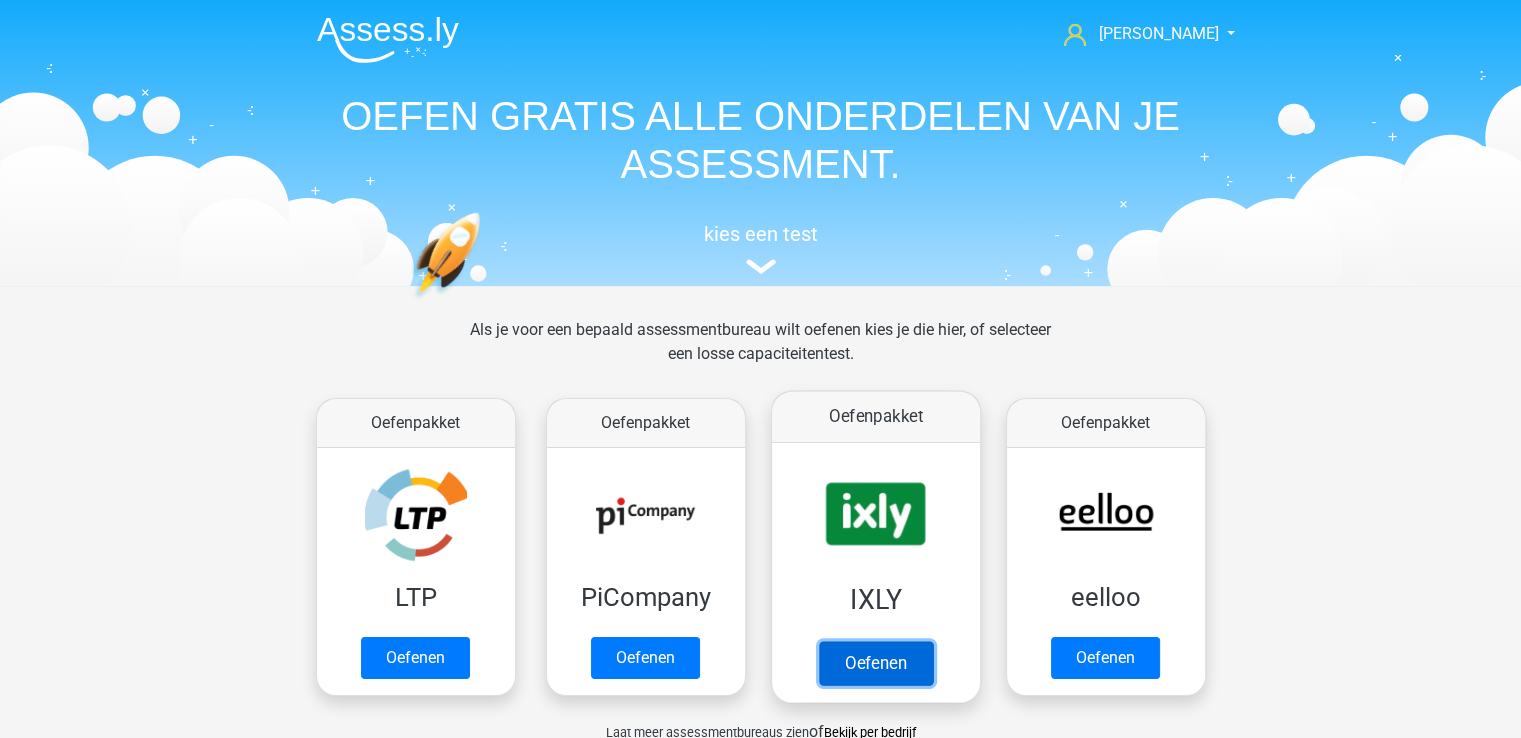 click on "Oefenen" at bounding box center (875, 663) 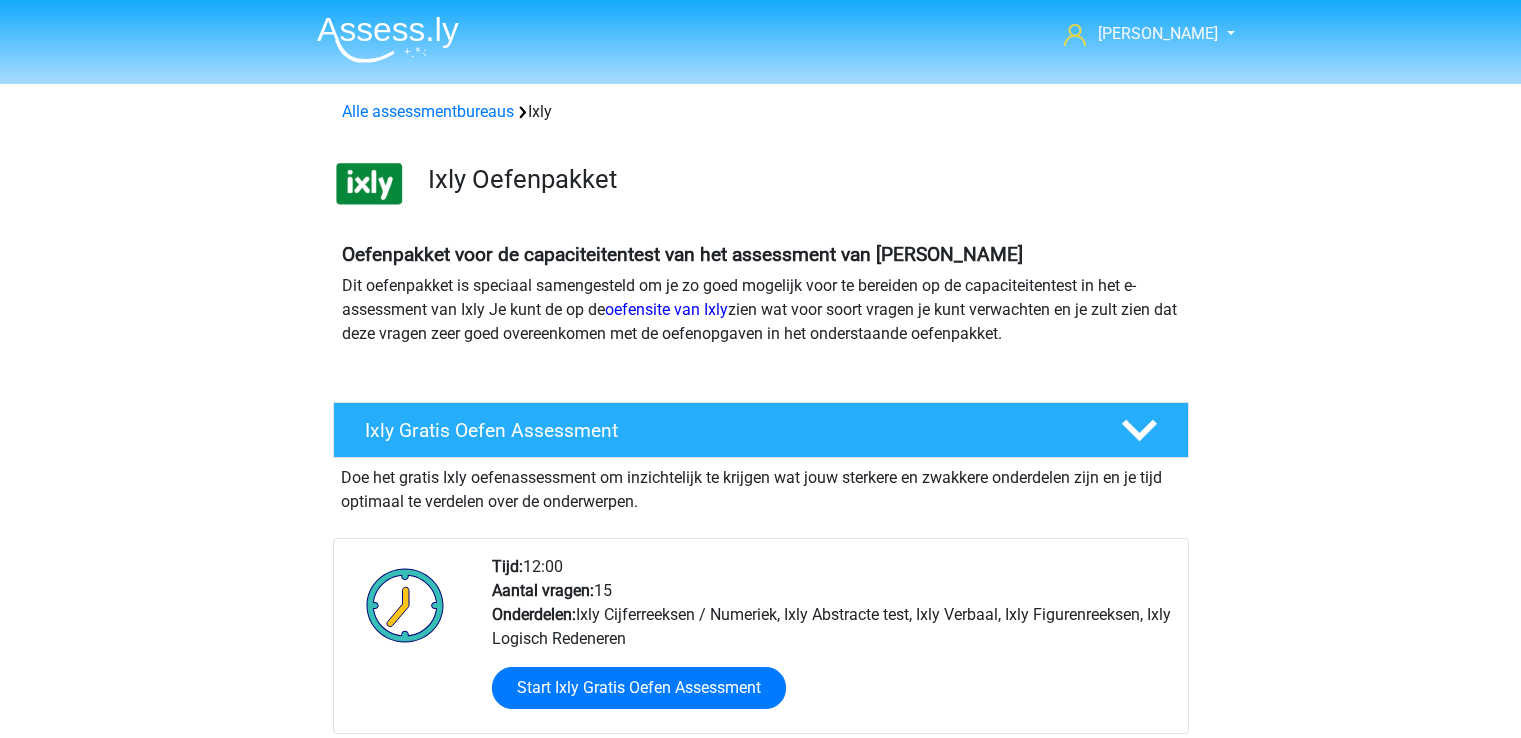 scroll, scrollTop: 0, scrollLeft: 0, axis: both 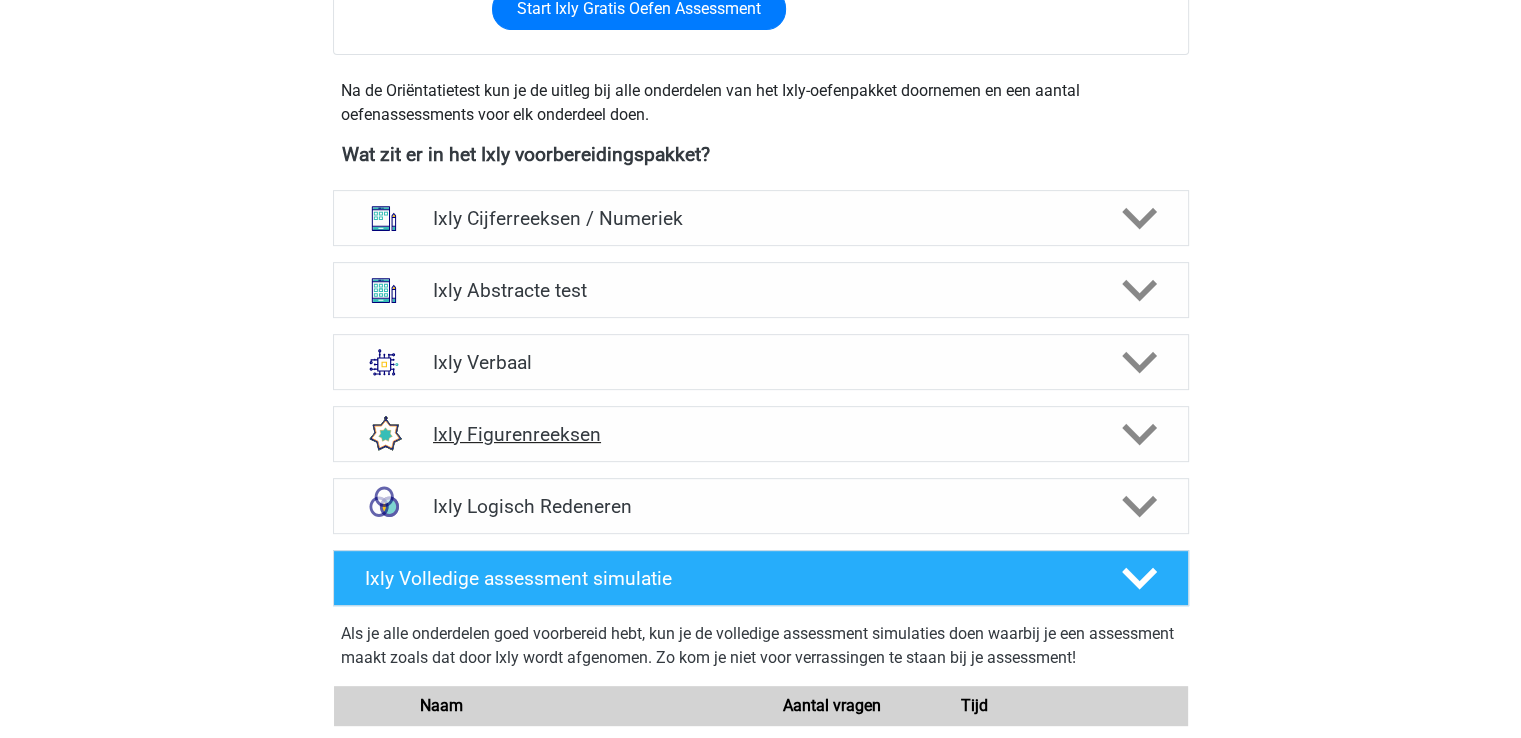 click 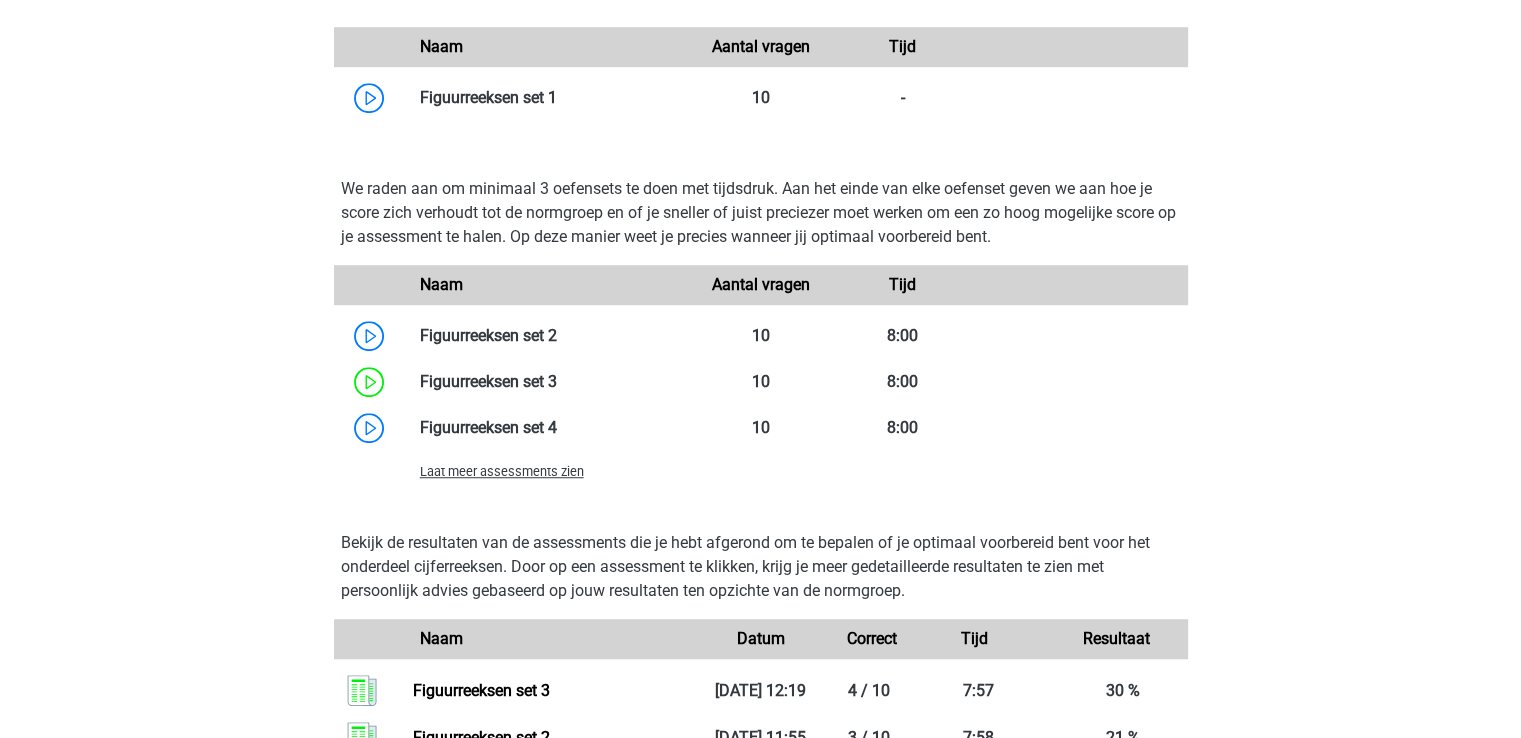 scroll, scrollTop: 1358, scrollLeft: 0, axis: vertical 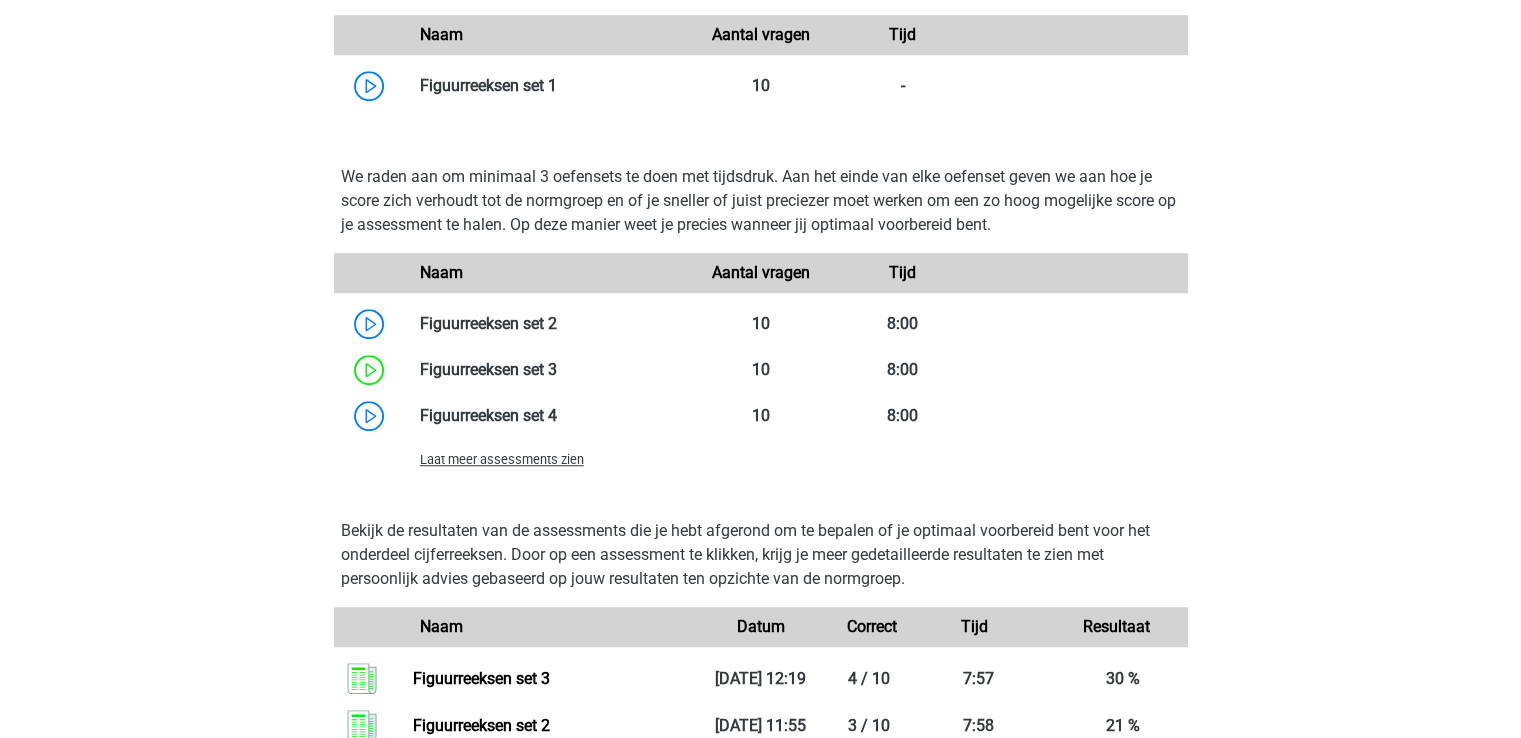 click on "Laat meer assessments zien" at bounding box center (502, 459) 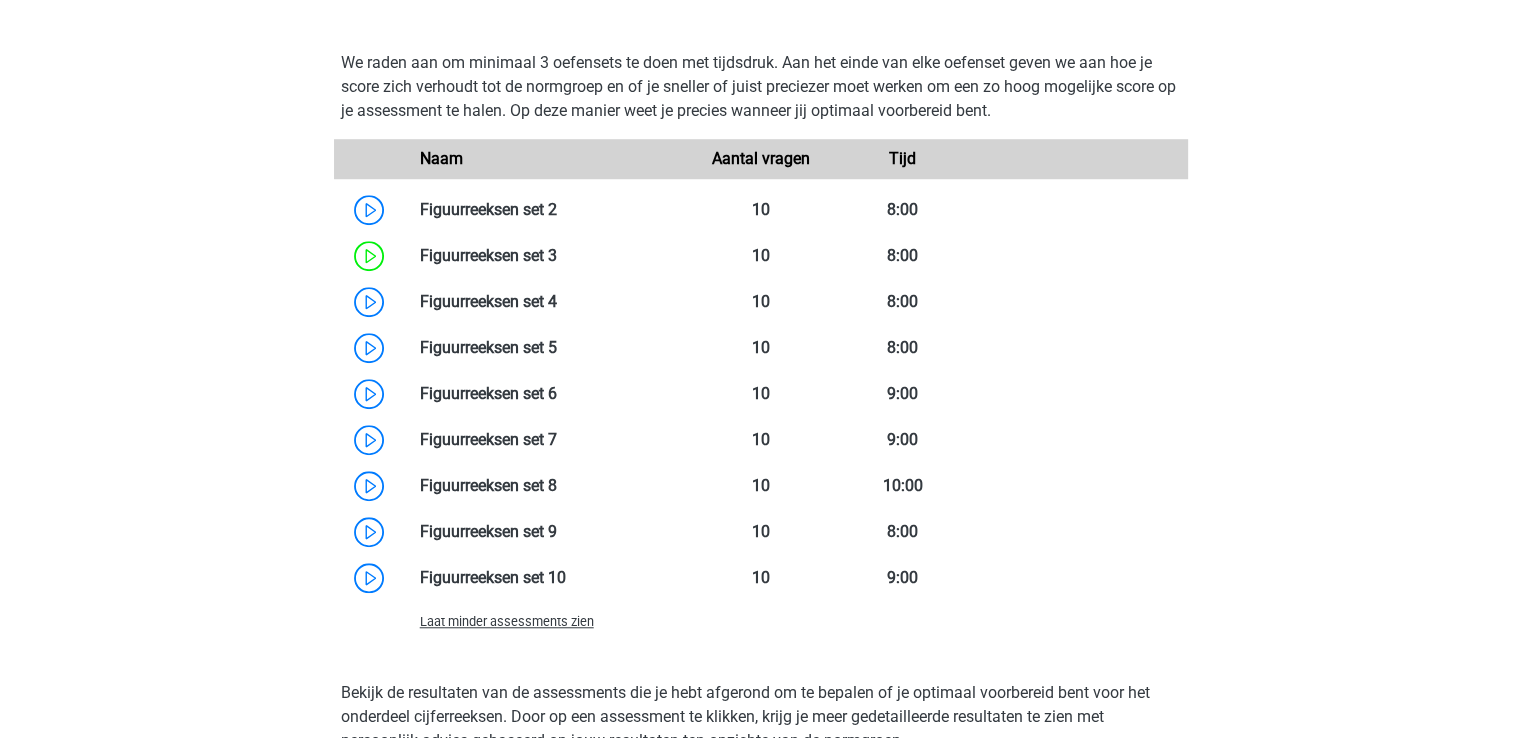 scroll, scrollTop: 1581, scrollLeft: 0, axis: vertical 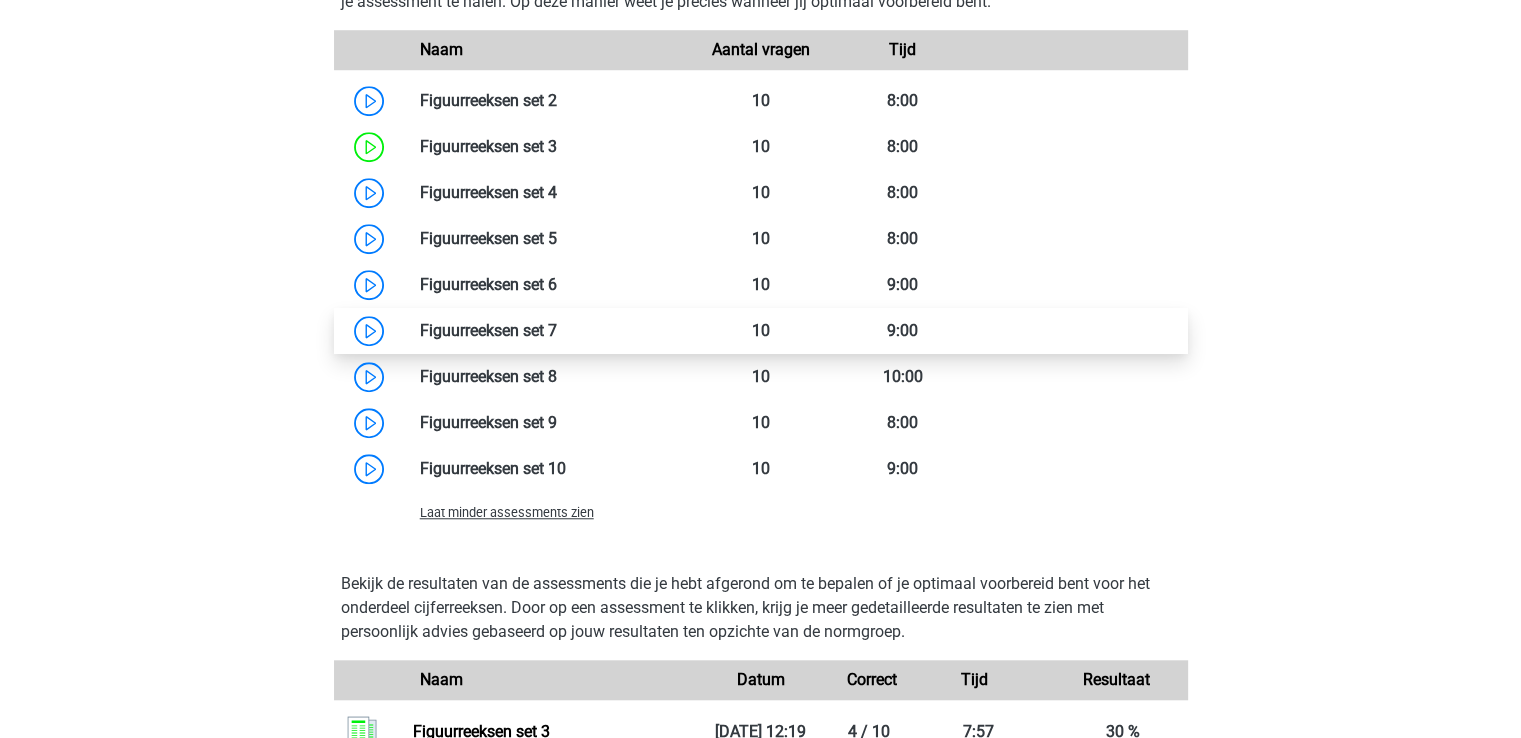 click at bounding box center (557, 330) 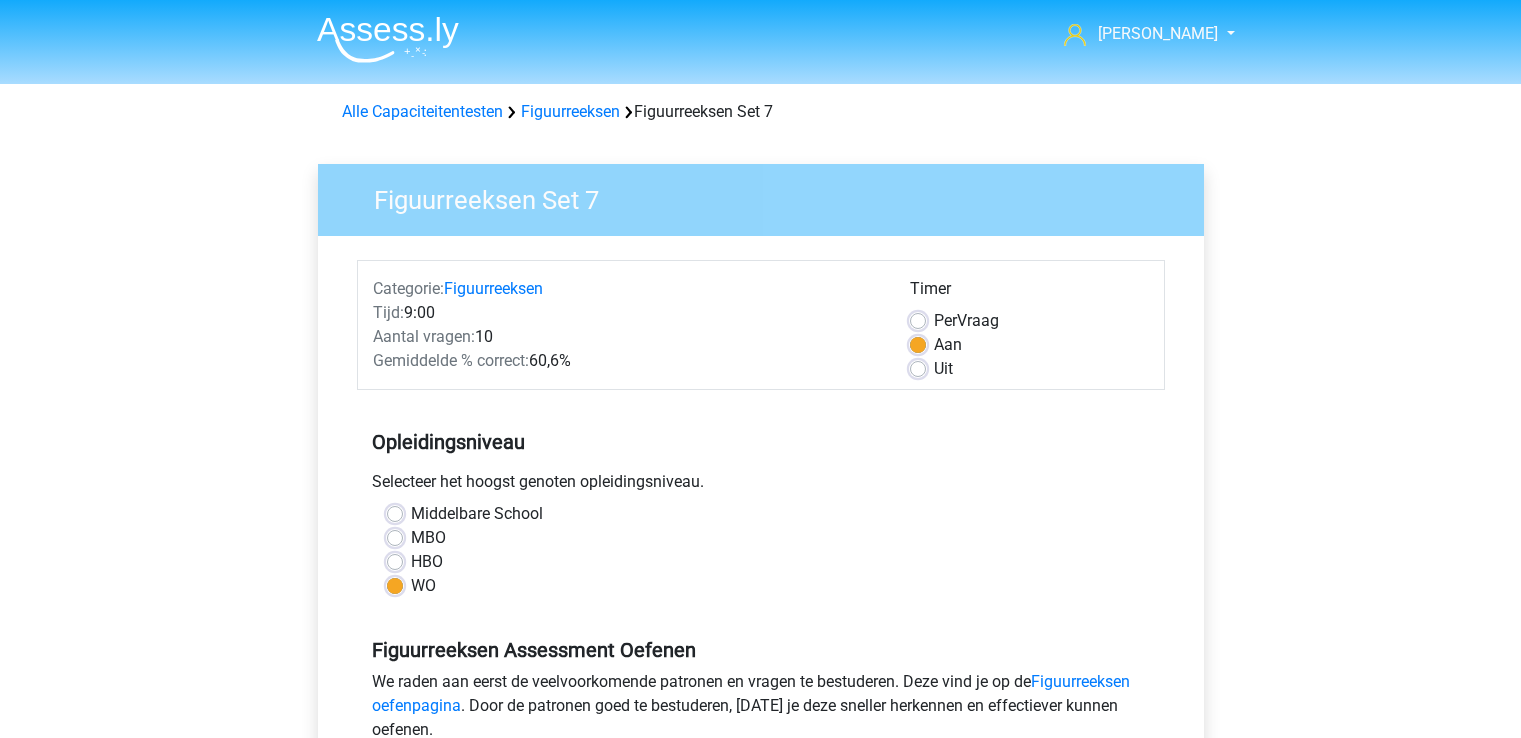 scroll, scrollTop: 0, scrollLeft: 0, axis: both 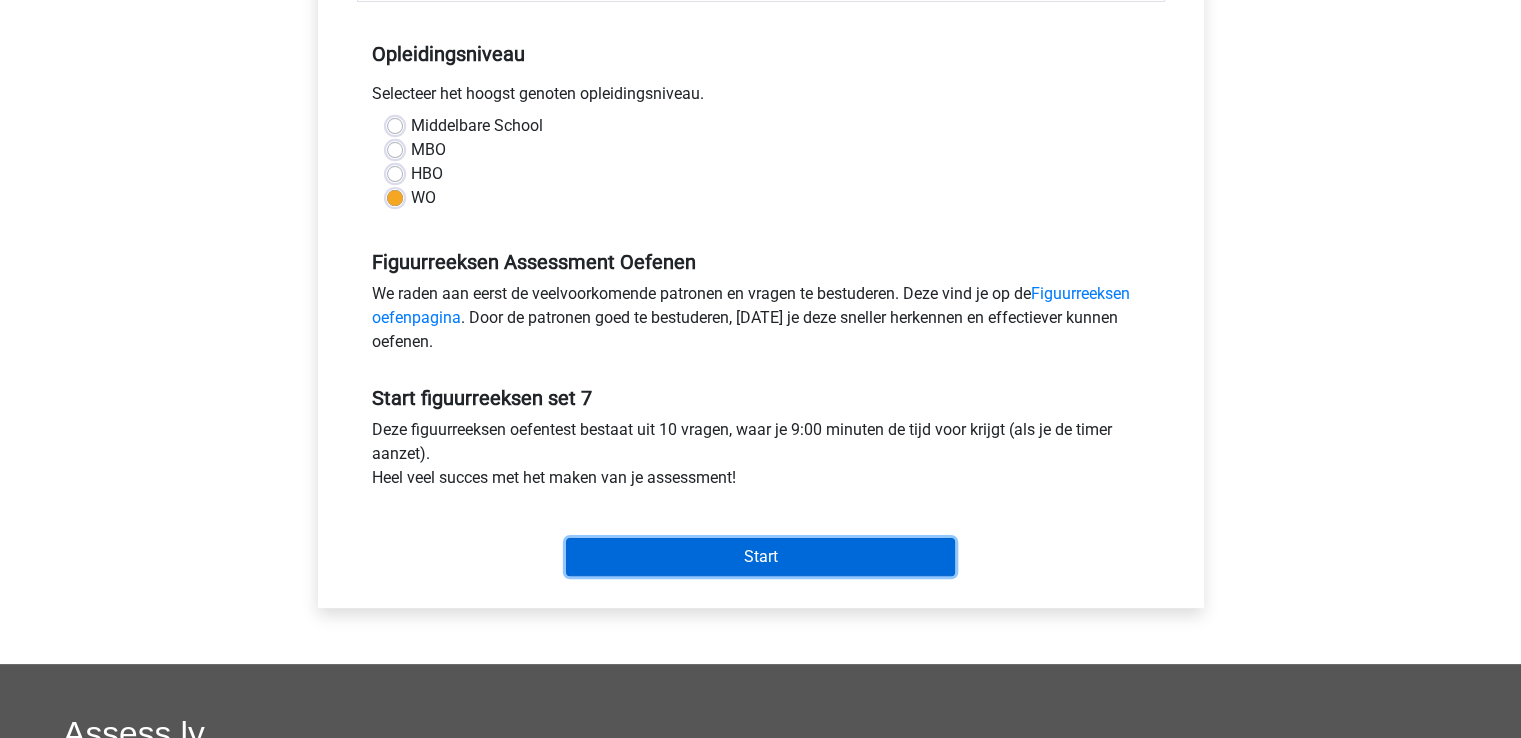 click on "Start" at bounding box center [760, 557] 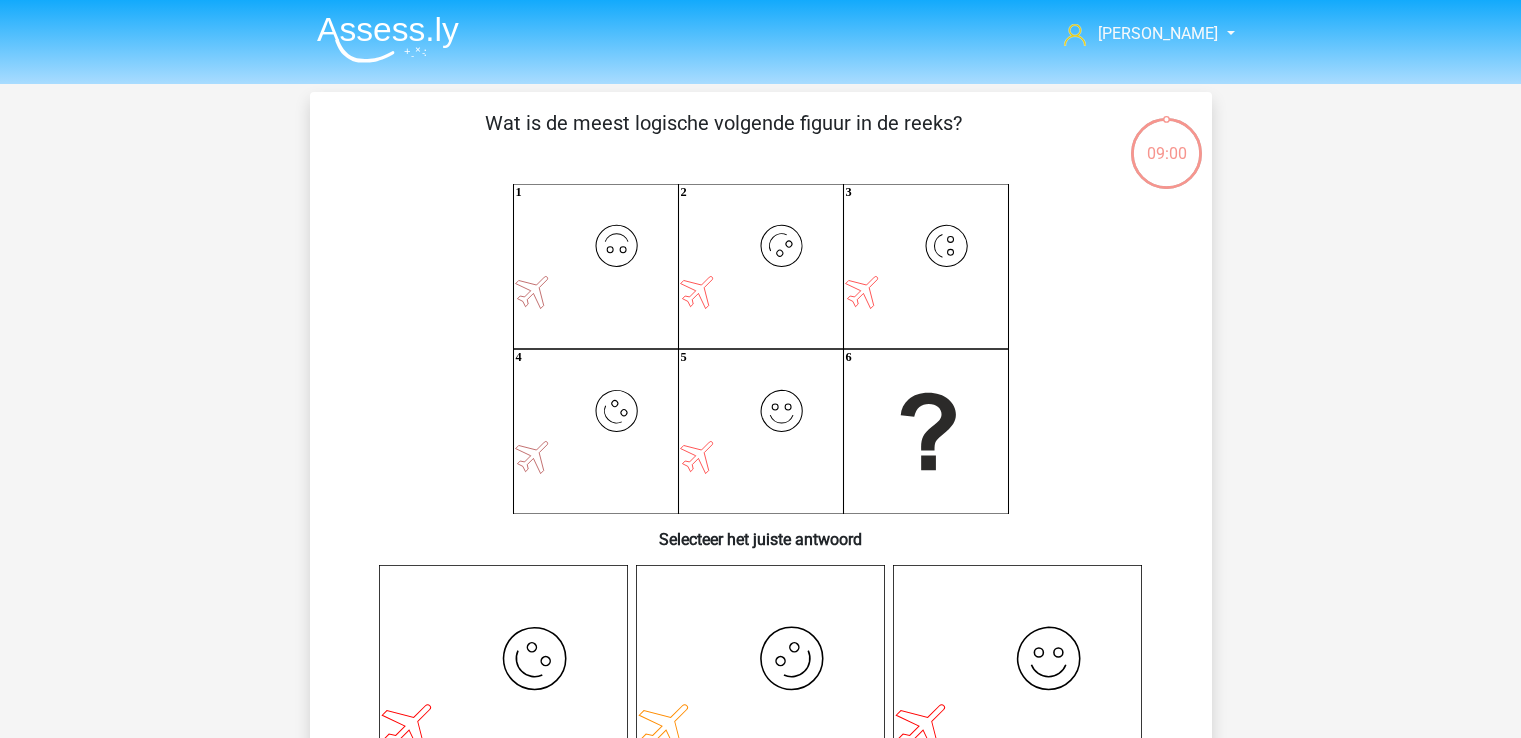 scroll, scrollTop: 0, scrollLeft: 0, axis: both 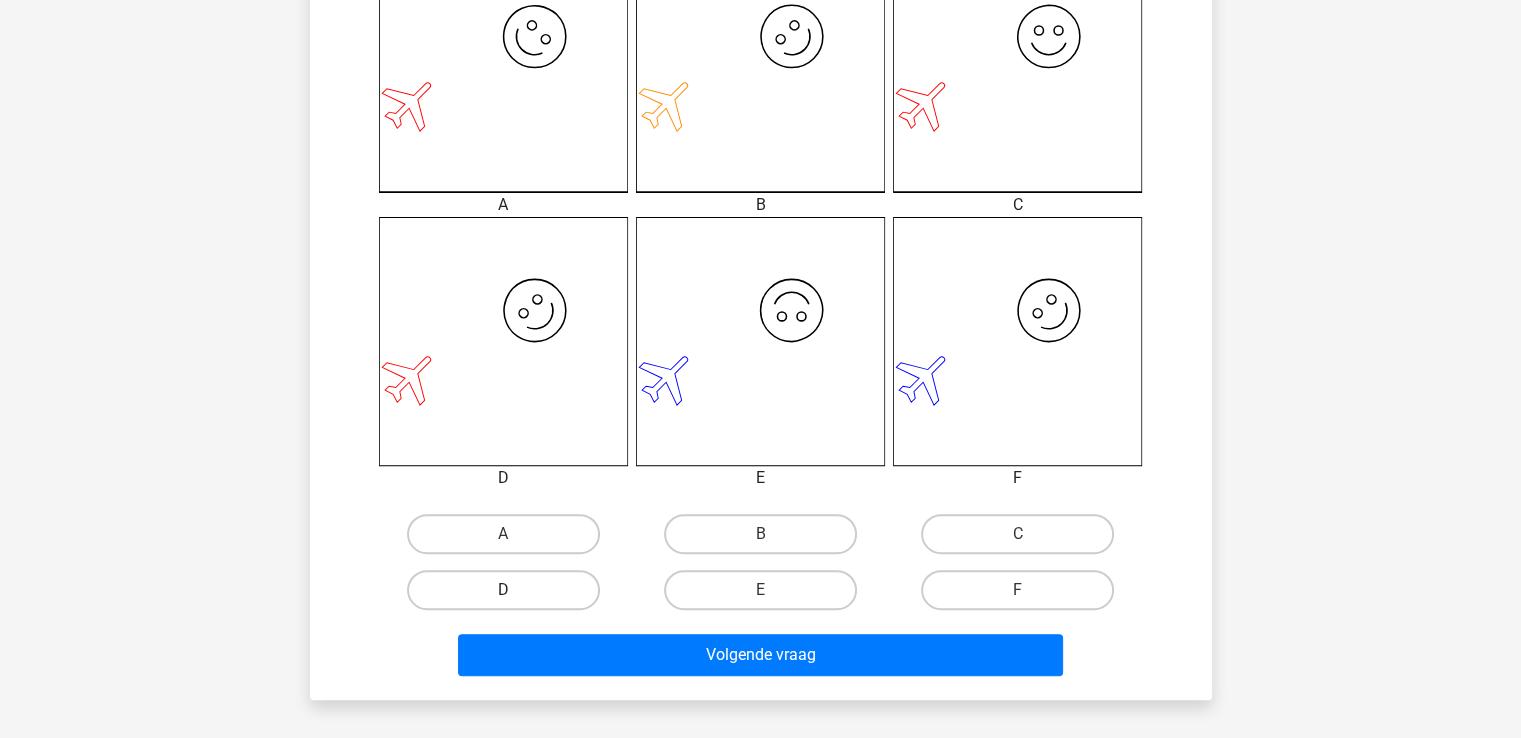 click on "D" at bounding box center [503, 590] 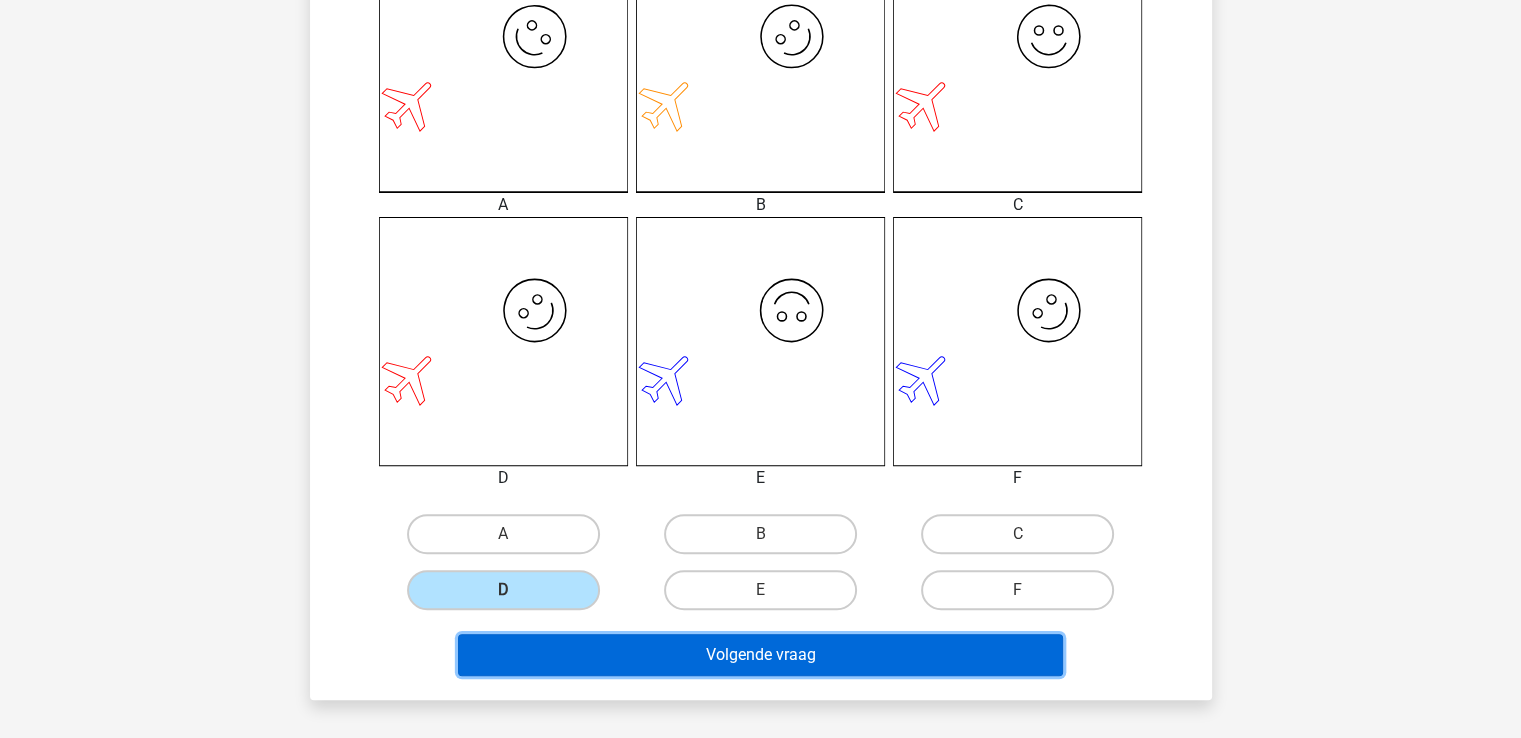 click on "Volgende vraag" at bounding box center (760, 655) 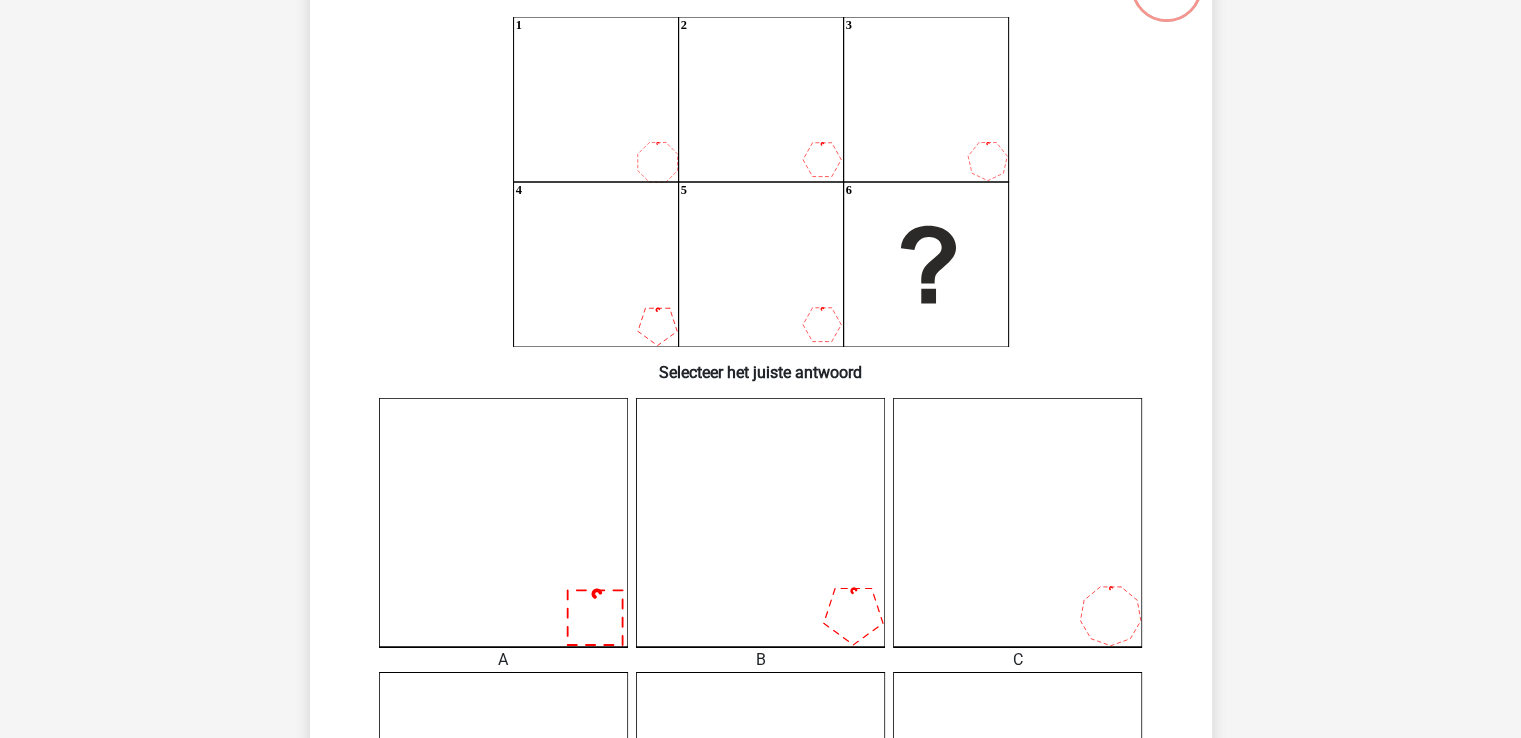 scroll, scrollTop: 92, scrollLeft: 0, axis: vertical 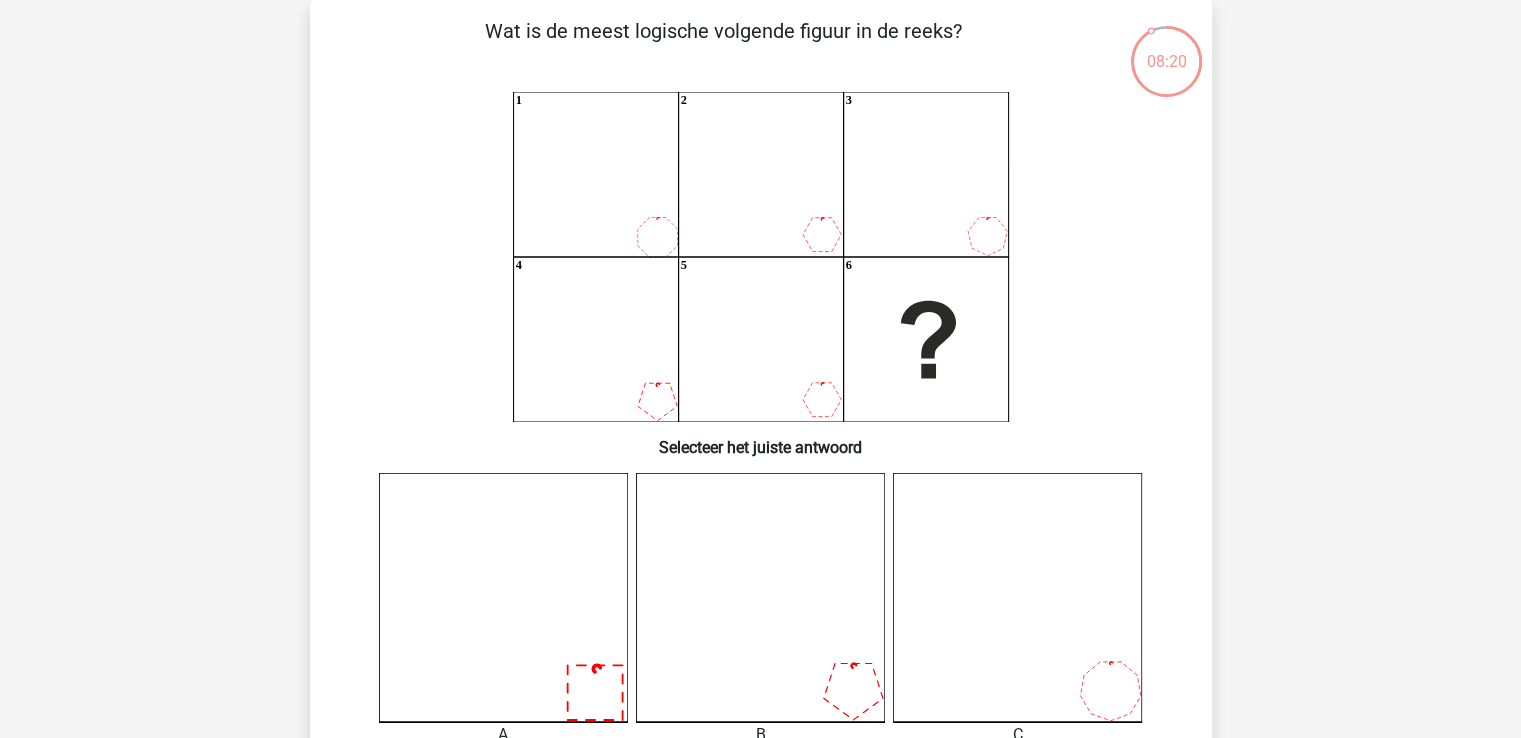 drag, startPoint x: 1297, startPoint y: 267, endPoint x: 1300, endPoint y: 293, distance: 26.172504 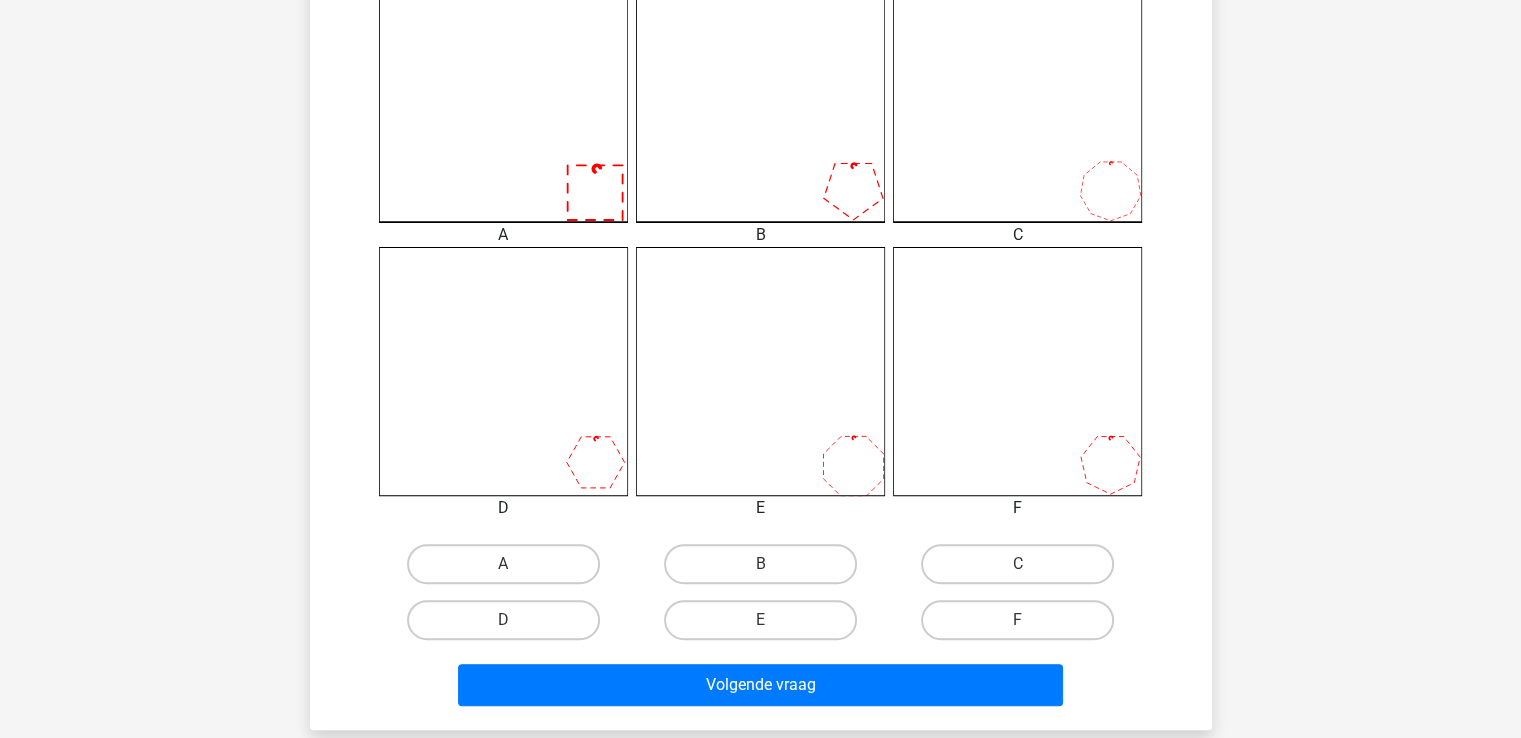 scroll, scrollTop: 604, scrollLeft: 0, axis: vertical 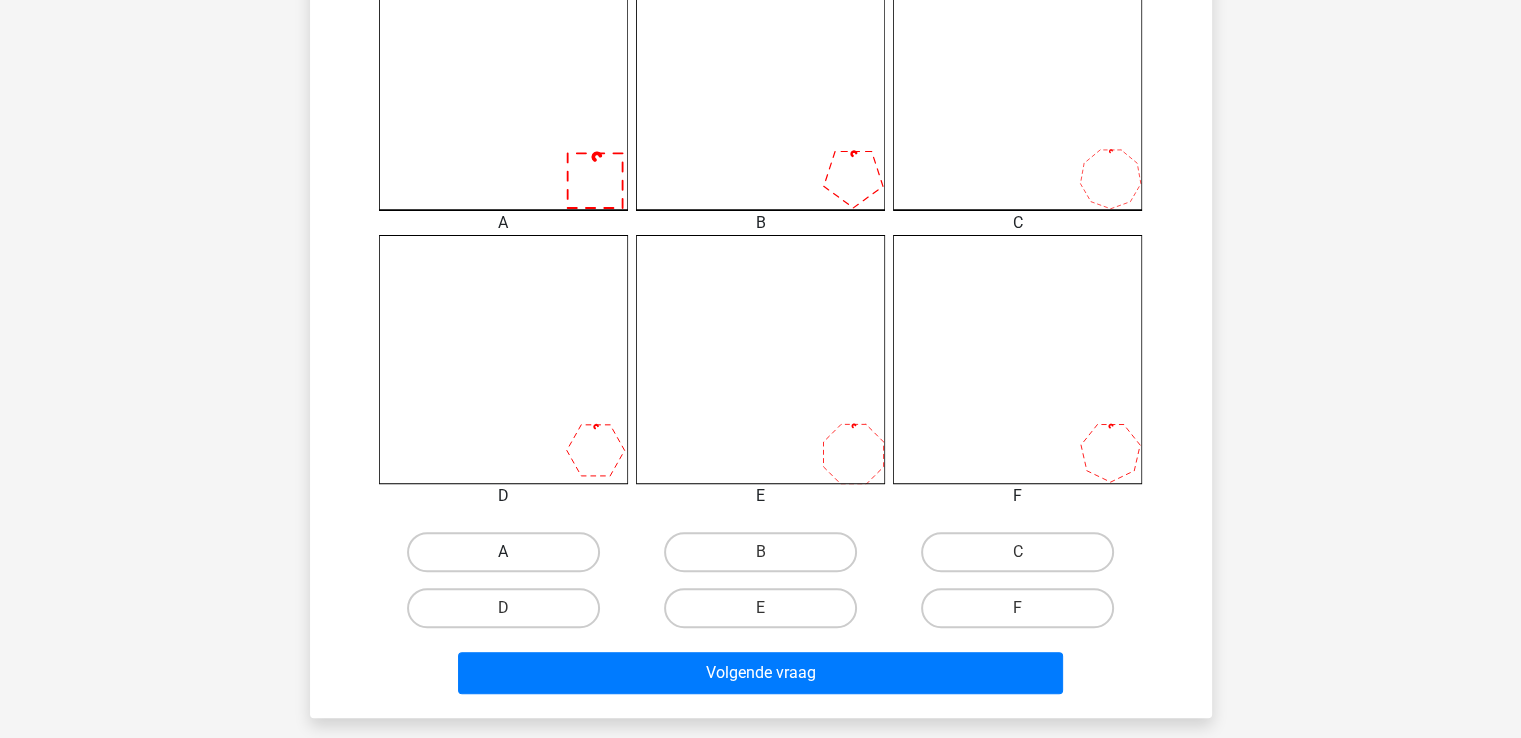 click on "A" at bounding box center [503, 552] 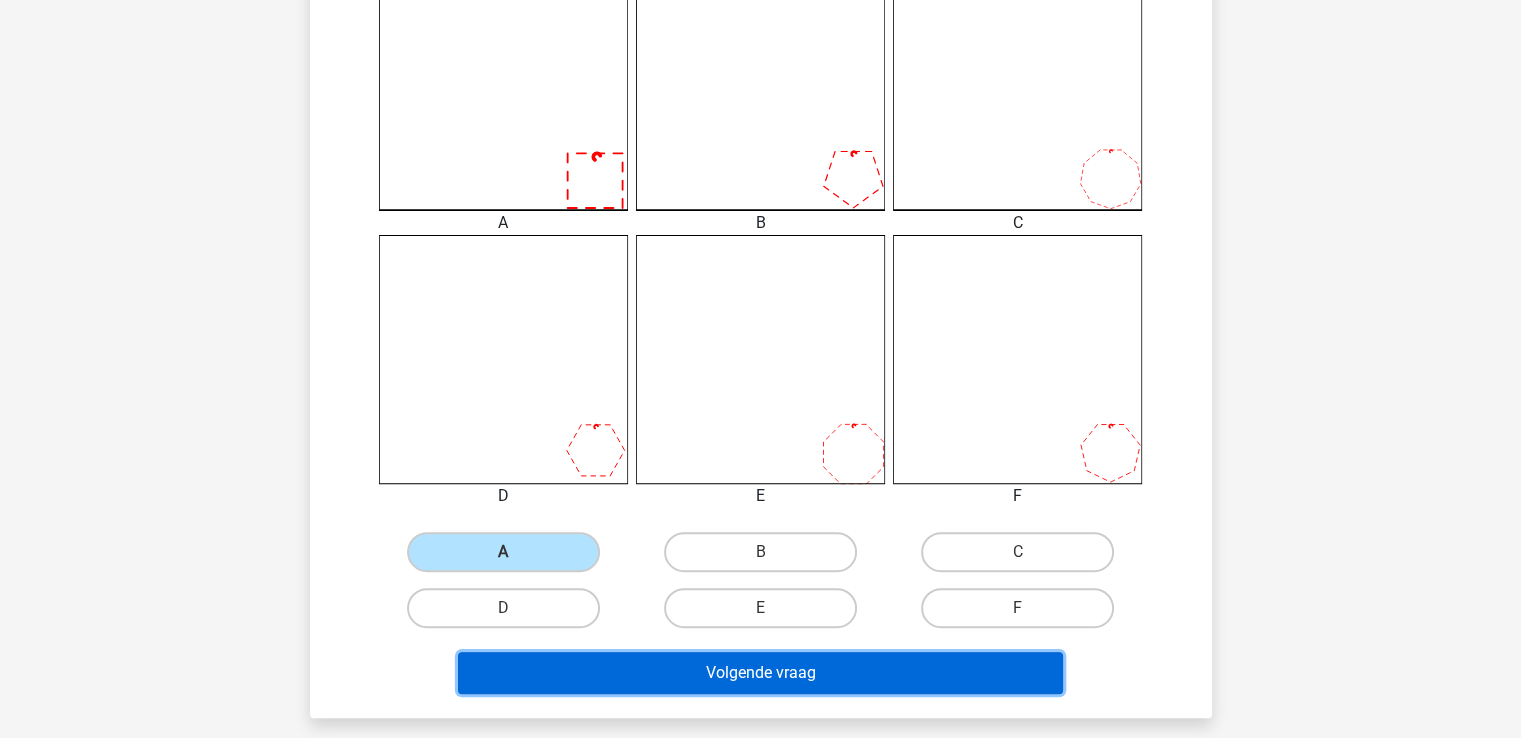 click on "Volgende vraag" at bounding box center (760, 673) 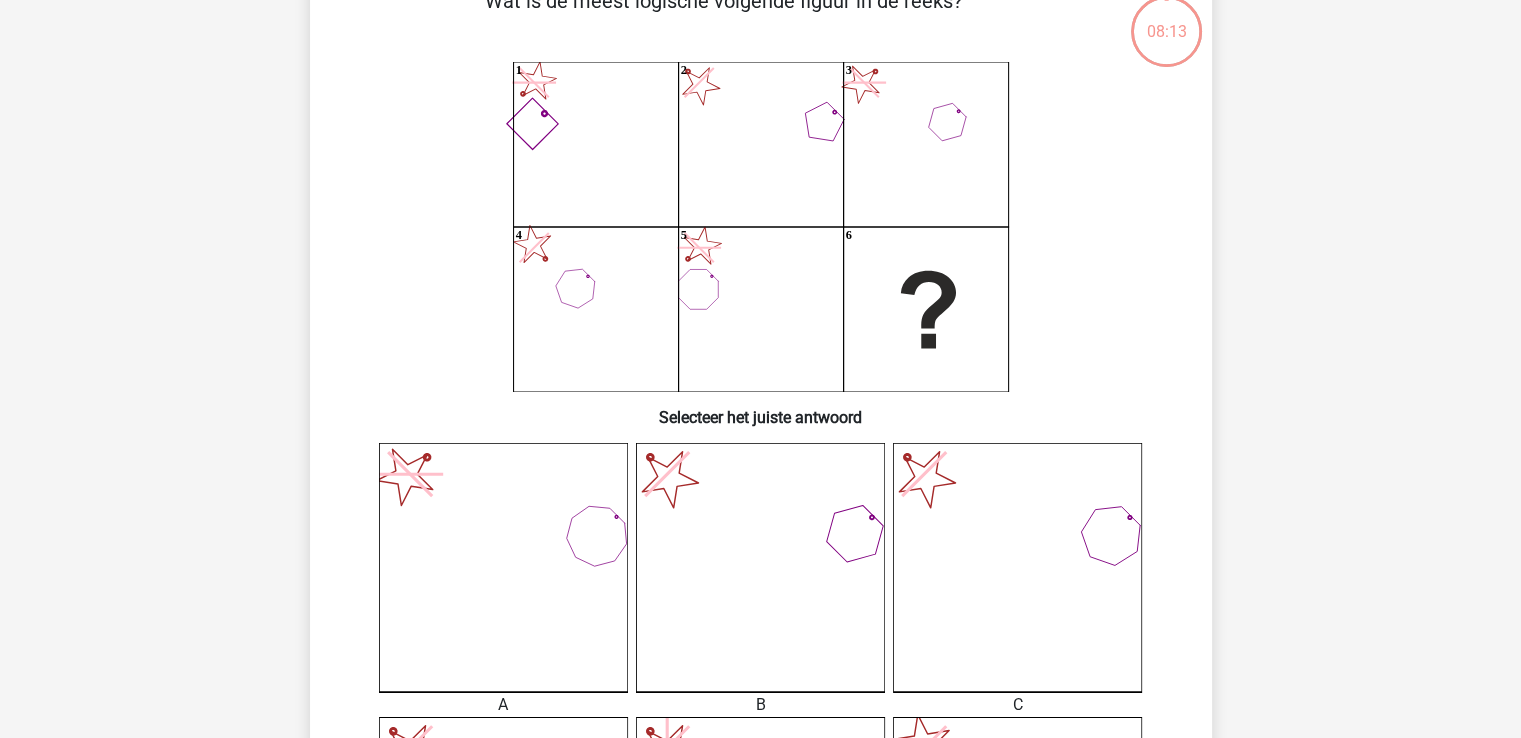 scroll, scrollTop: 92, scrollLeft: 0, axis: vertical 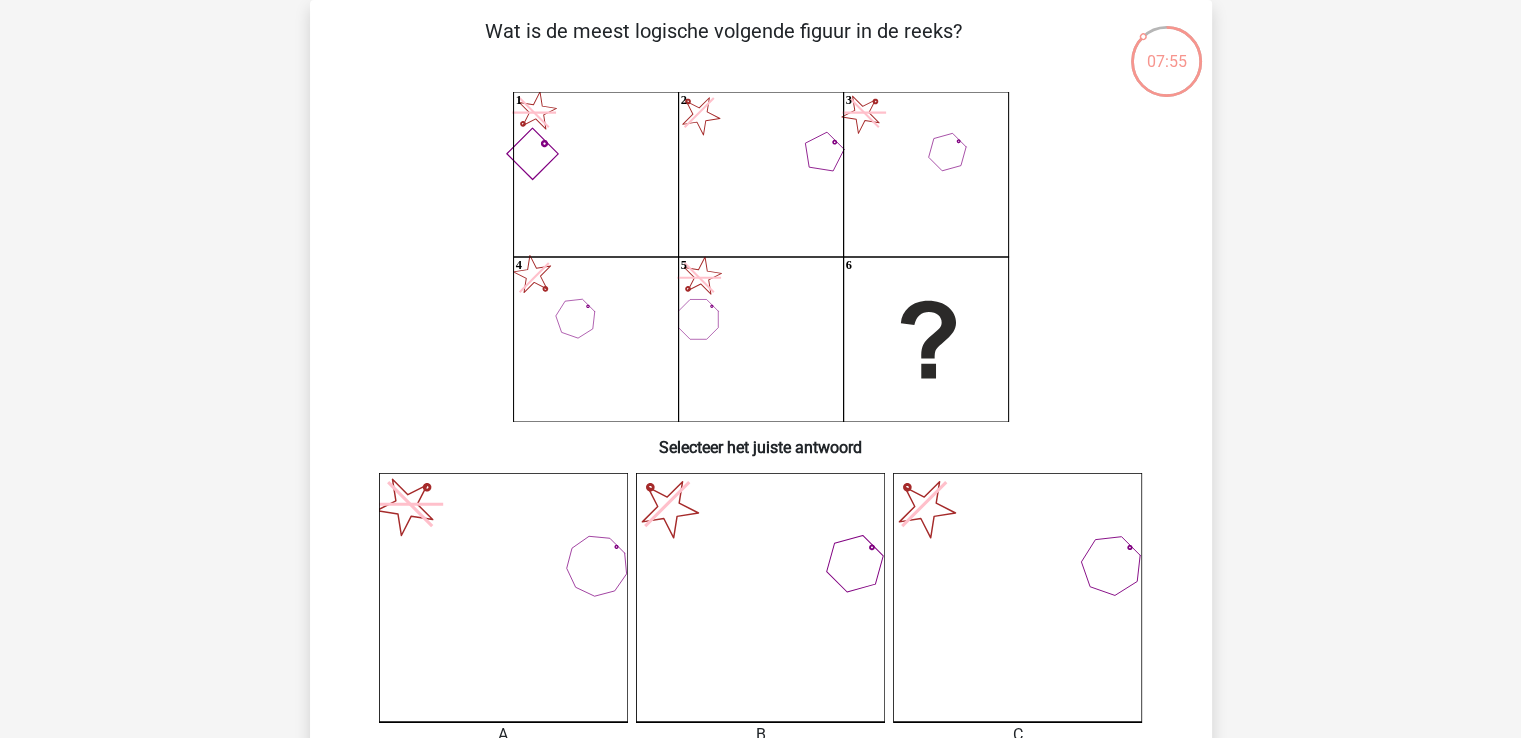 drag, startPoint x: 1368, startPoint y: 363, endPoint x: 1368, endPoint y: 409, distance: 46 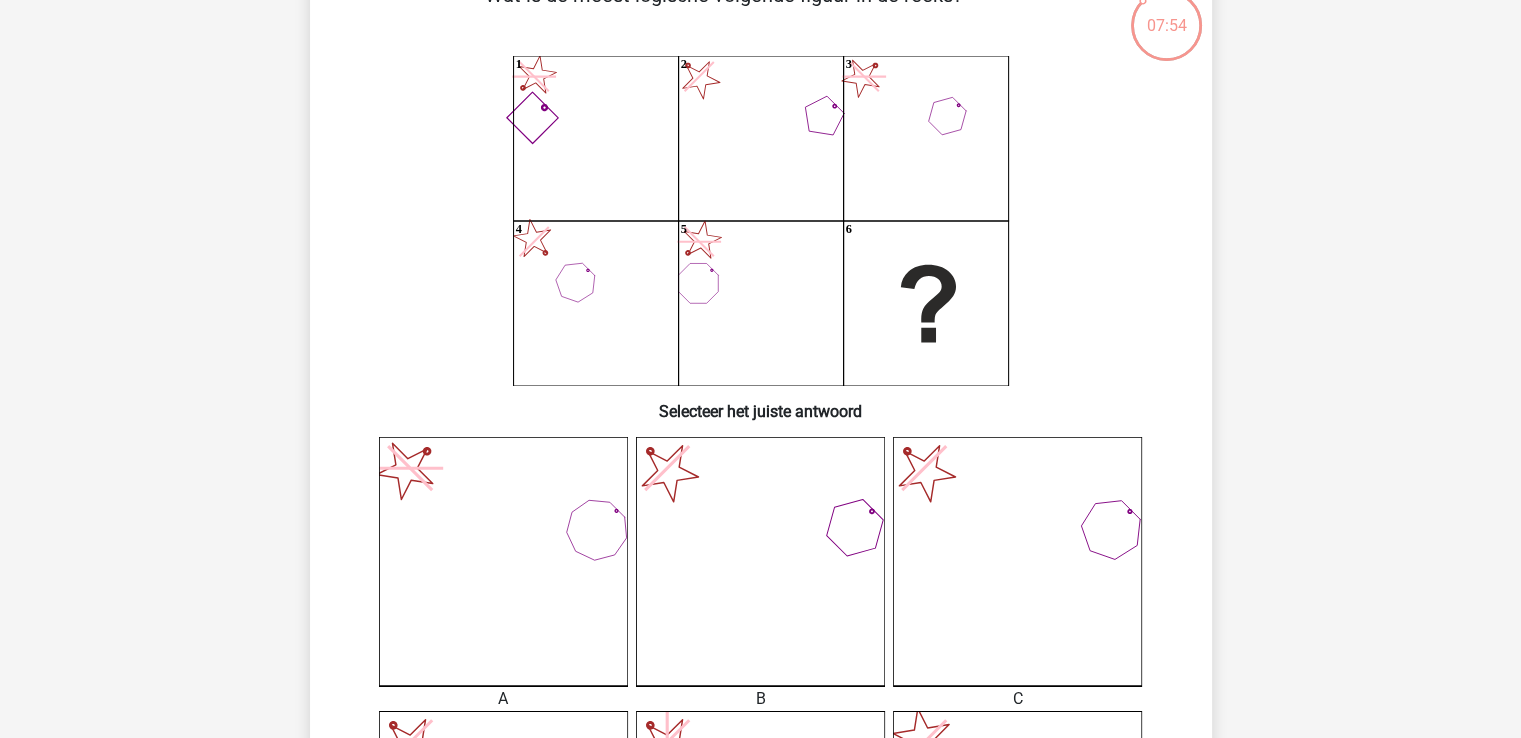 scroll, scrollTop: 136, scrollLeft: 0, axis: vertical 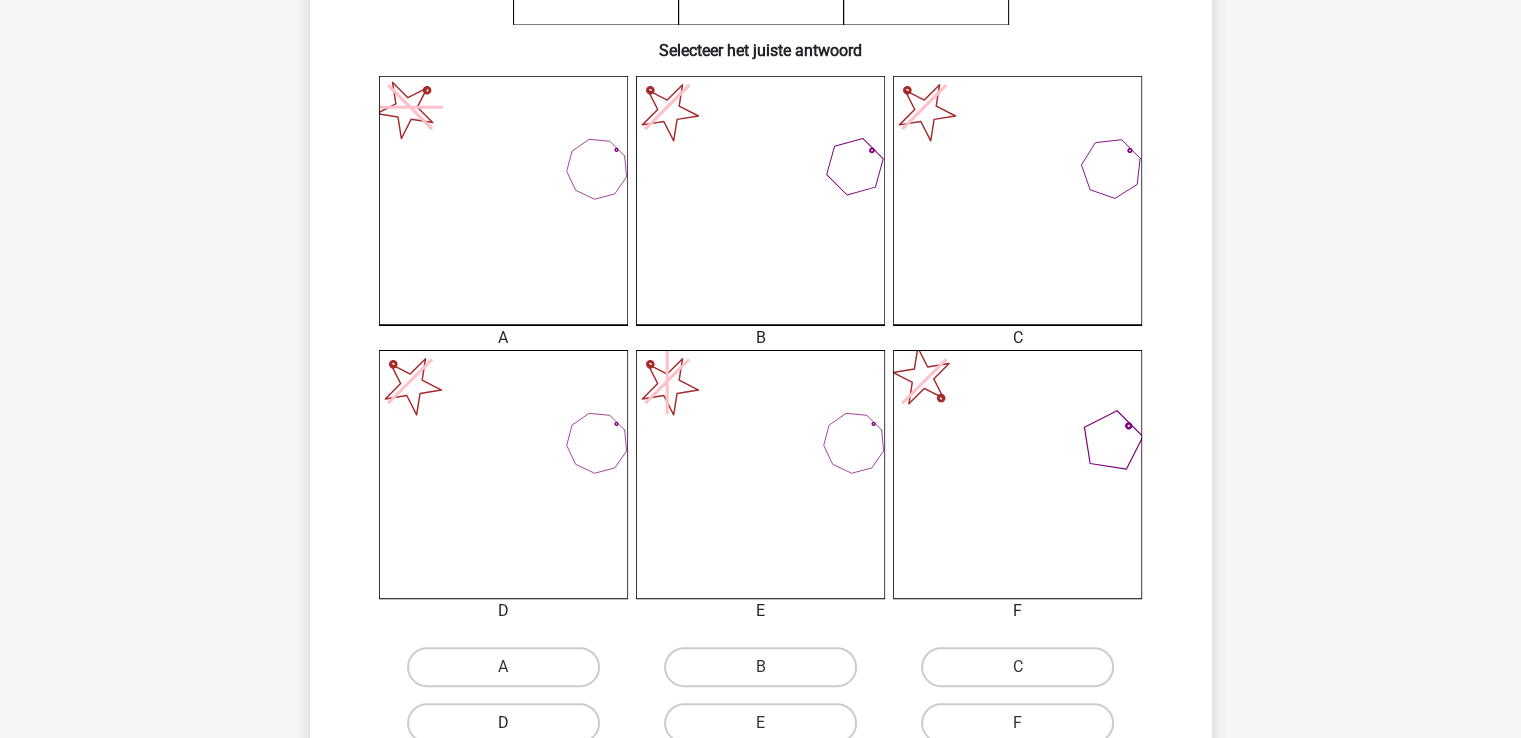 click on "D" at bounding box center (503, 723) 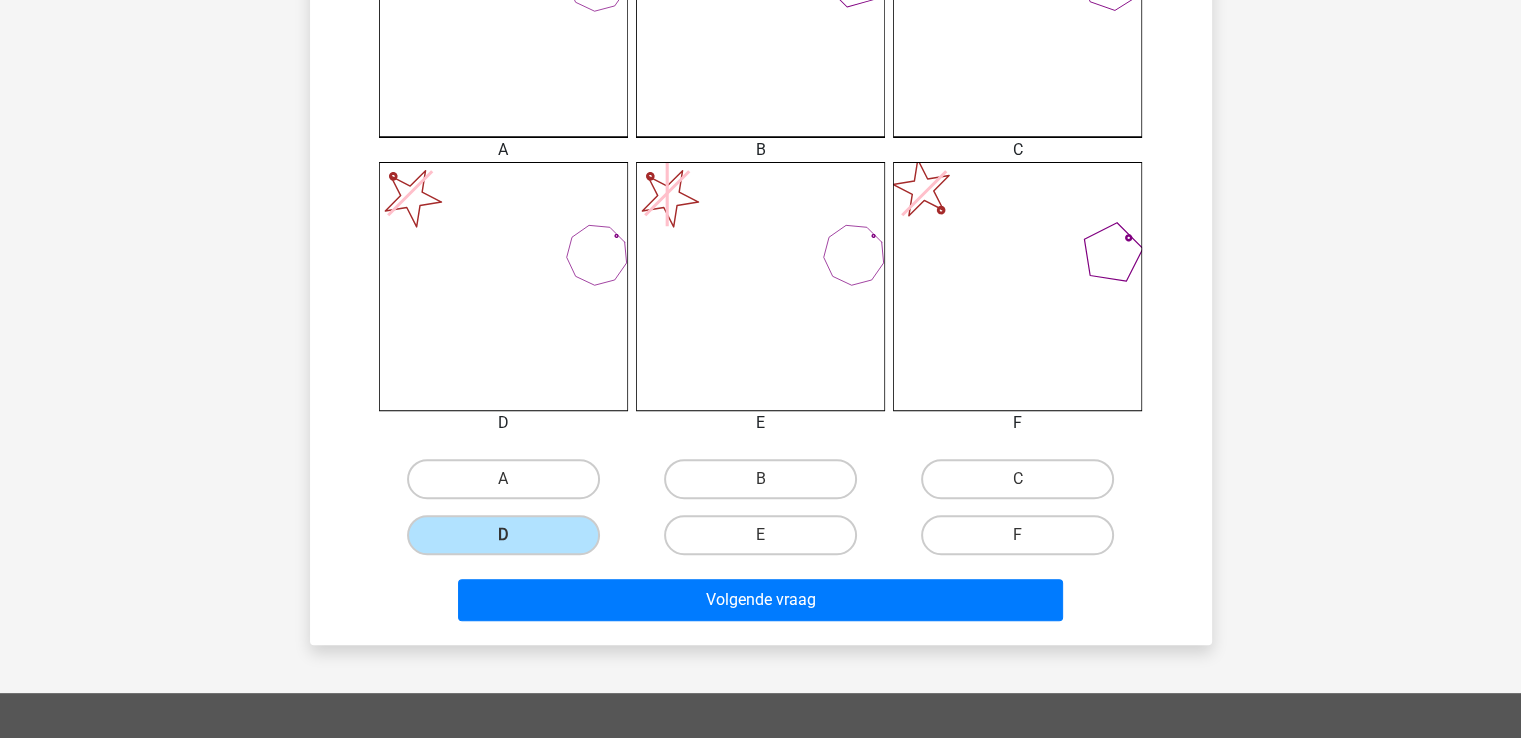 scroll, scrollTop: 744, scrollLeft: 0, axis: vertical 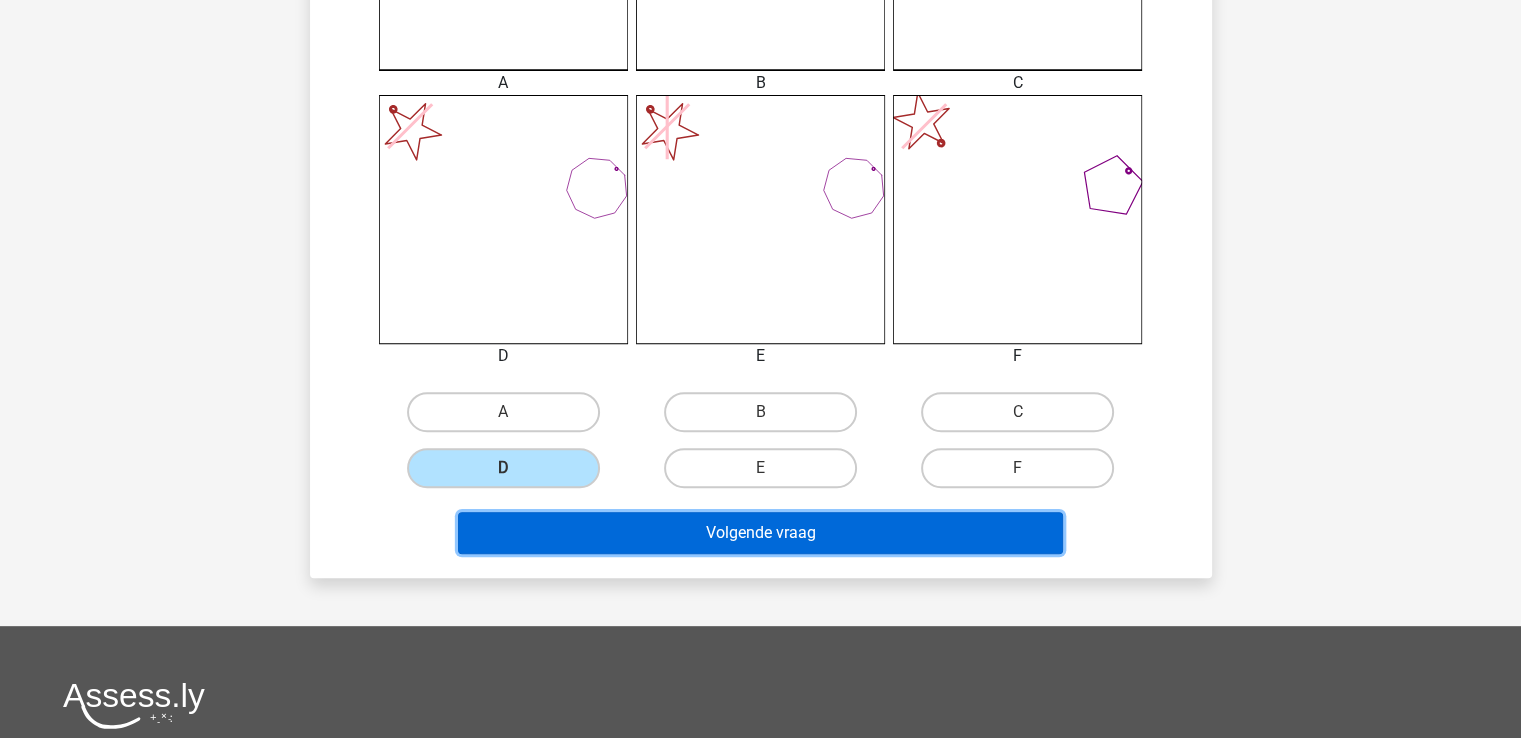 click on "Volgende vraag" at bounding box center (760, 533) 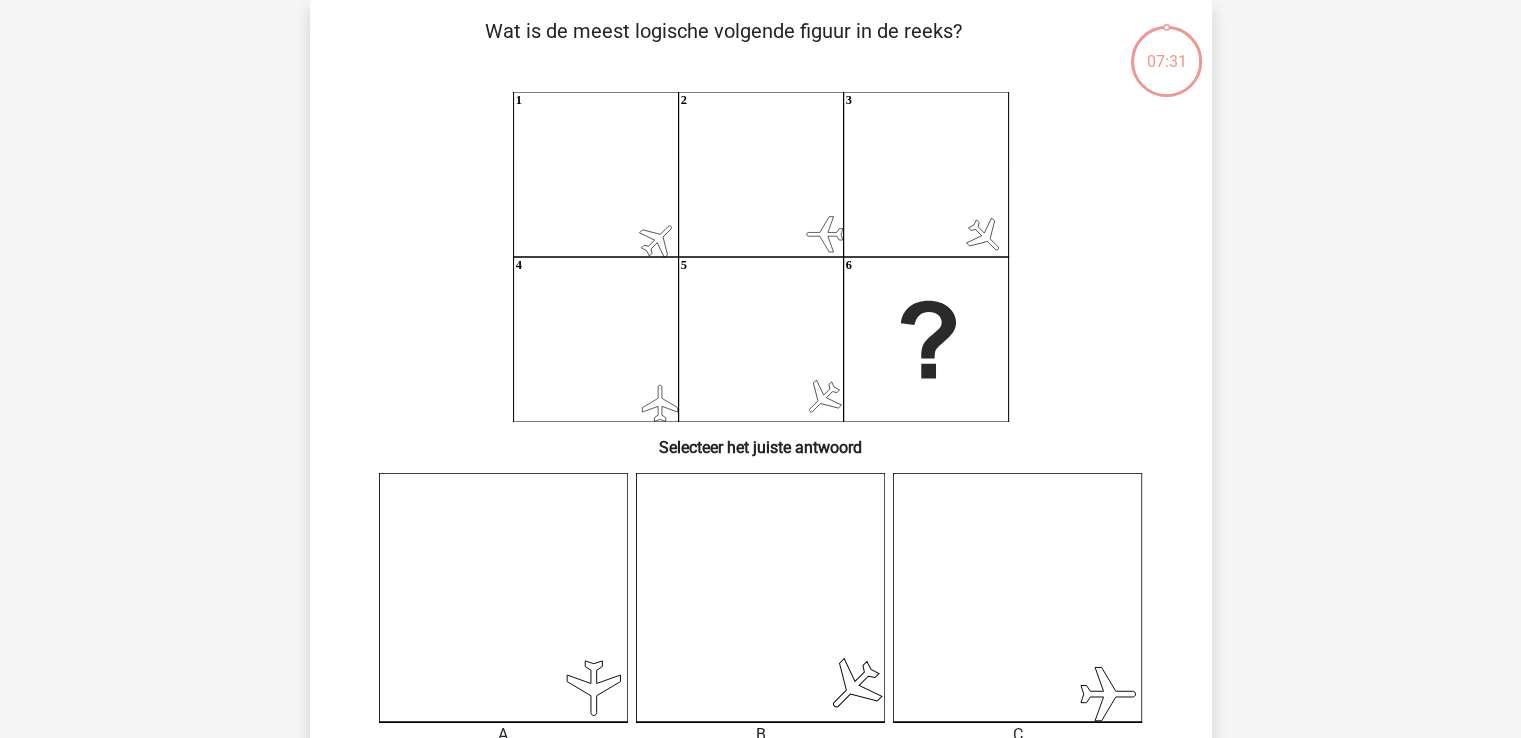 scroll, scrollTop: 92, scrollLeft: 0, axis: vertical 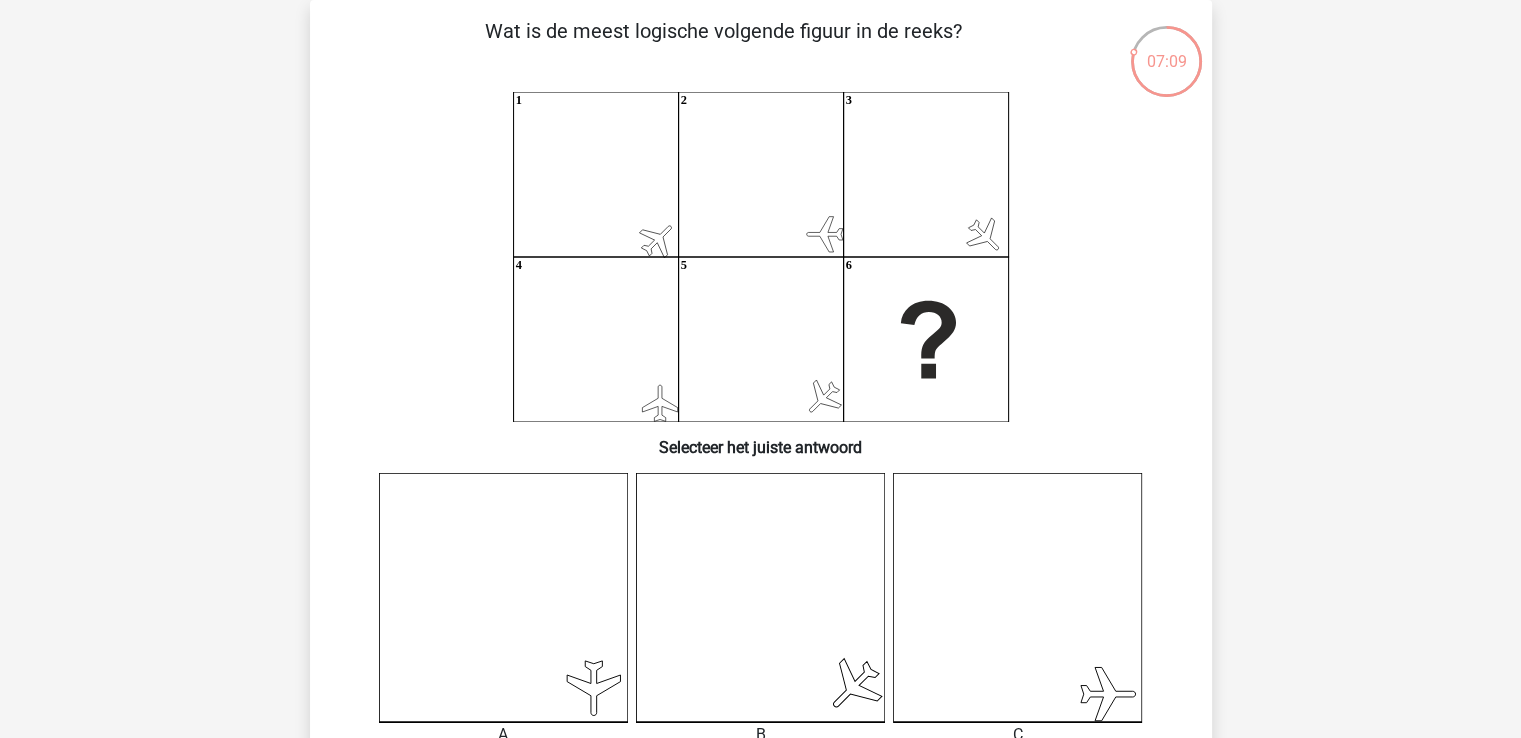 drag, startPoint x: 1482, startPoint y: 224, endPoint x: 1530, endPoint y: 211, distance: 49.729267 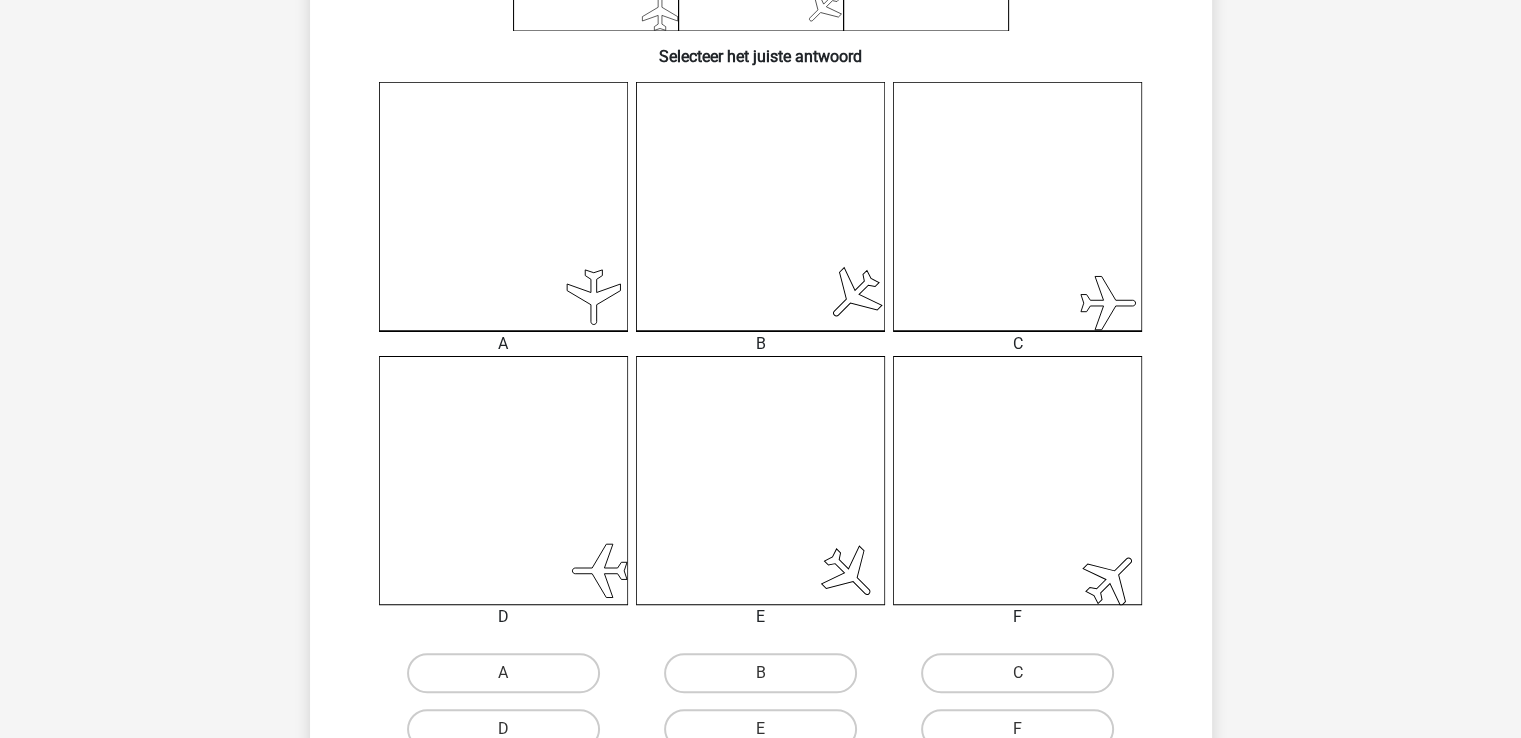 scroll, scrollTop: 492, scrollLeft: 0, axis: vertical 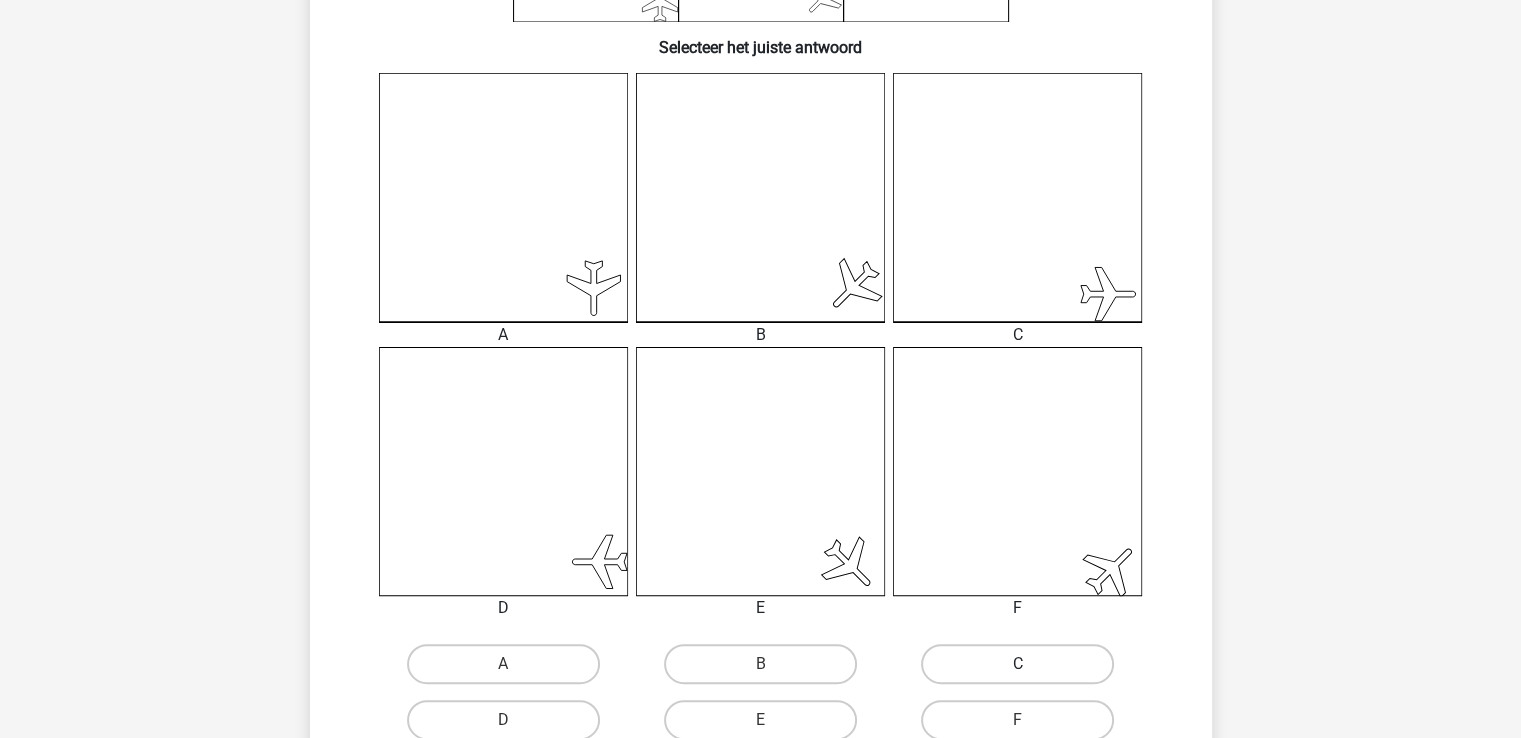 click on "C" at bounding box center (1017, 664) 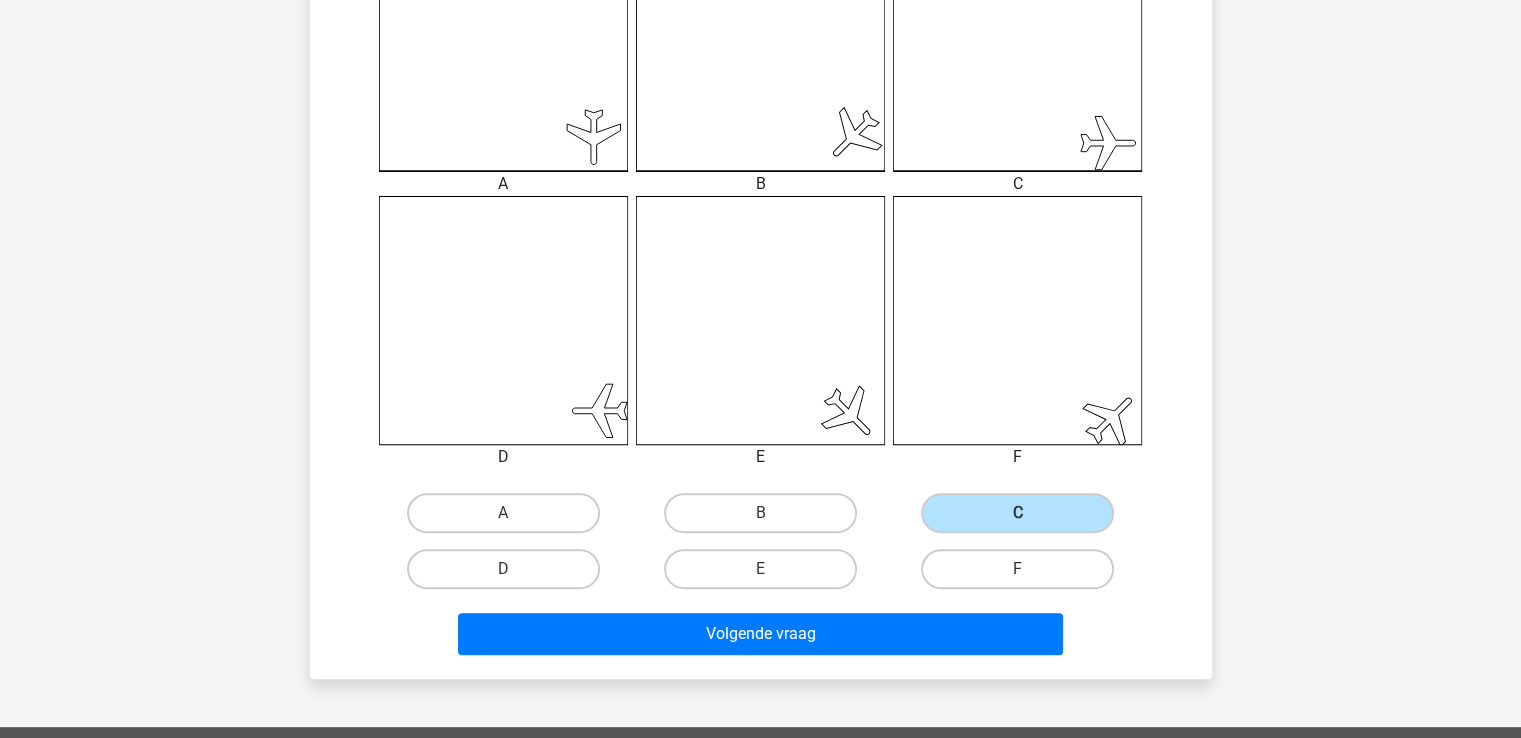 scroll, scrollTop: 725, scrollLeft: 0, axis: vertical 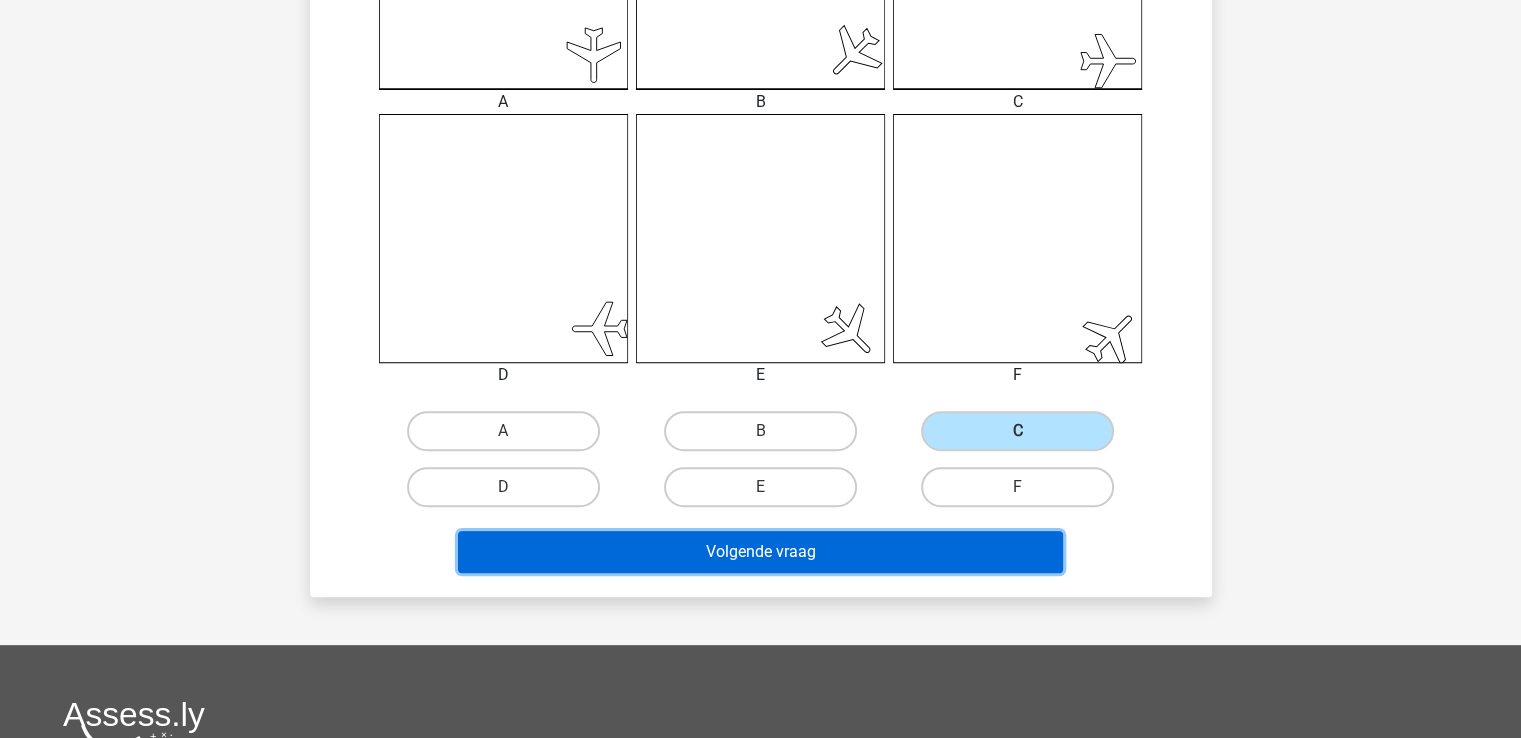 click on "Volgende vraag" at bounding box center [760, 552] 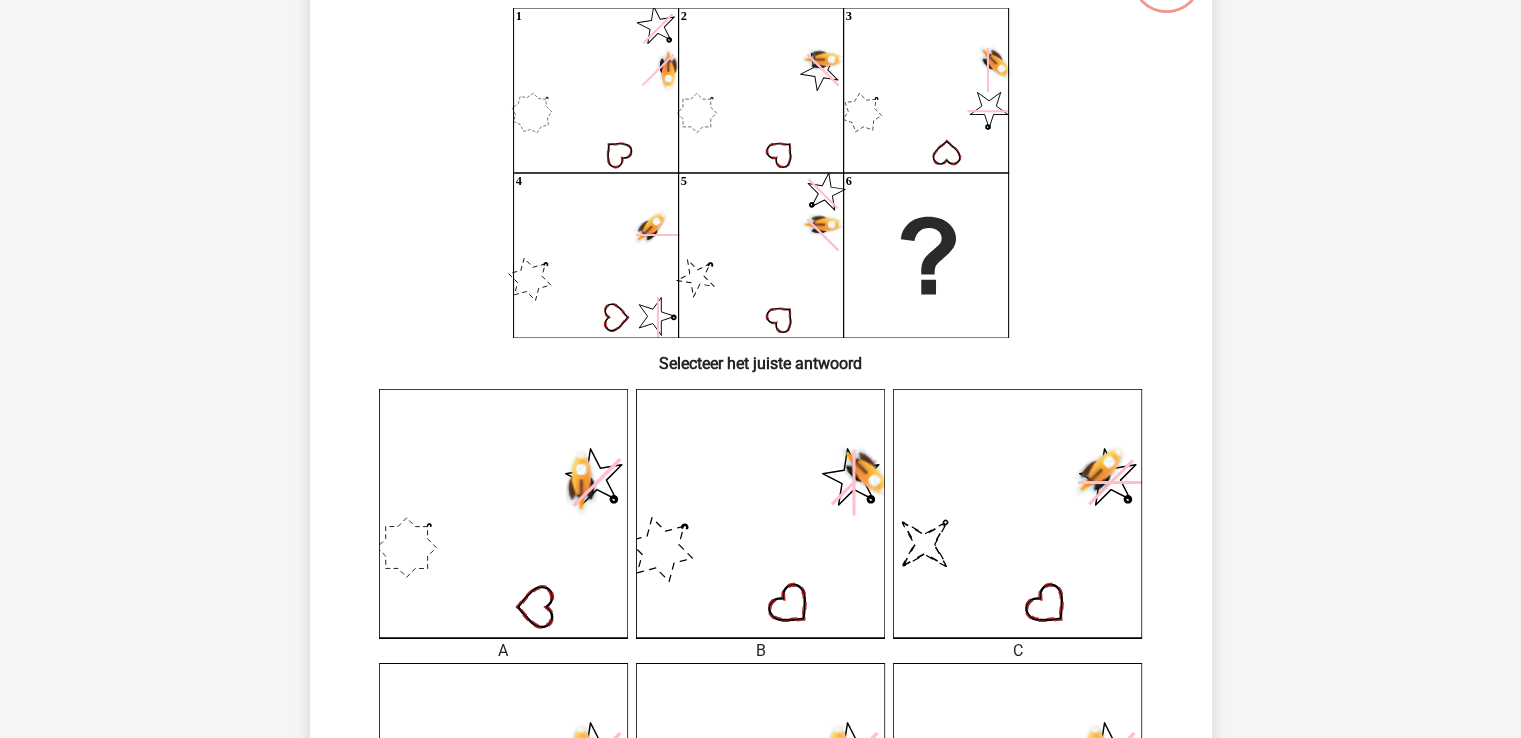 scroll, scrollTop: 92, scrollLeft: 0, axis: vertical 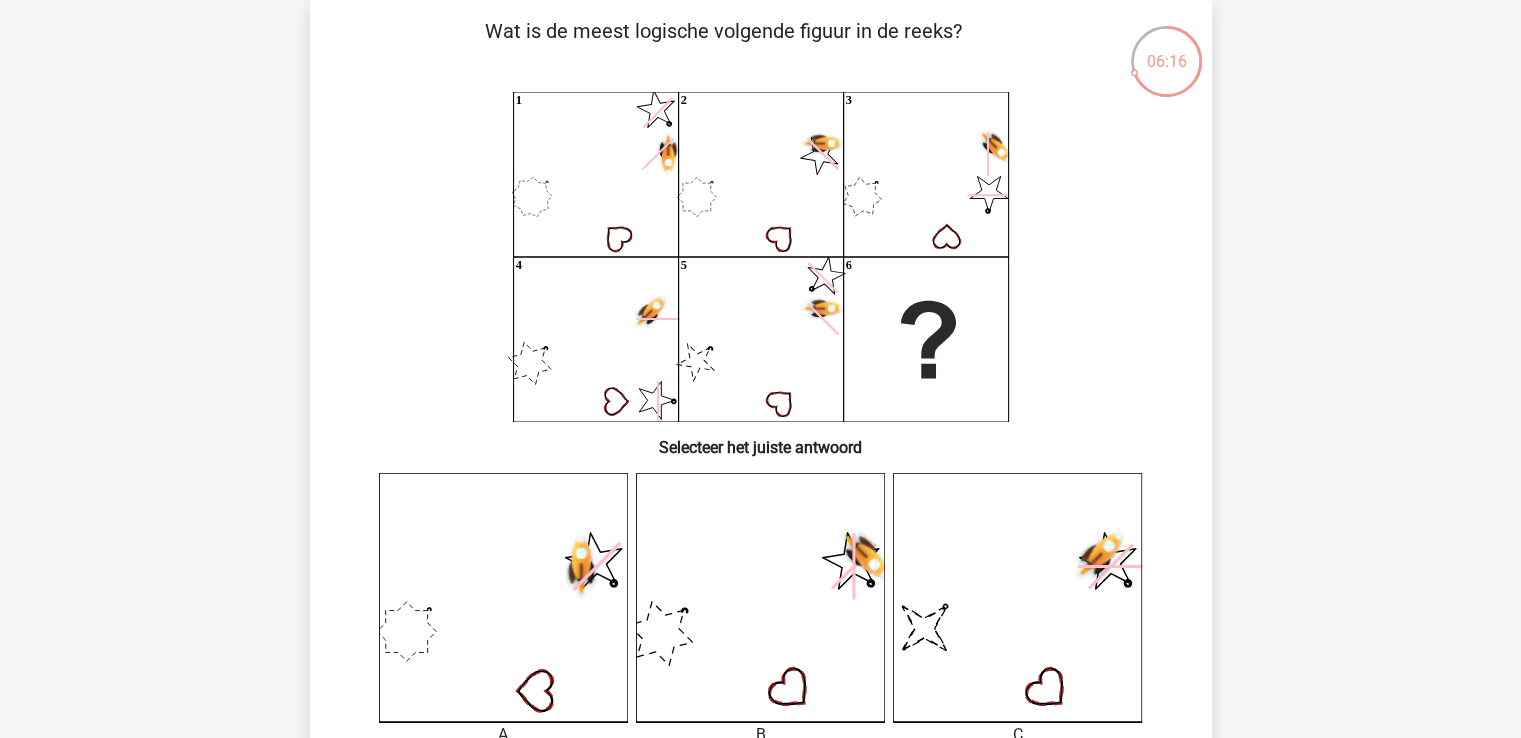 drag, startPoint x: 1236, startPoint y: 325, endPoint x: 1241, endPoint y: 345, distance: 20.615528 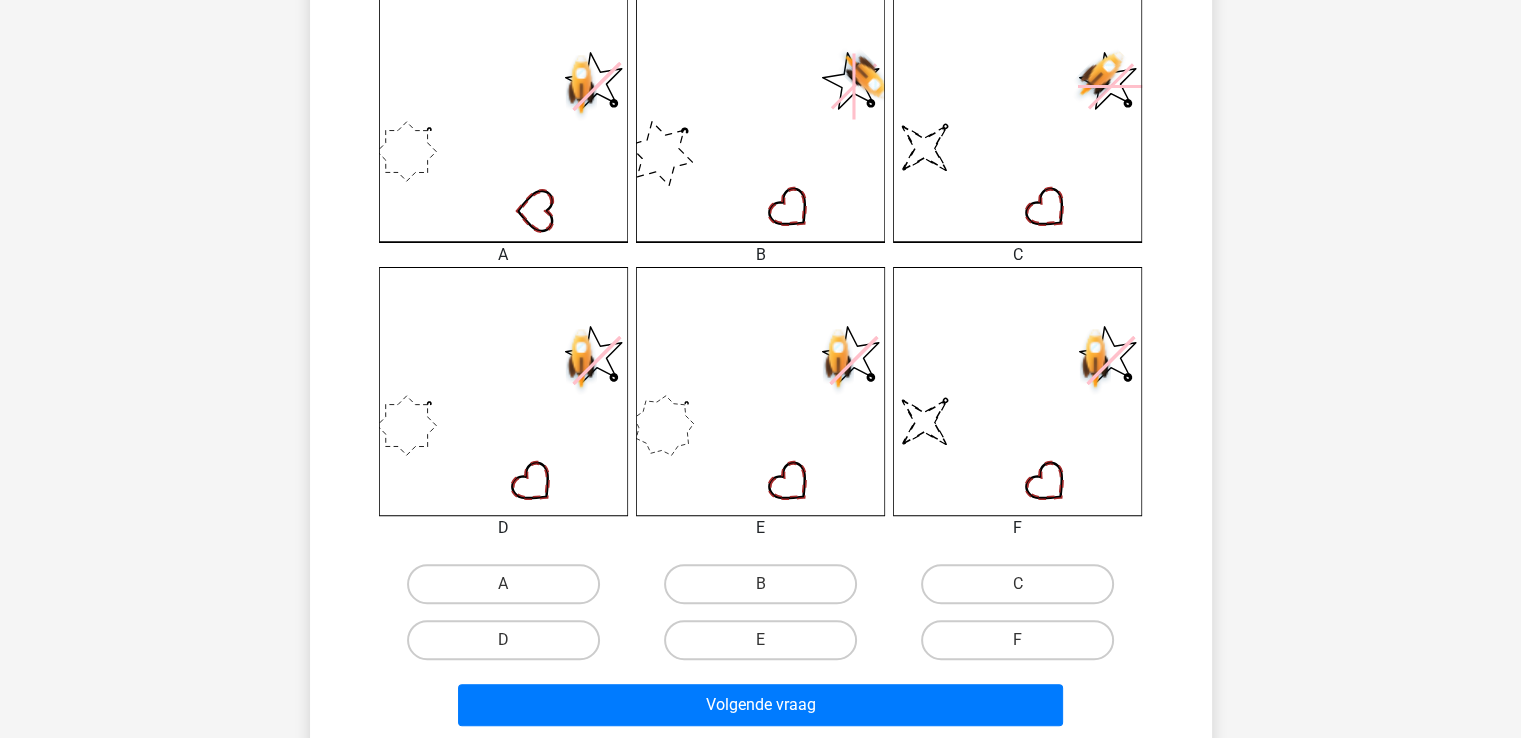 scroll, scrollTop: 611, scrollLeft: 0, axis: vertical 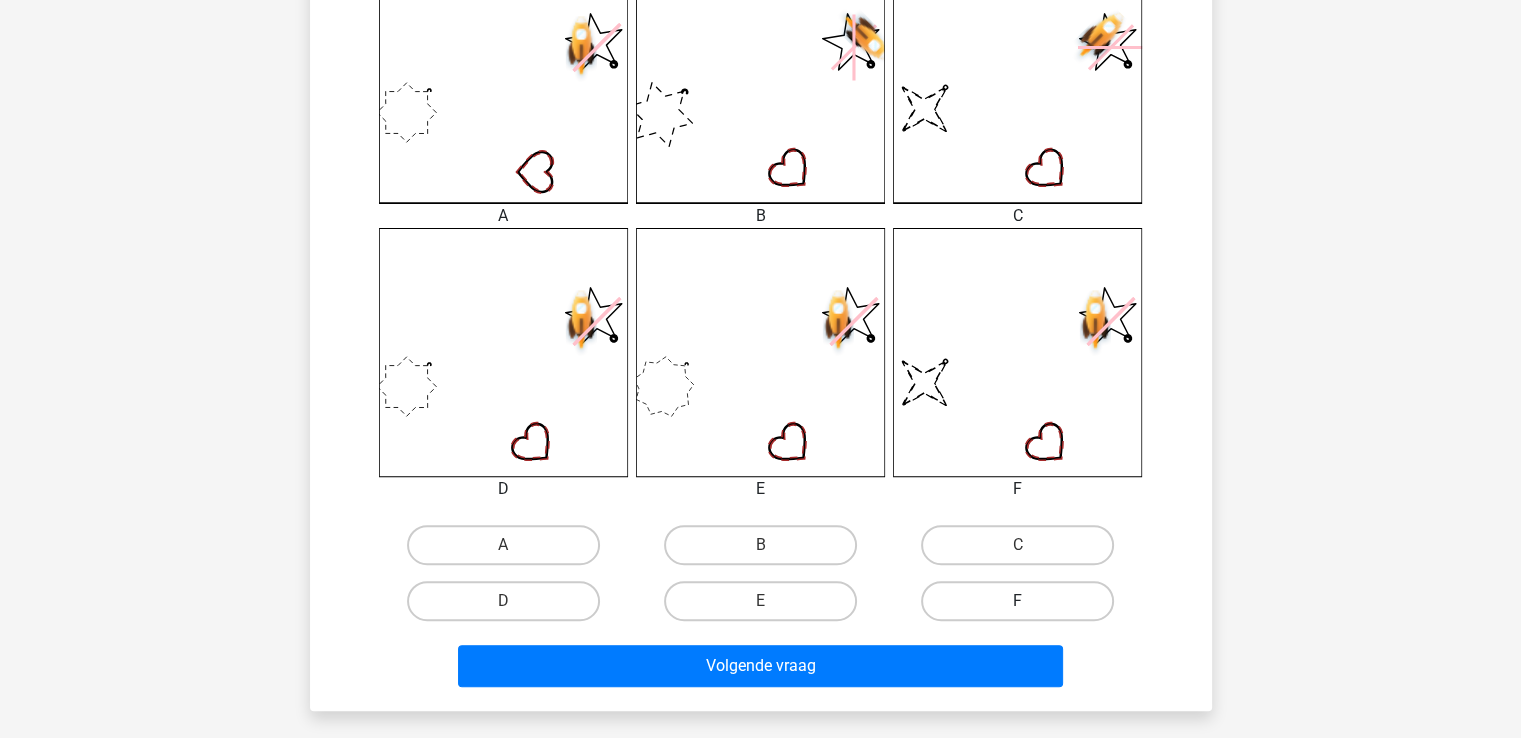 click on "F" at bounding box center [1017, 601] 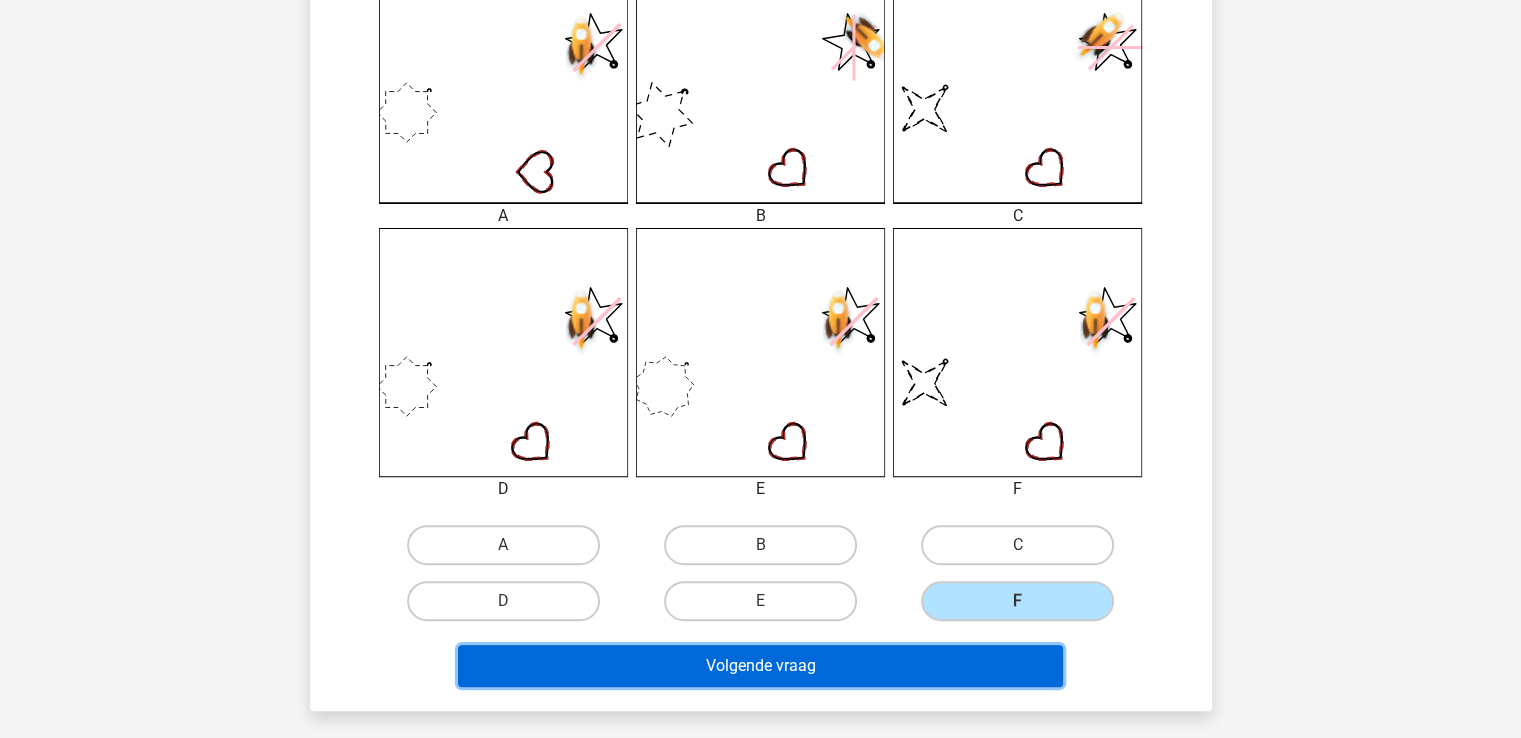 click on "Volgende vraag" at bounding box center [760, 666] 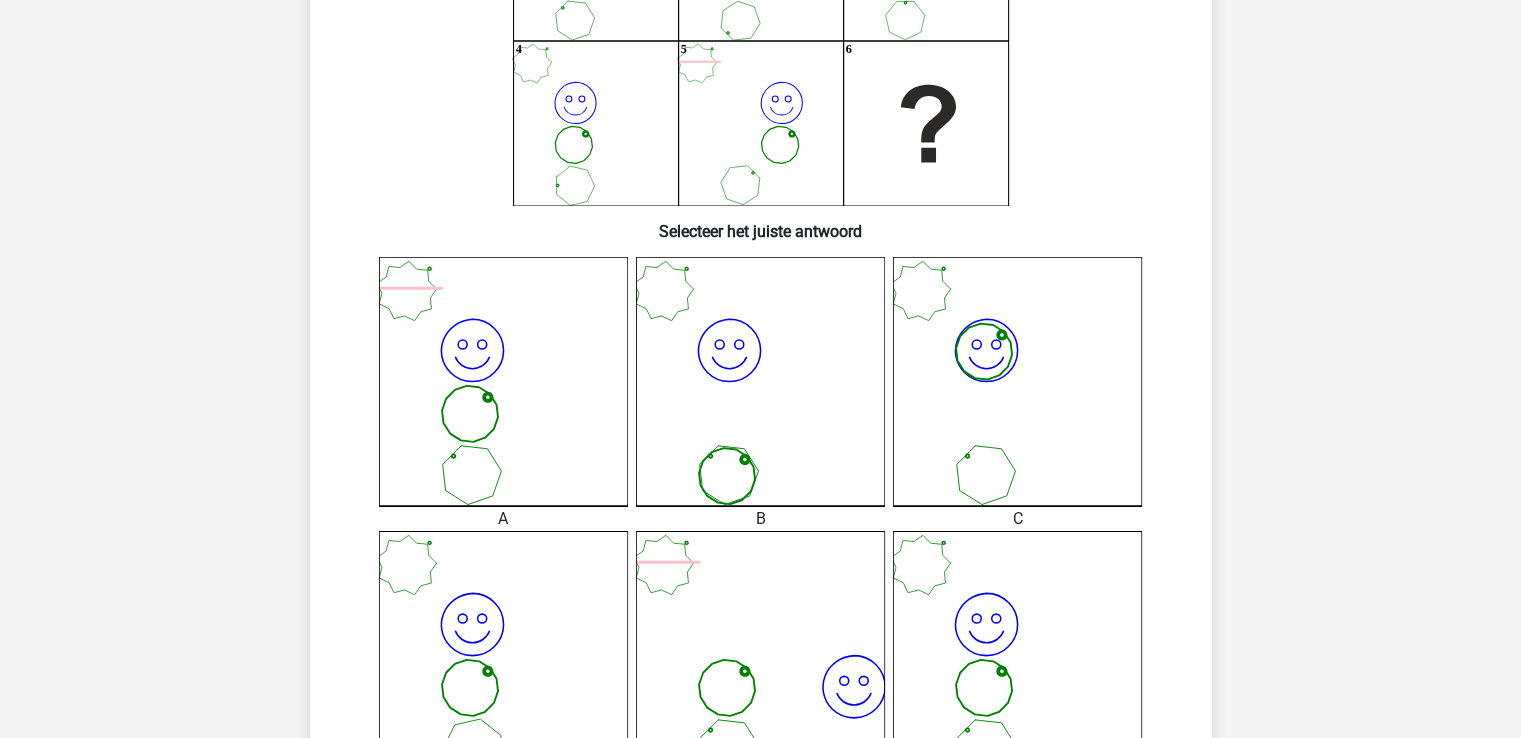 scroll, scrollTop: 92, scrollLeft: 0, axis: vertical 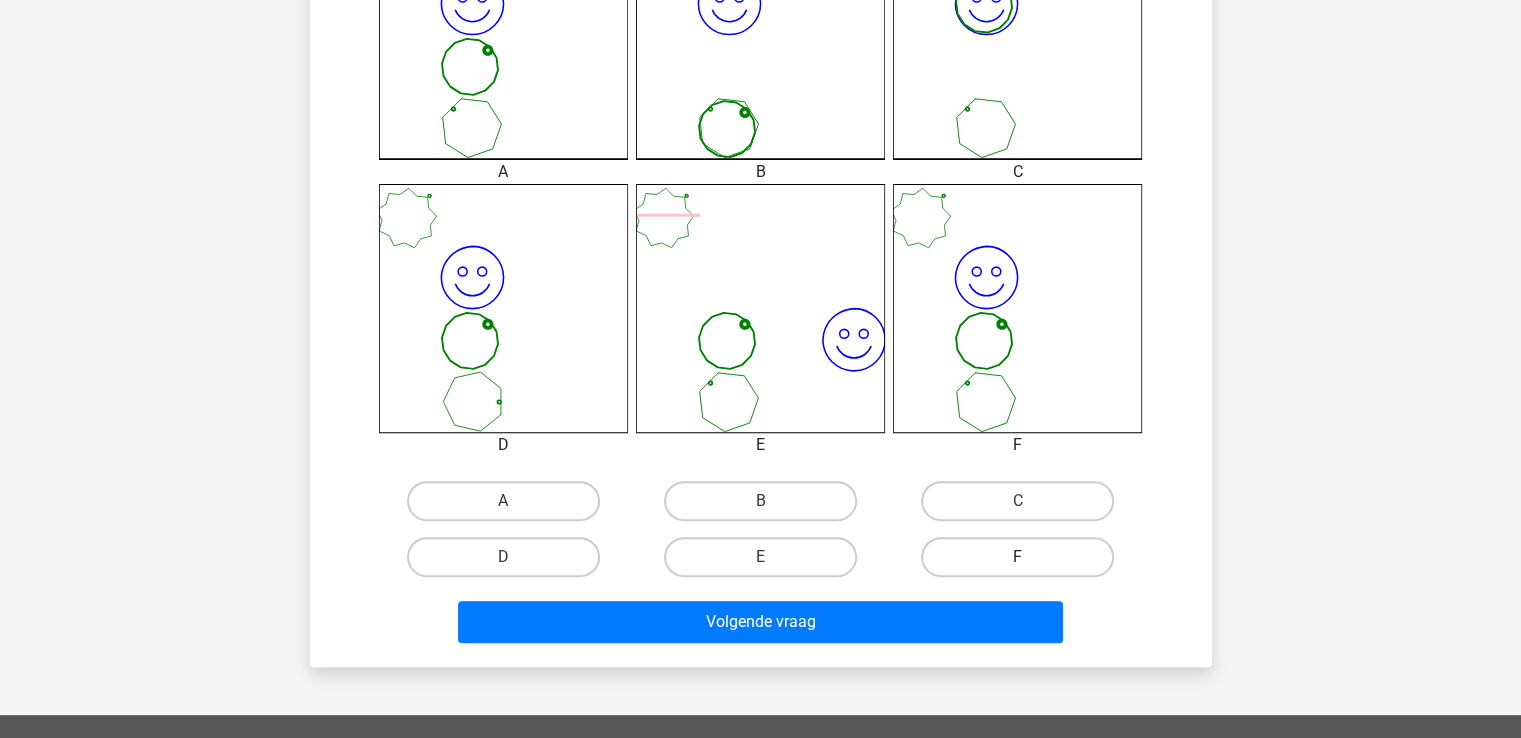 click on "F" at bounding box center [1017, 557] 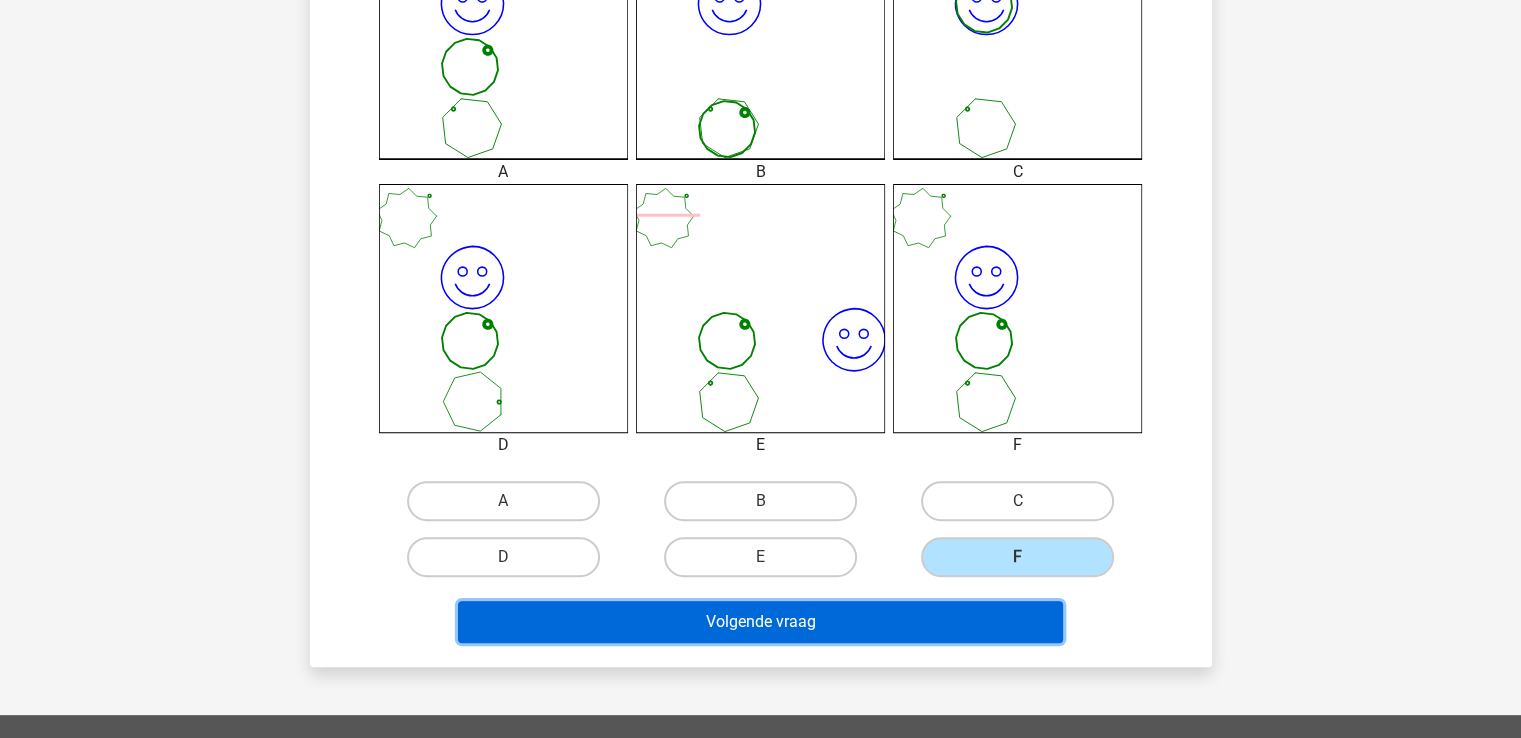 click on "Volgende vraag" at bounding box center [760, 622] 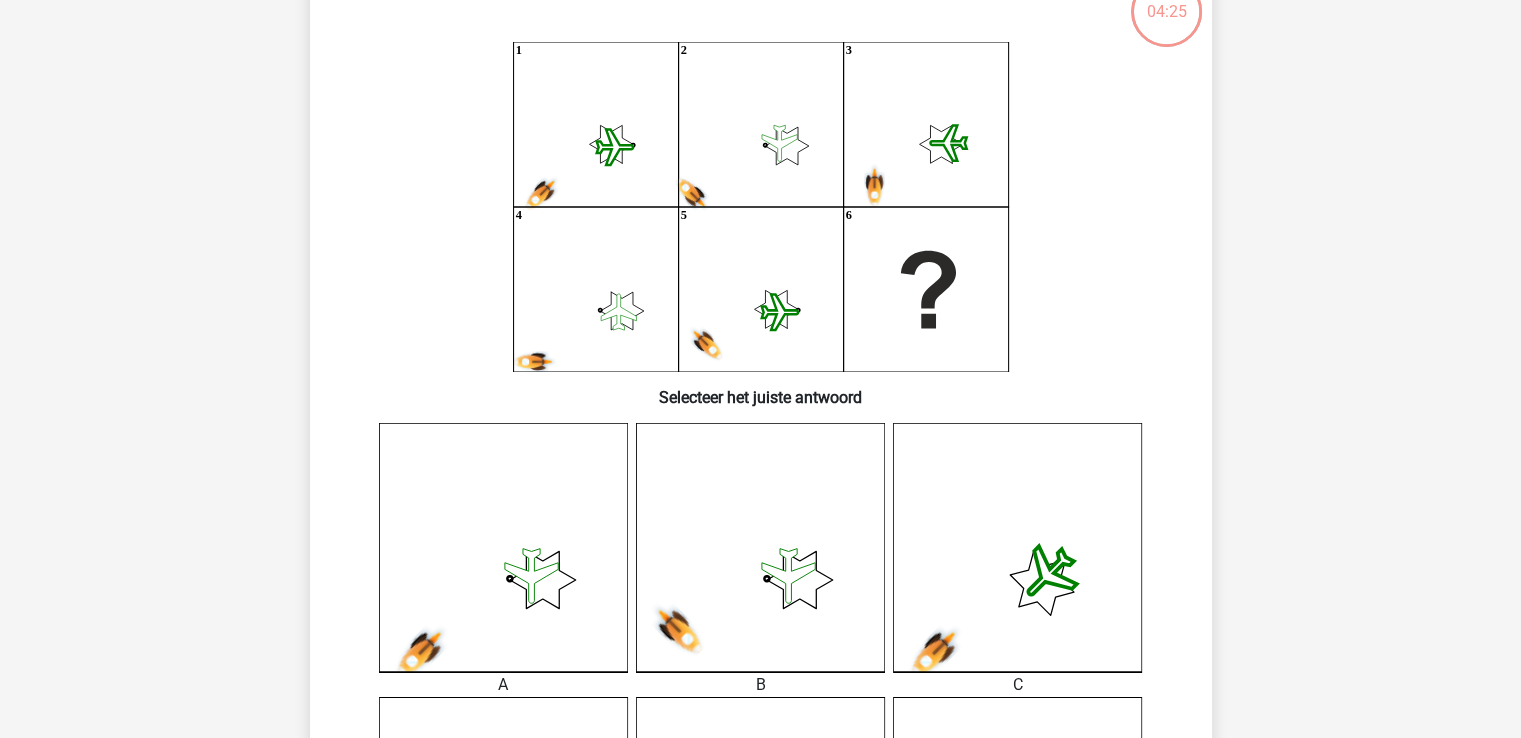 scroll, scrollTop: 92, scrollLeft: 0, axis: vertical 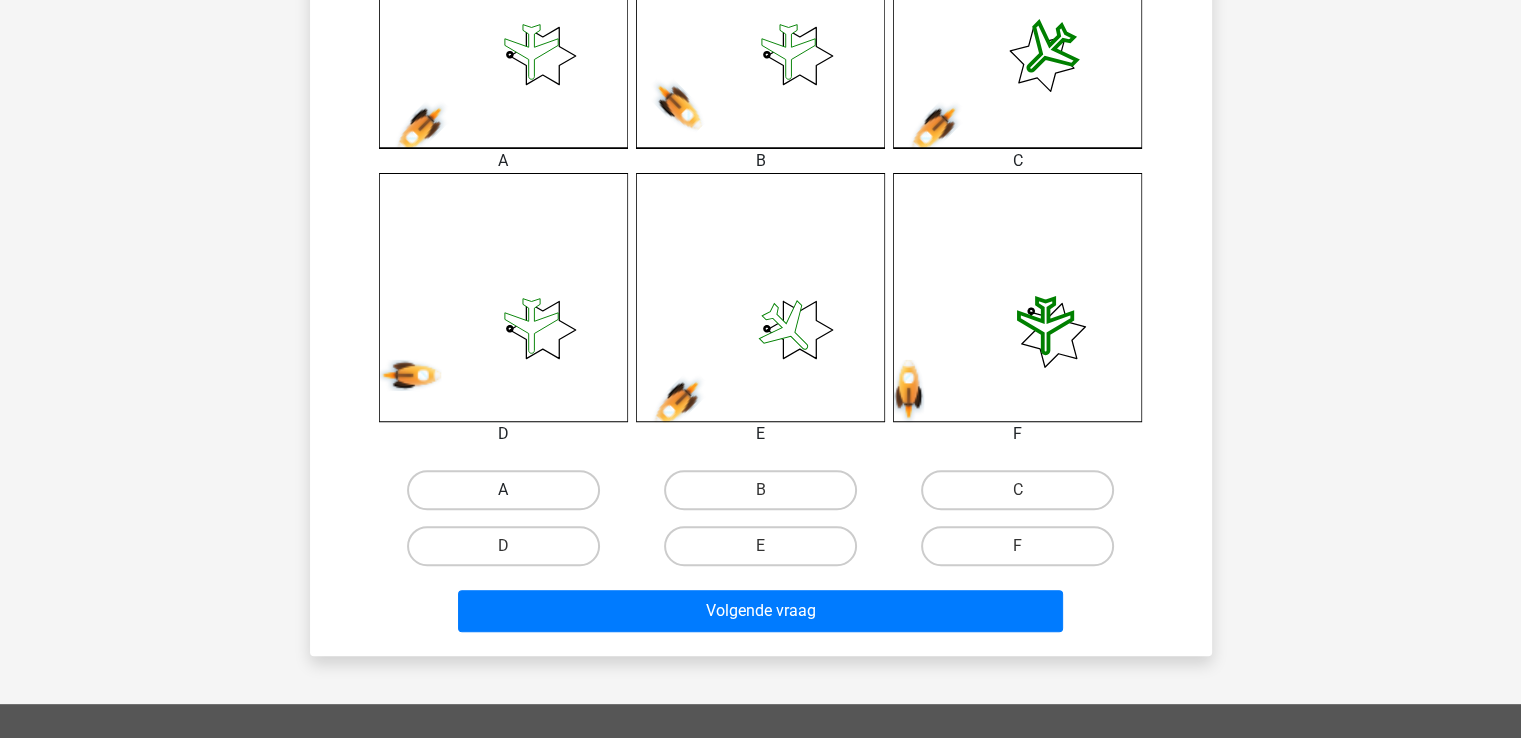 click on "A" at bounding box center (503, 490) 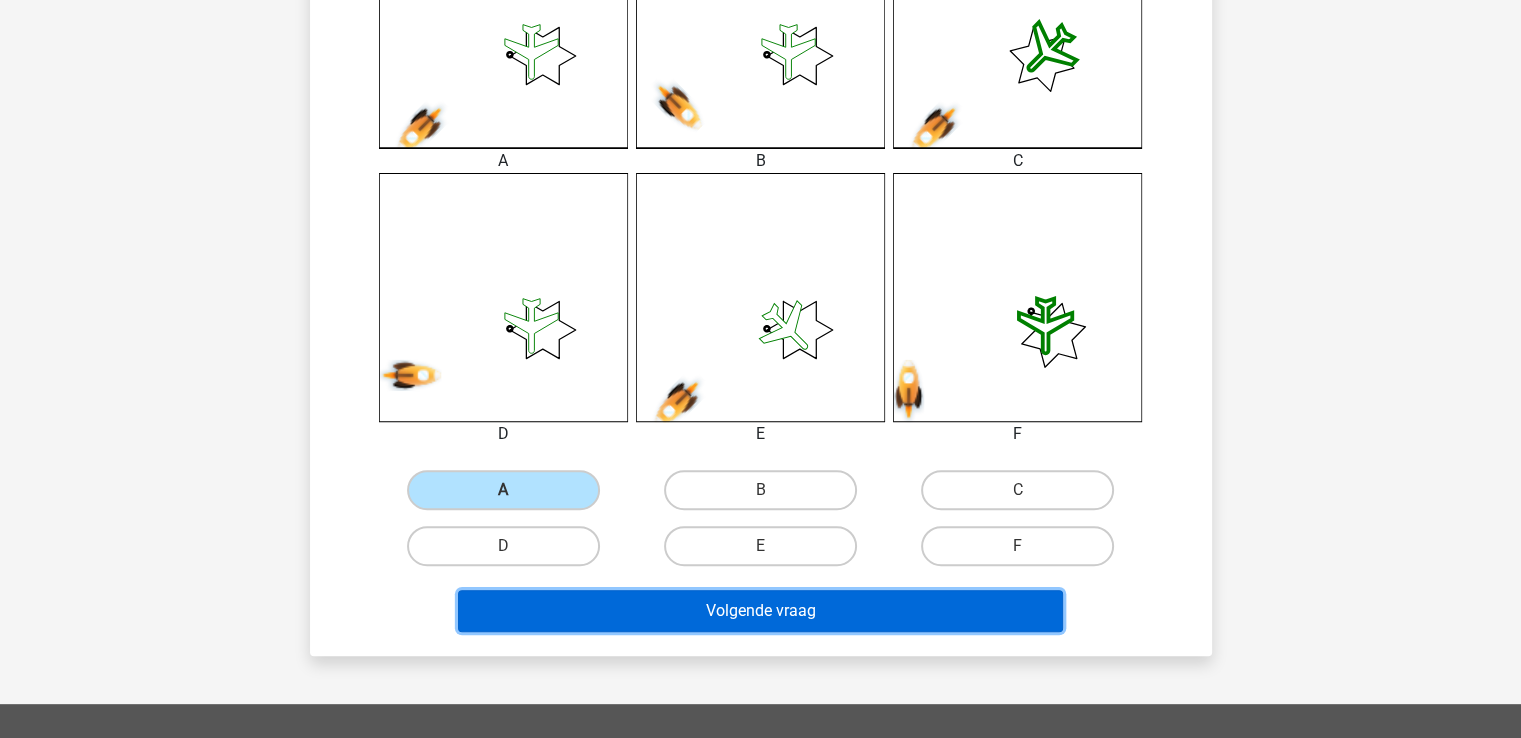 click on "Volgende vraag" at bounding box center (760, 611) 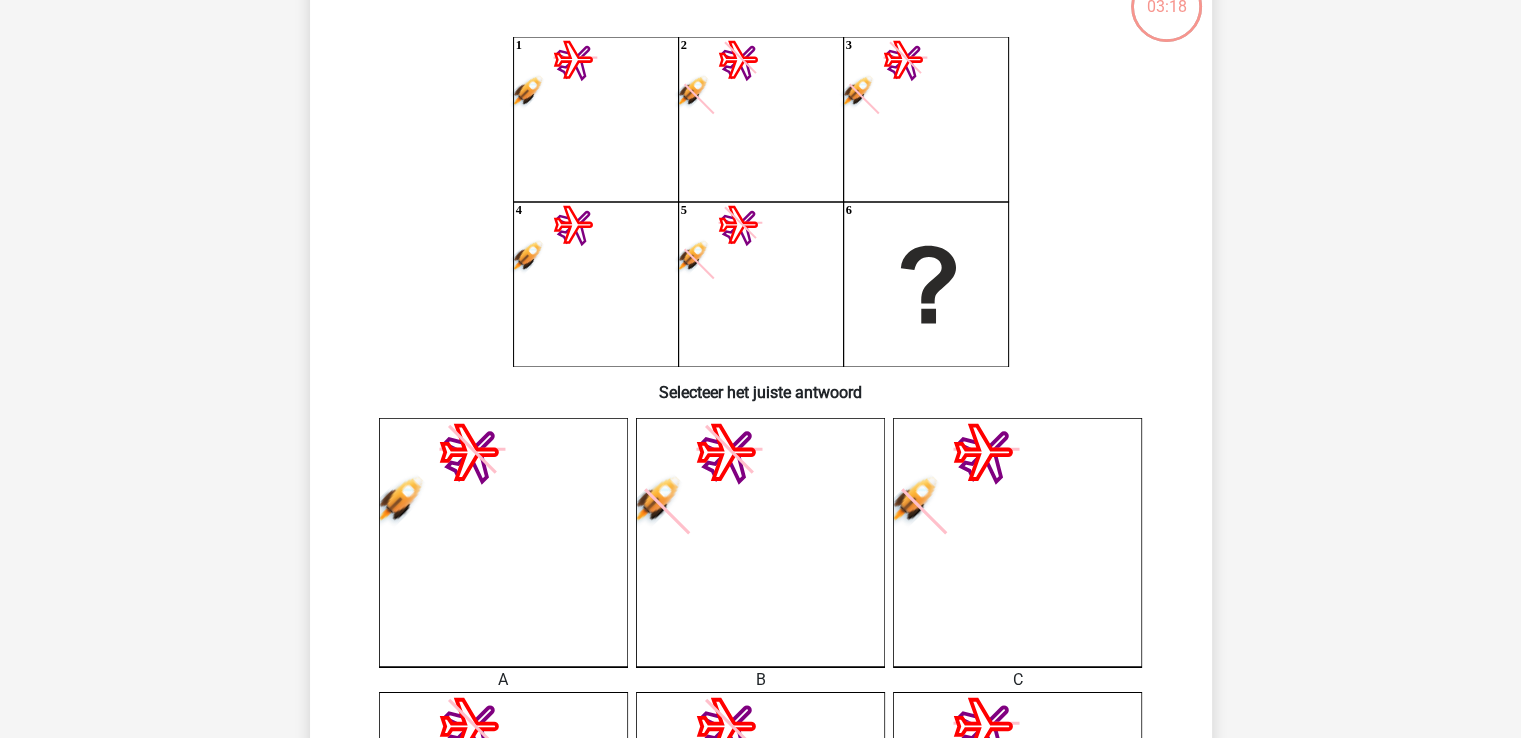 scroll, scrollTop: 92, scrollLeft: 0, axis: vertical 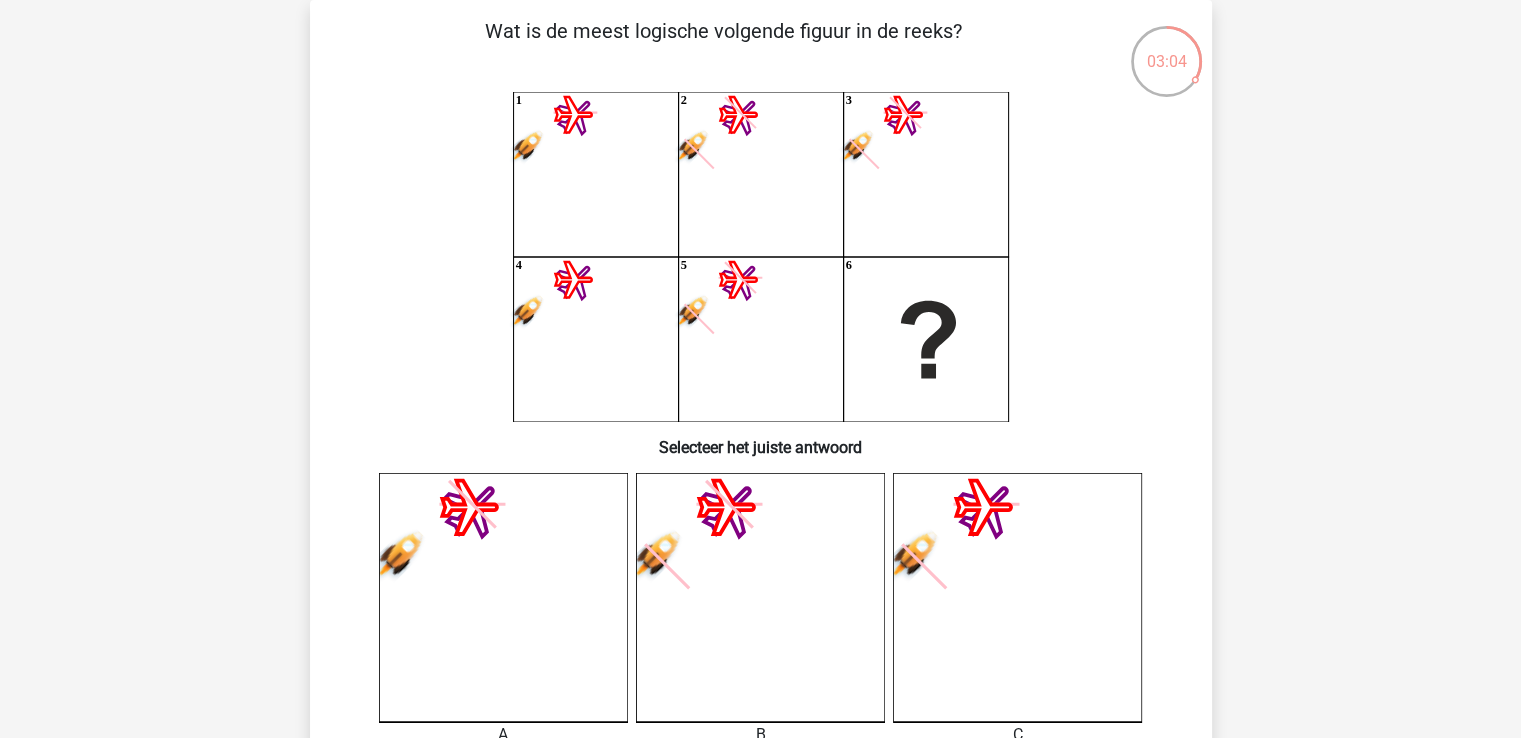 drag, startPoint x: 1321, startPoint y: 349, endPoint x: 1328, endPoint y: 395, distance: 46.52956 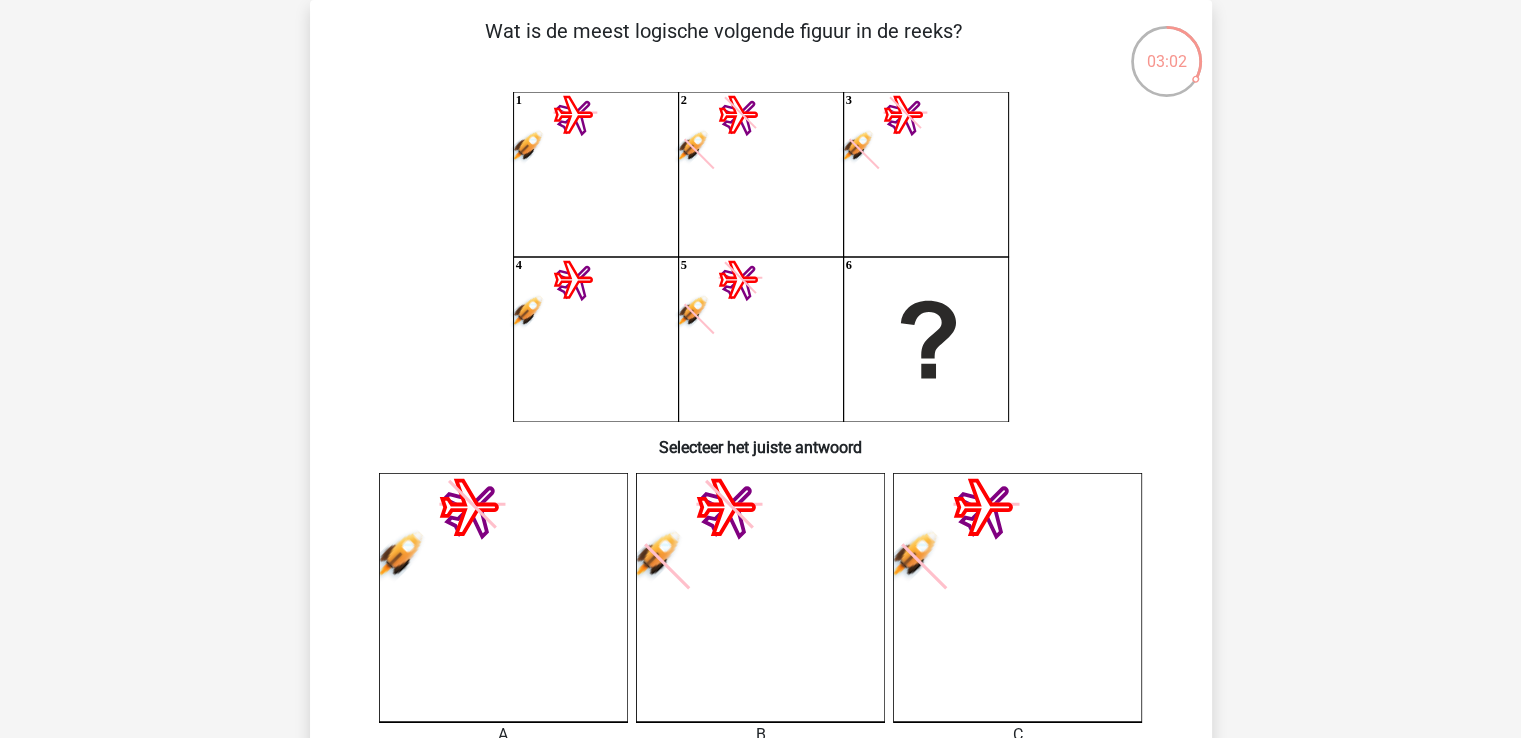 drag, startPoint x: 1520, startPoint y: 288, endPoint x: 1527, endPoint y: 317, distance: 29.832869 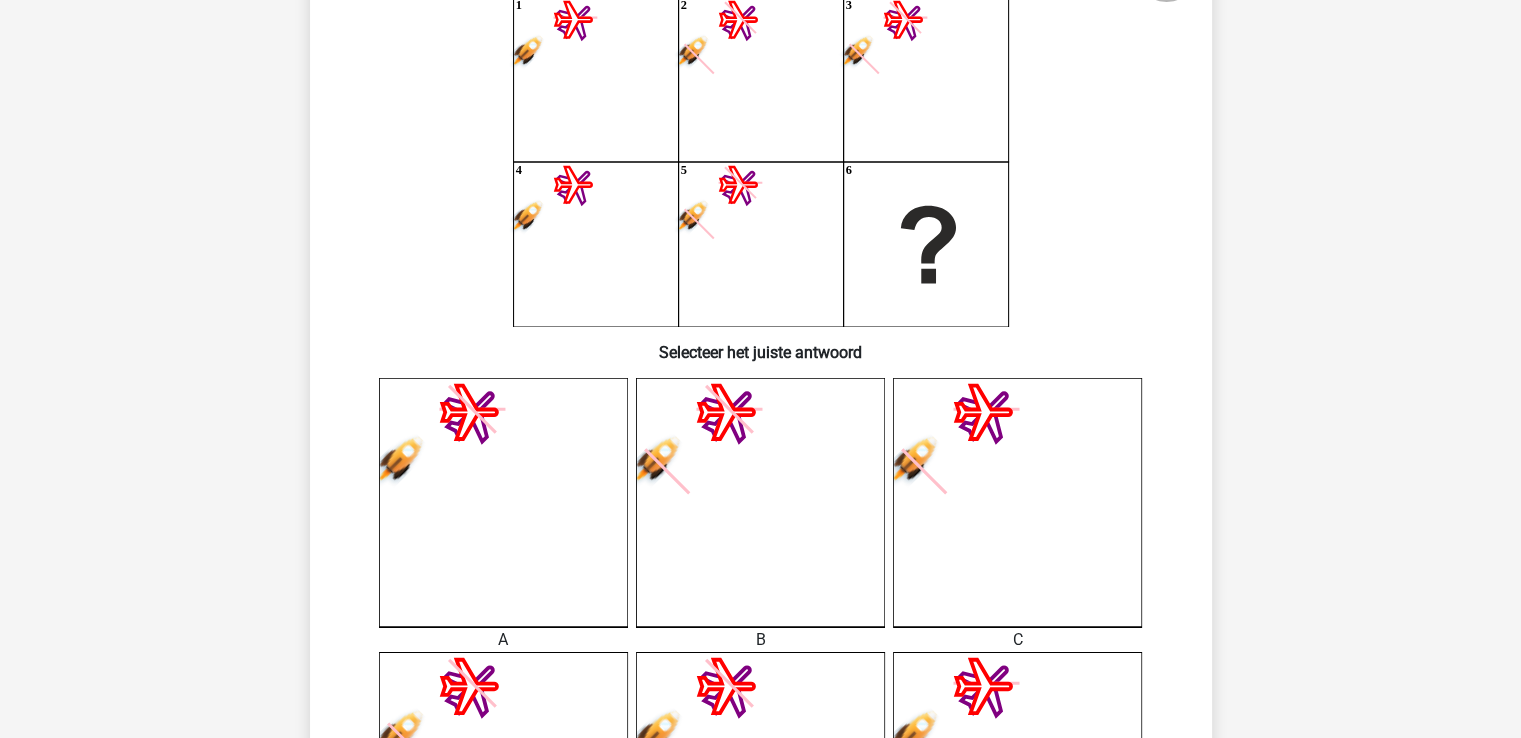 scroll, scrollTop: 178, scrollLeft: 0, axis: vertical 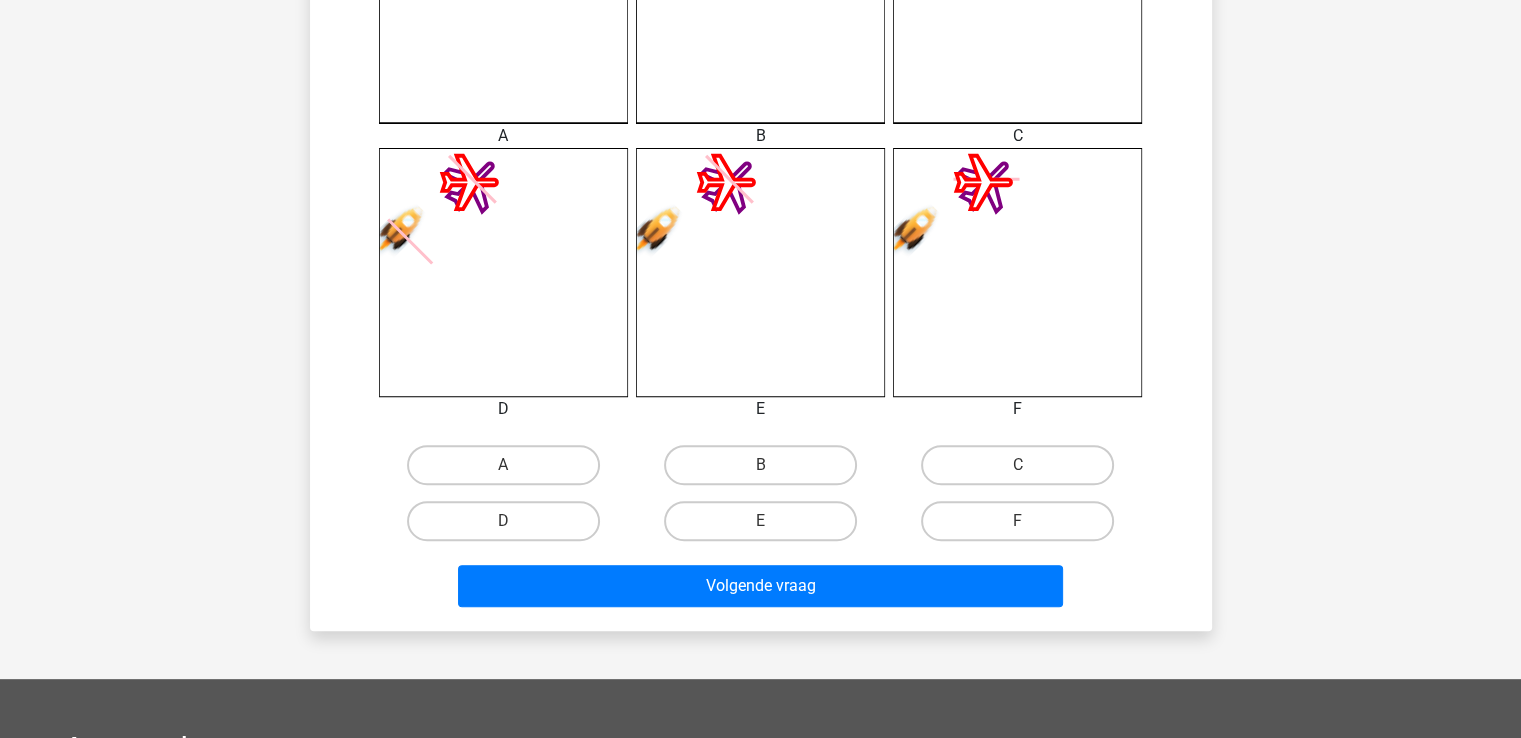 click on "B" at bounding box center [766, 471] 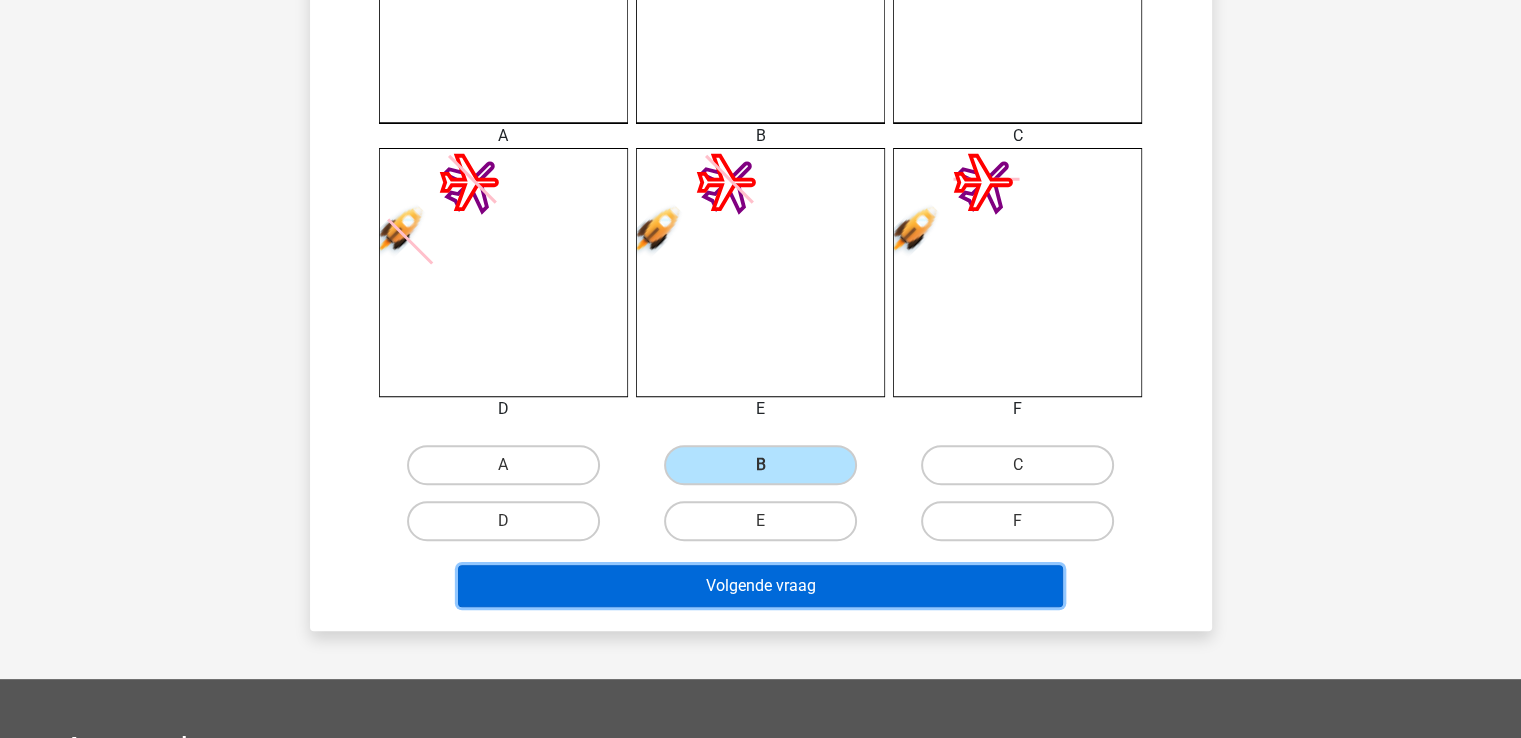 click on "Volgende vraag" at bounding box center (760, 586) 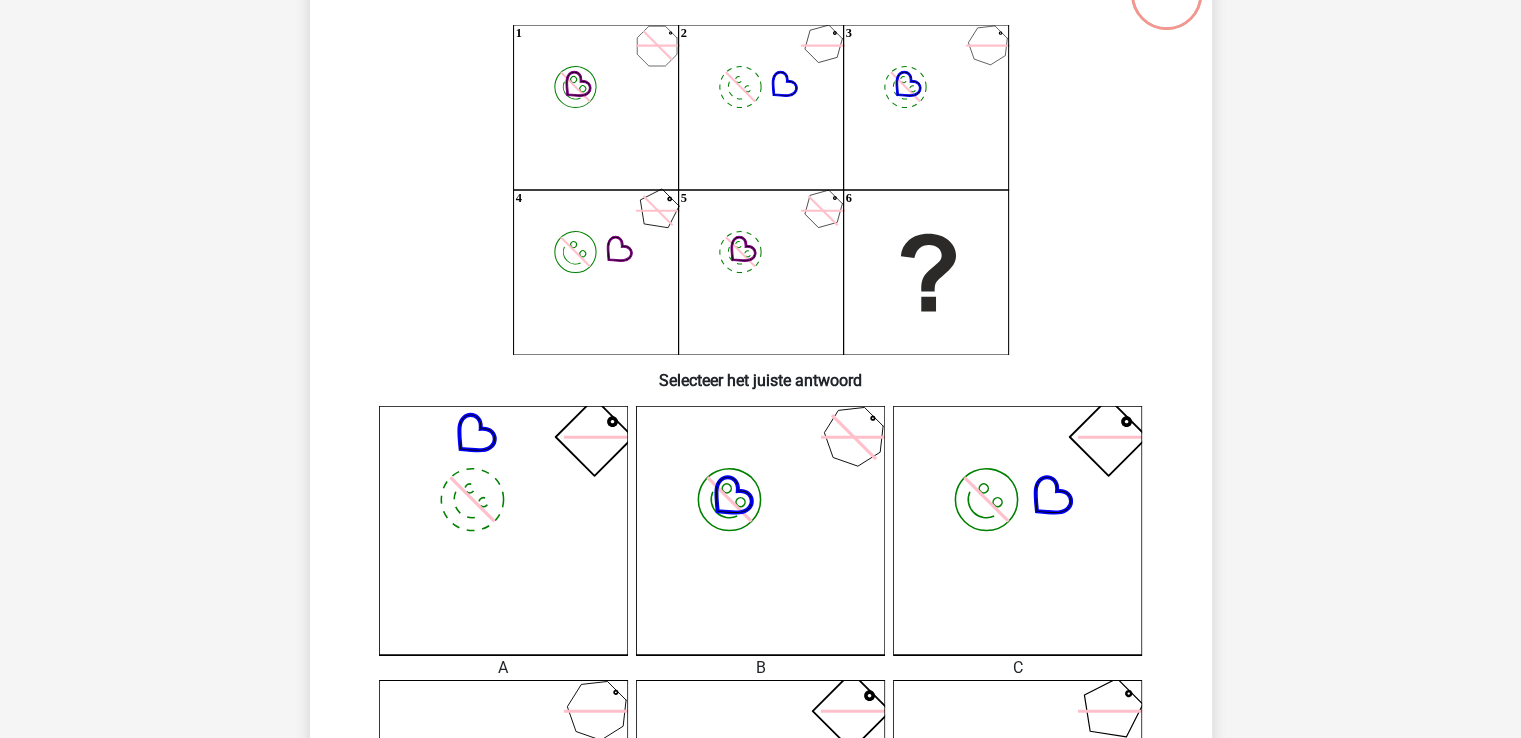 scroll, scrollTop: 92, scrollLeft: 0, axis: vertical 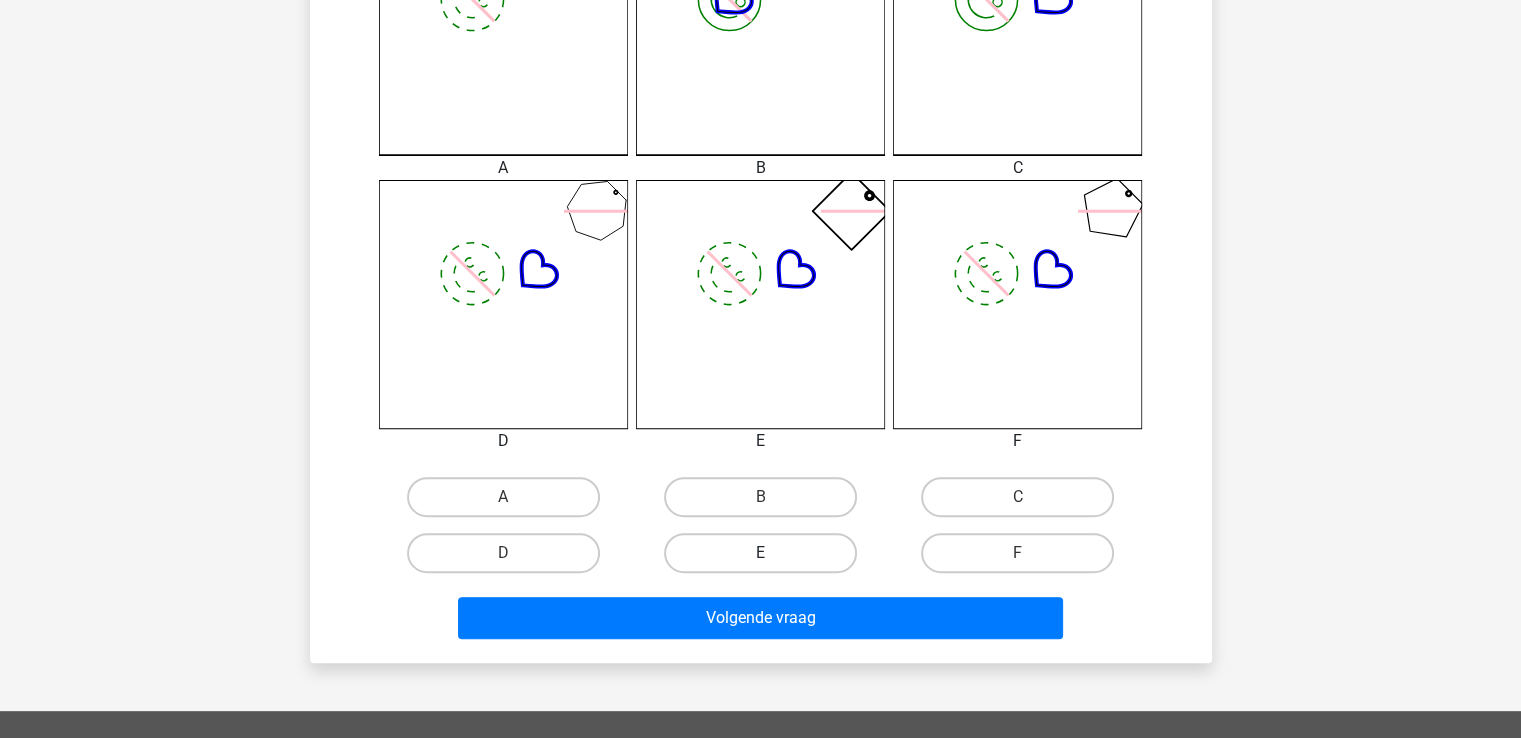 click on "E" at bounding box center [760, 553] 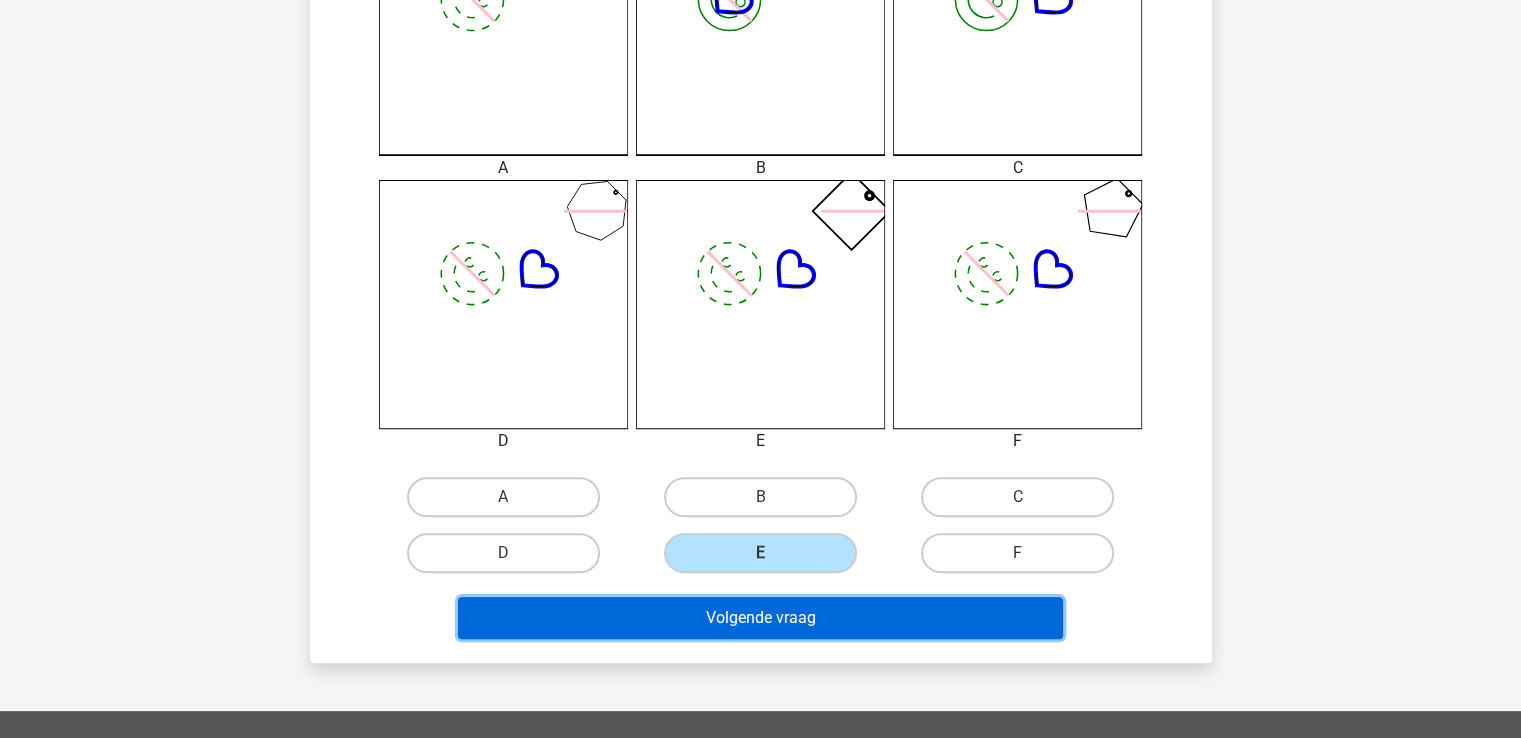 click on "Volgende vraag" at bounding box center [760, 618] 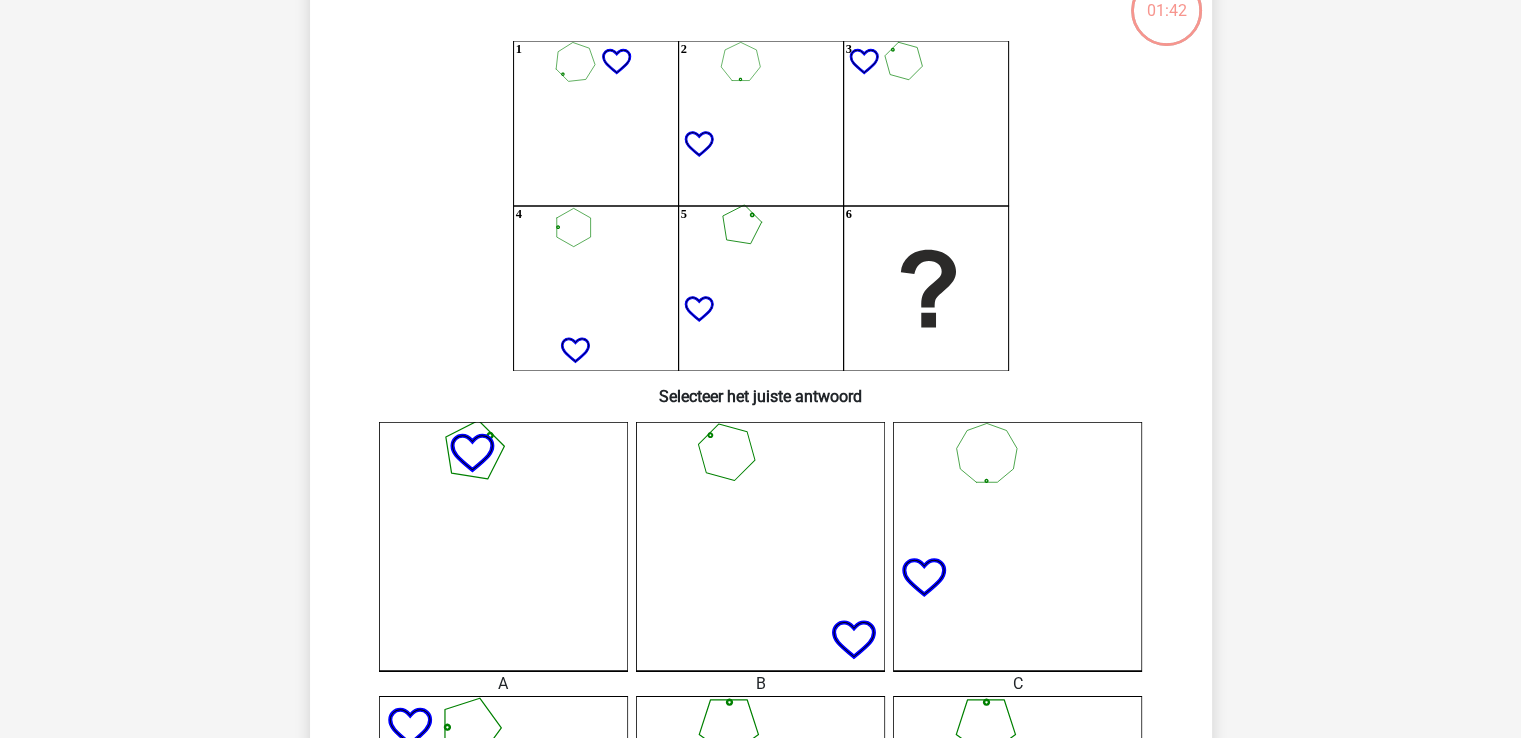 scroll, scrollTop: 92, scrollLeft: 0, axis: vertical 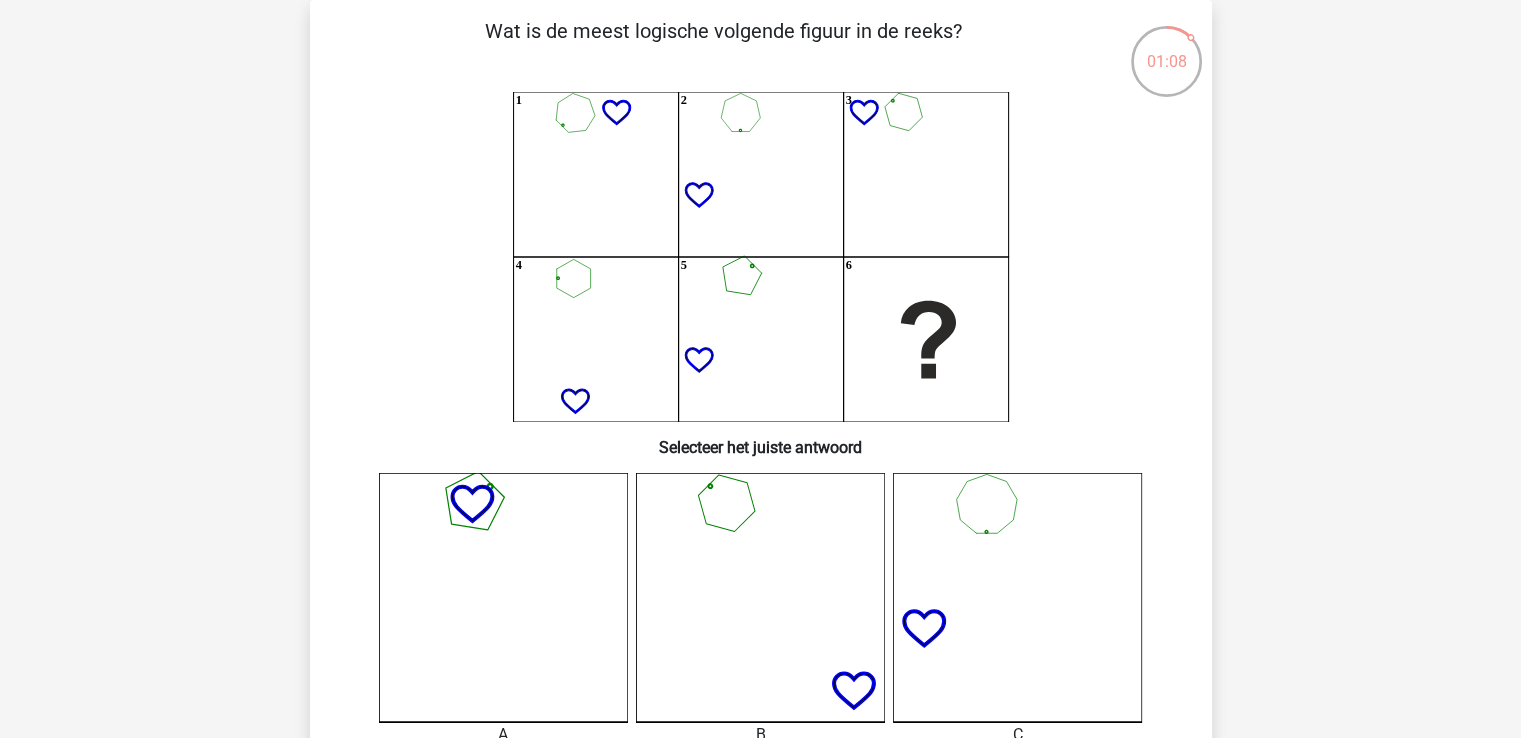 click on "Brent
btenboom@ziggo.nl
Nederlands
English" at bounding box center [760, 857] 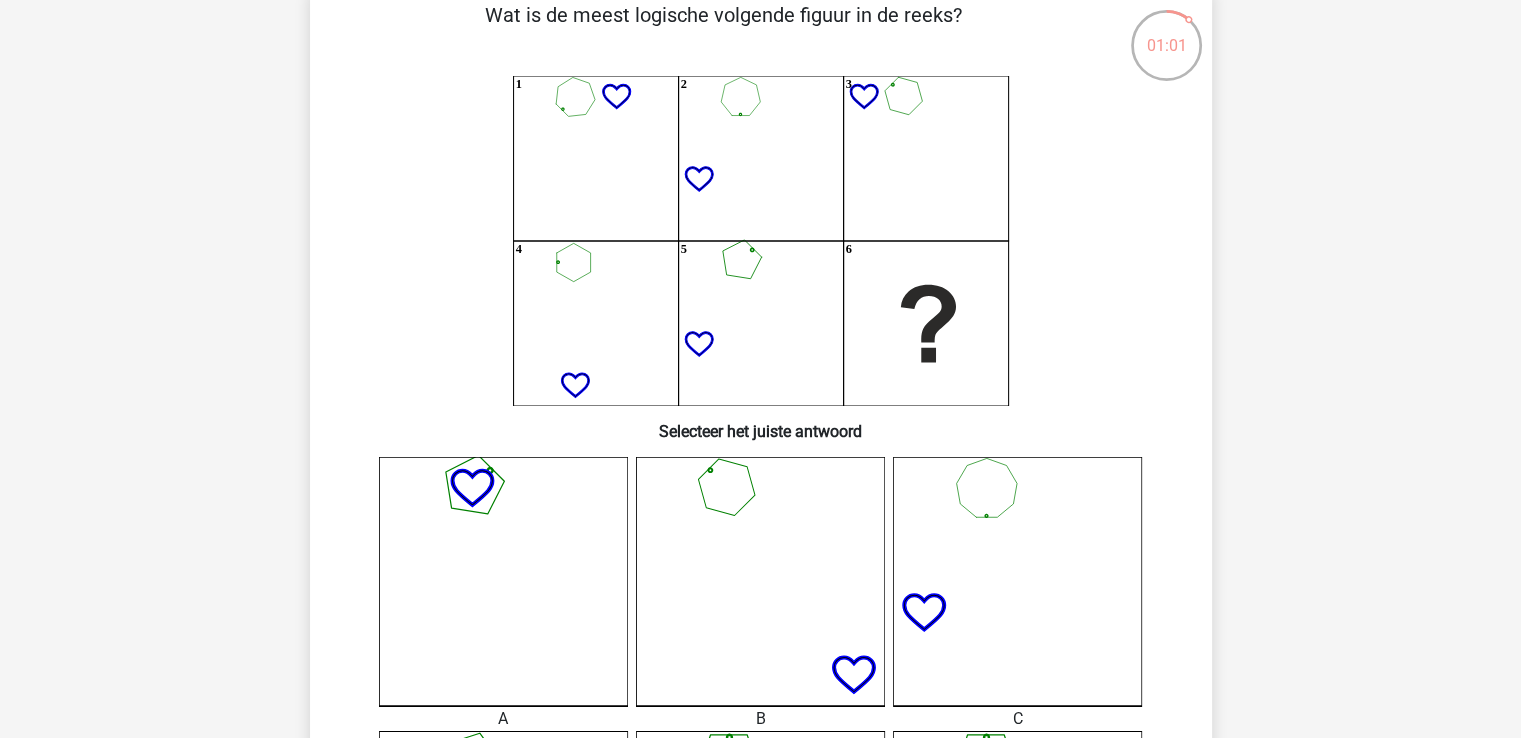 scroll, scrollTop: 96, scrollLeft: 0, axis: vertical 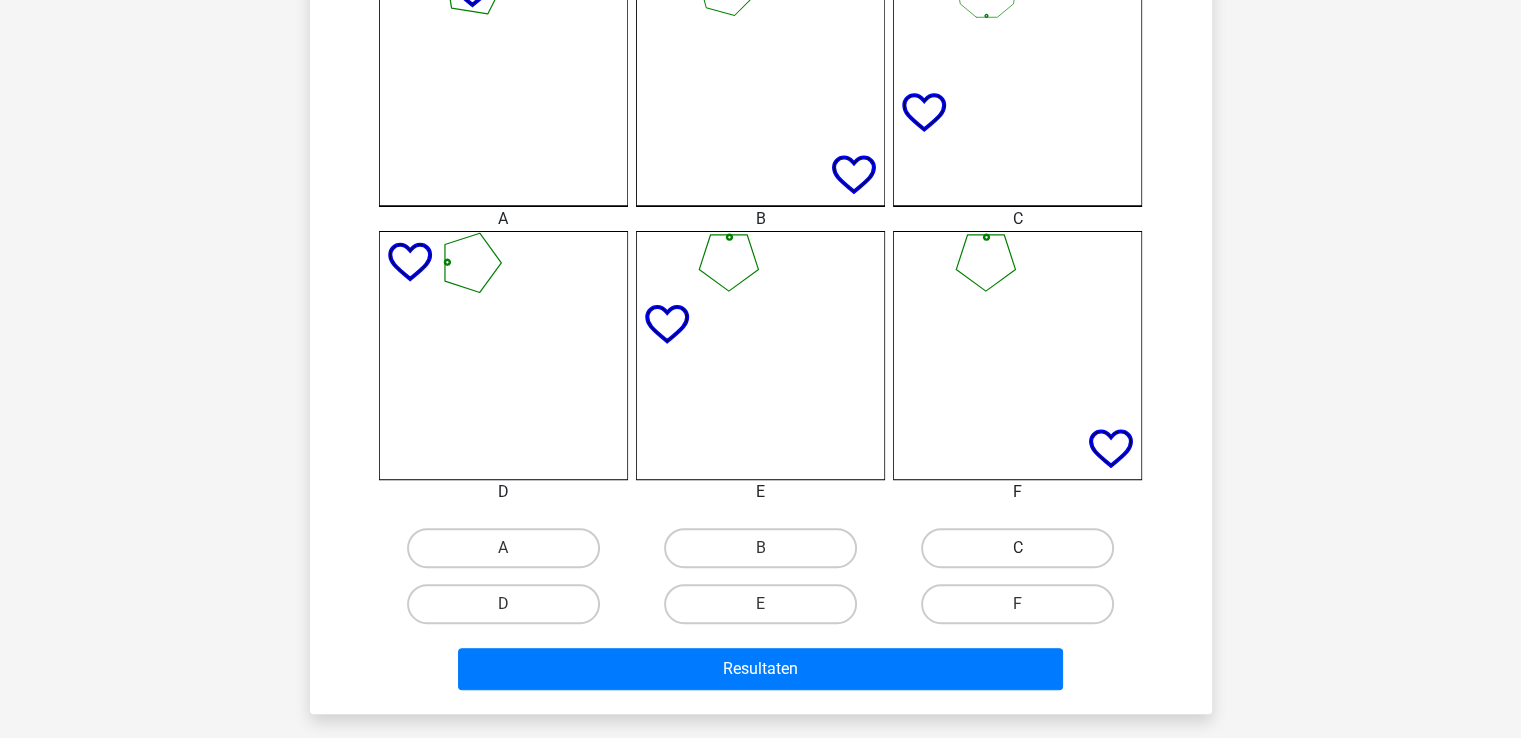 click on "C" at bounding box center (1017, 548) 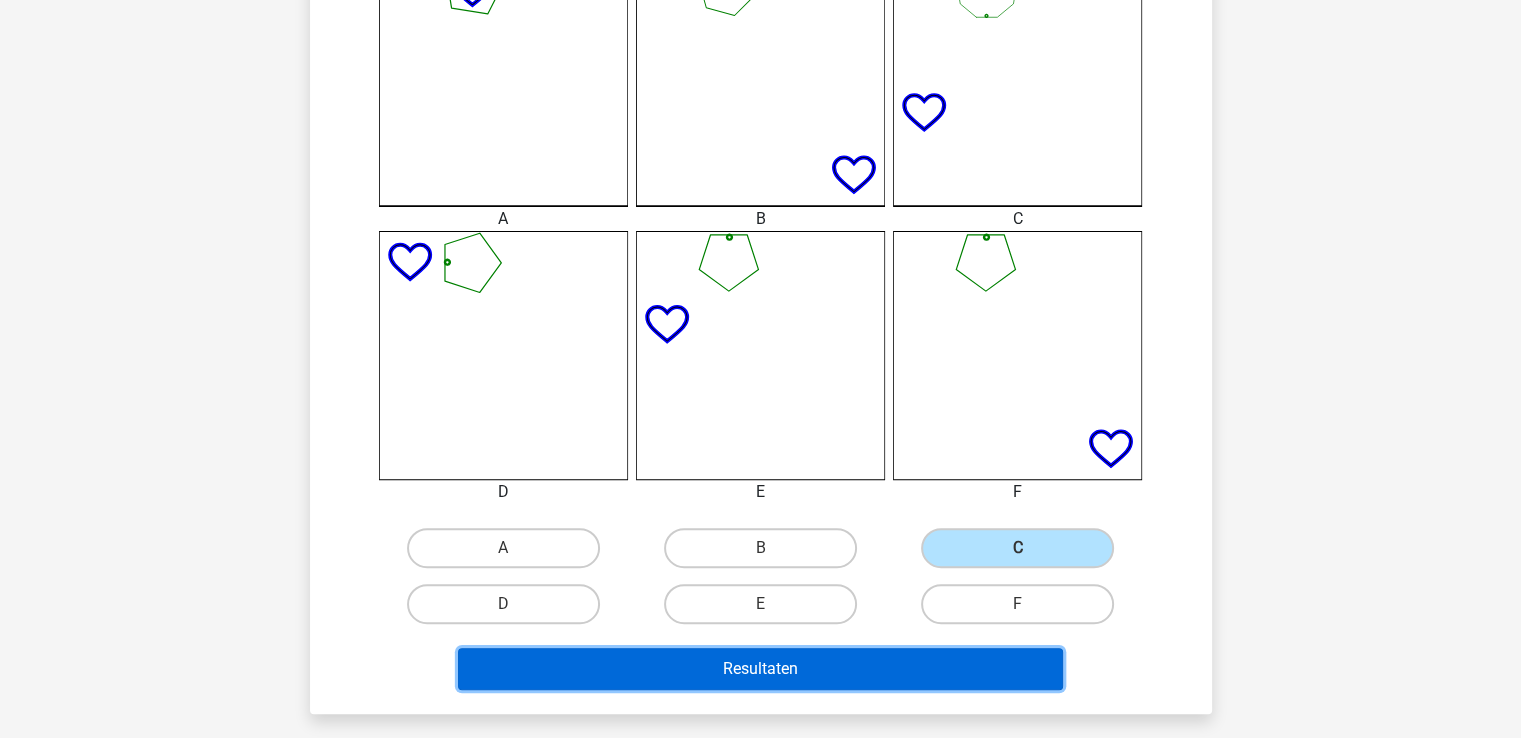 click on "Resultaten" at bounding box center [760, 669] 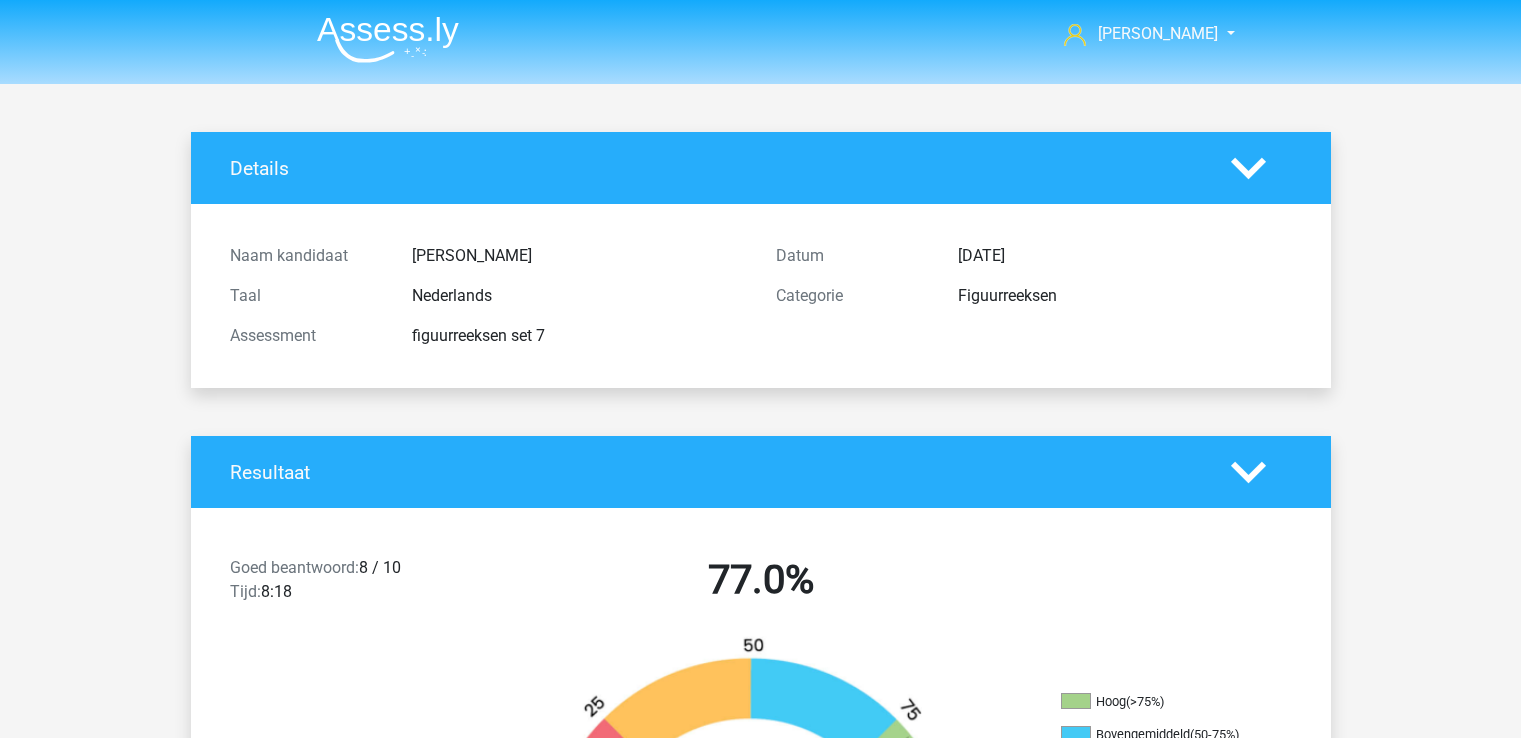 scroll, scrollTop: 0, scrollLeft: 0, axis: both 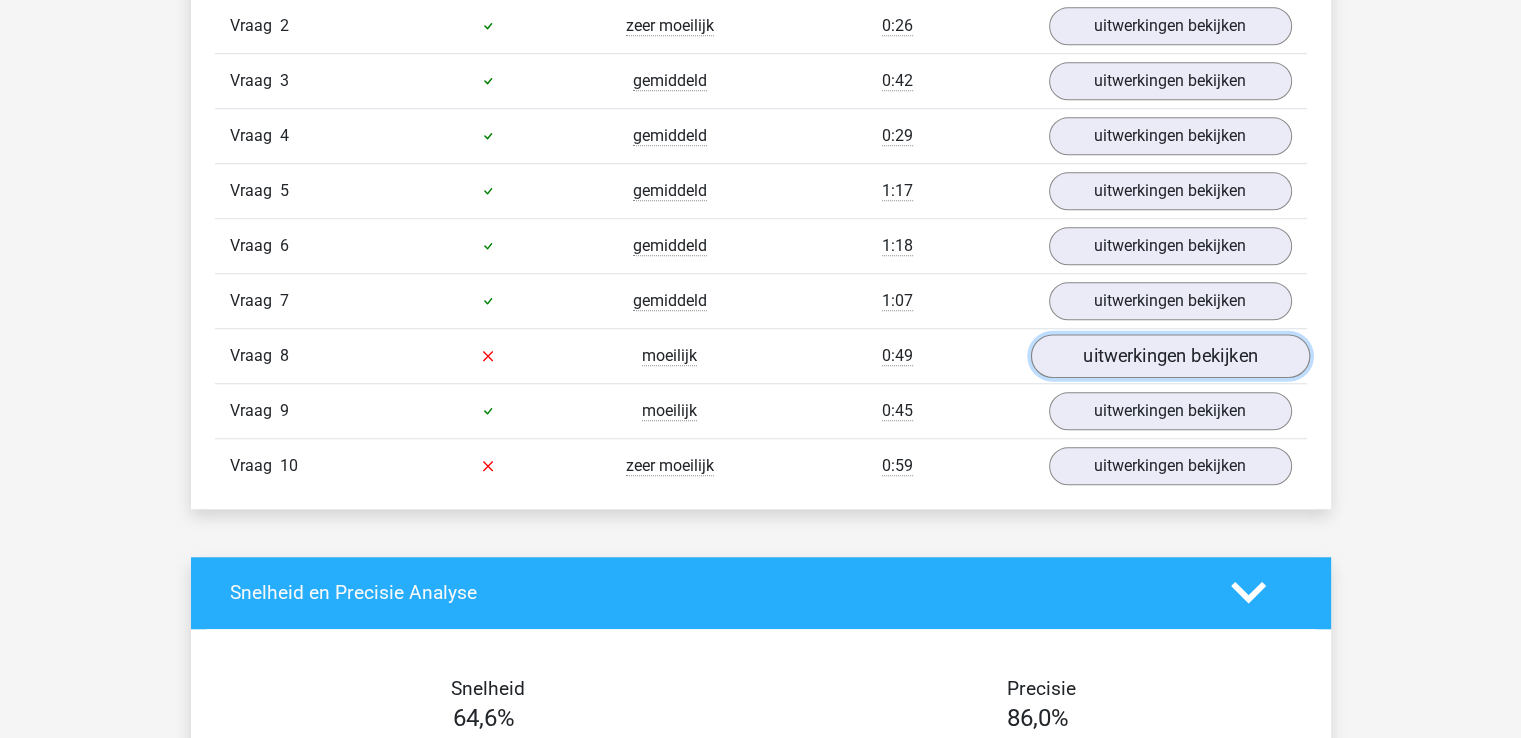 click on "uitwerkingen bekijken" at bounding box center (1169, 356) 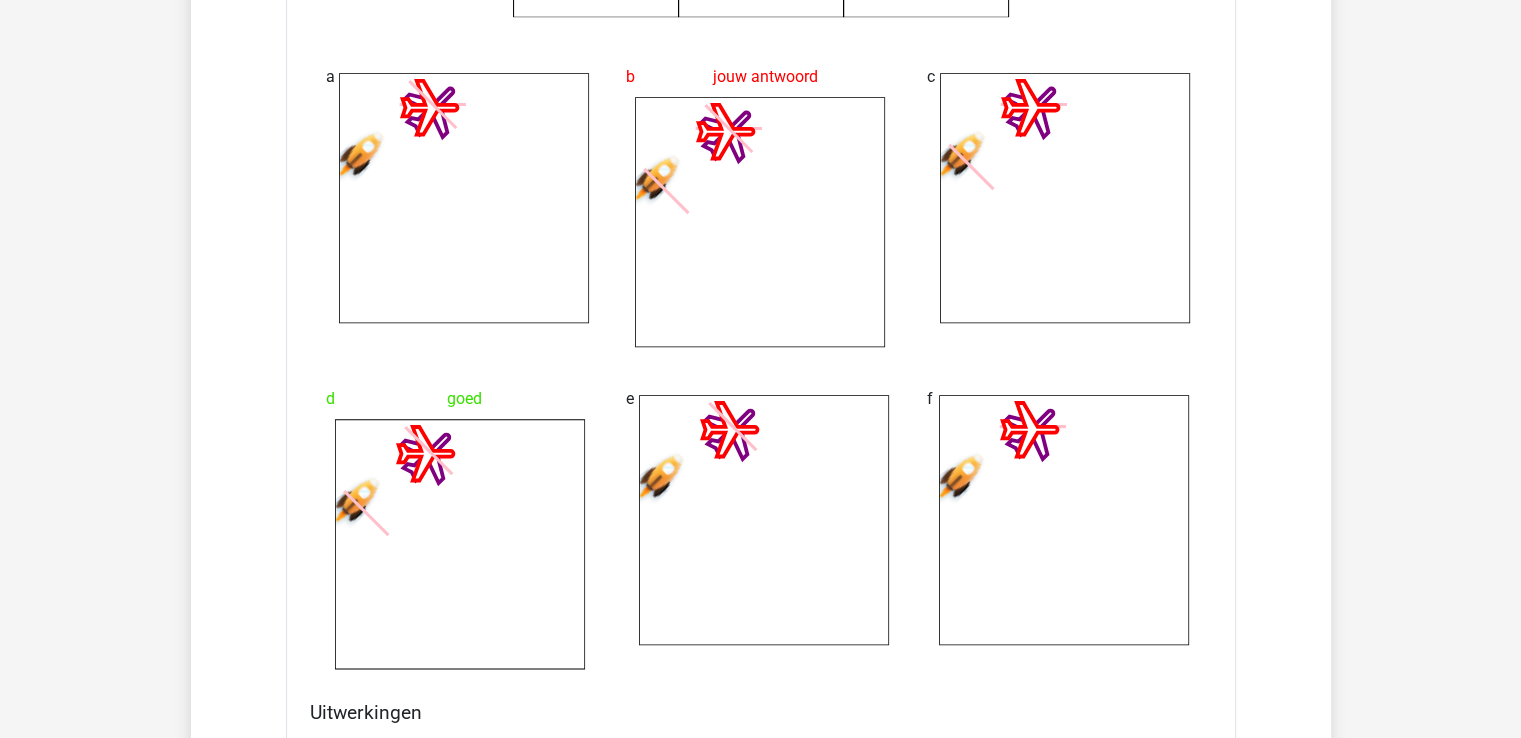 scroll, scrollTop: 2188, scrollLeft: 0, axis: vertical 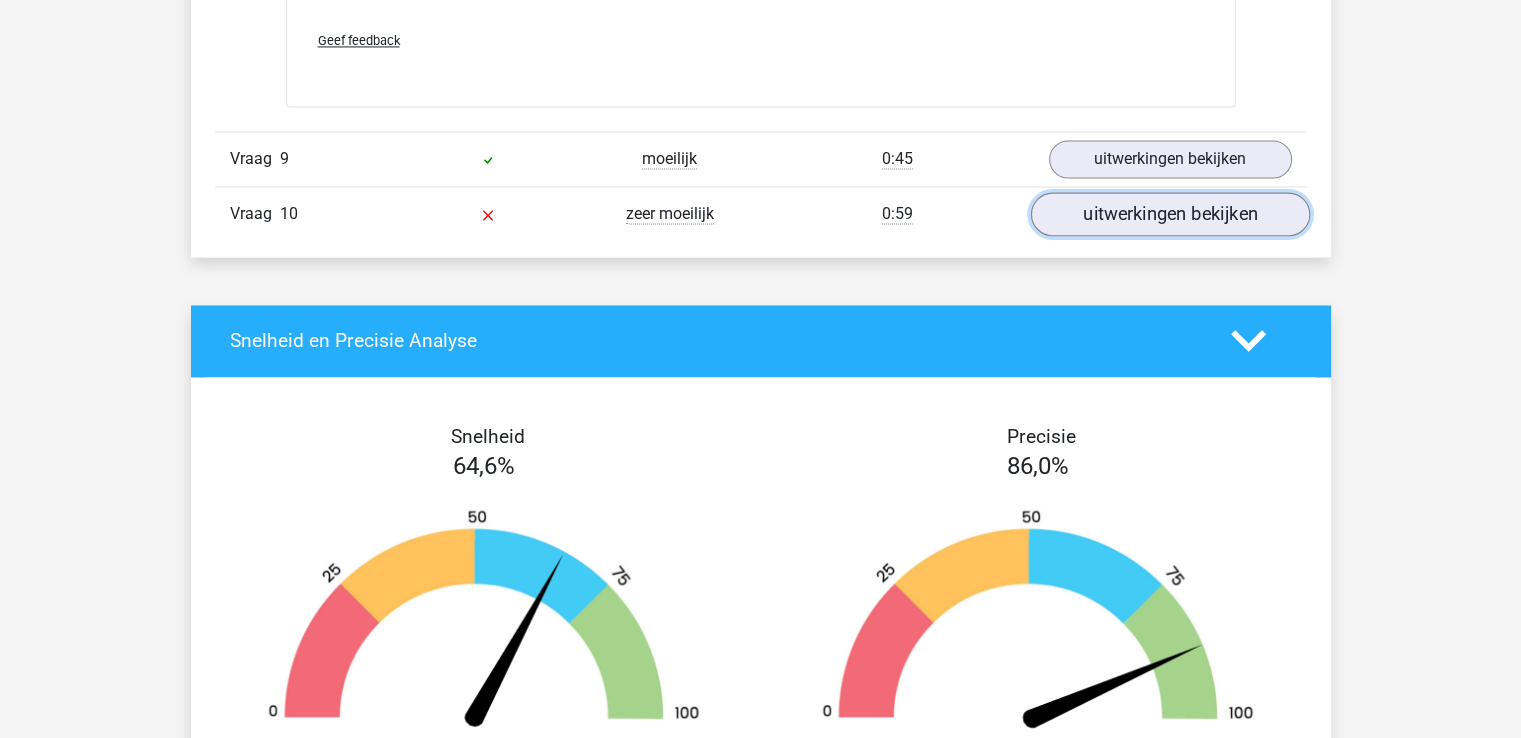 click on "uitwerkingen bekijken" at bounding box center [1169, 214] 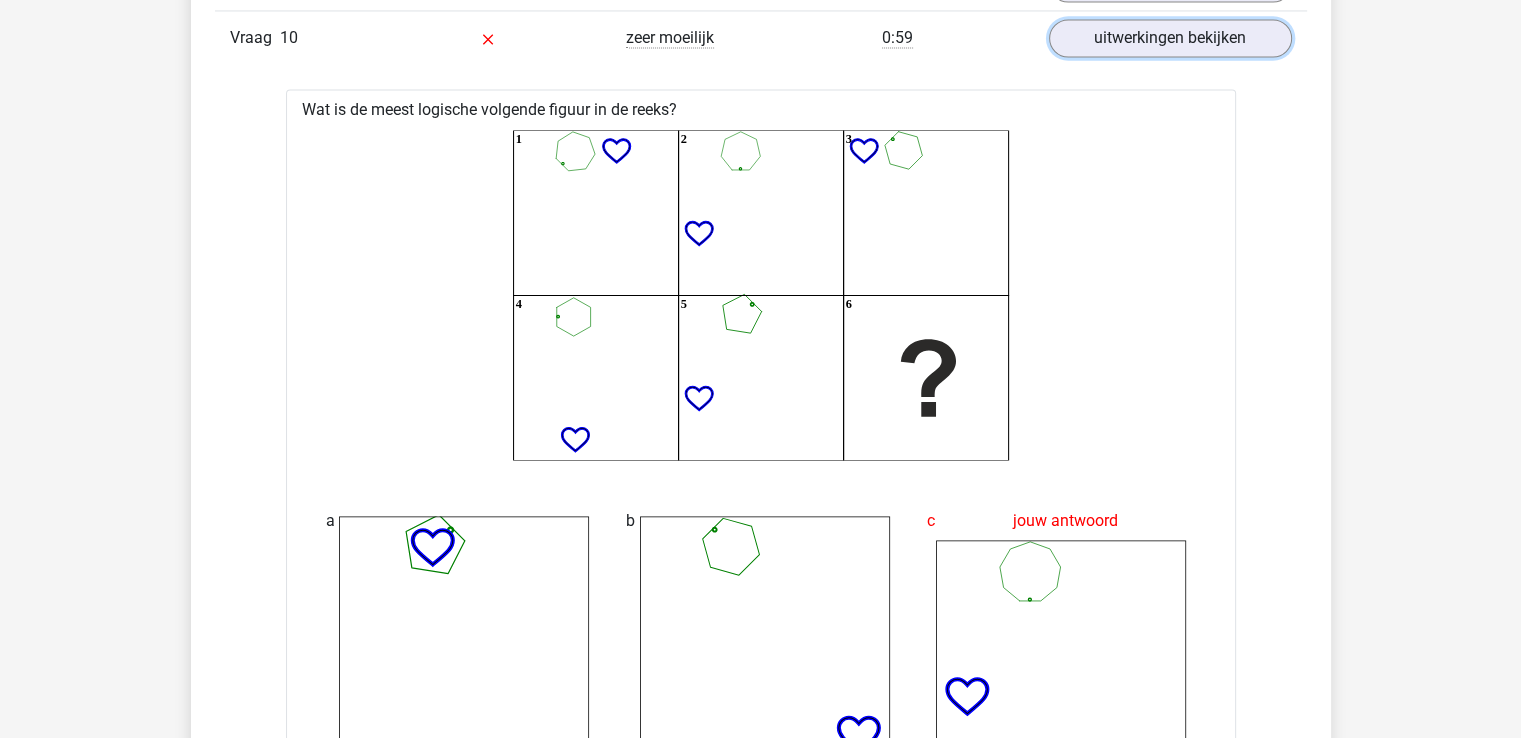 scroll, scrollTop: 3299, scrollLeft: 0, axis: vertical 